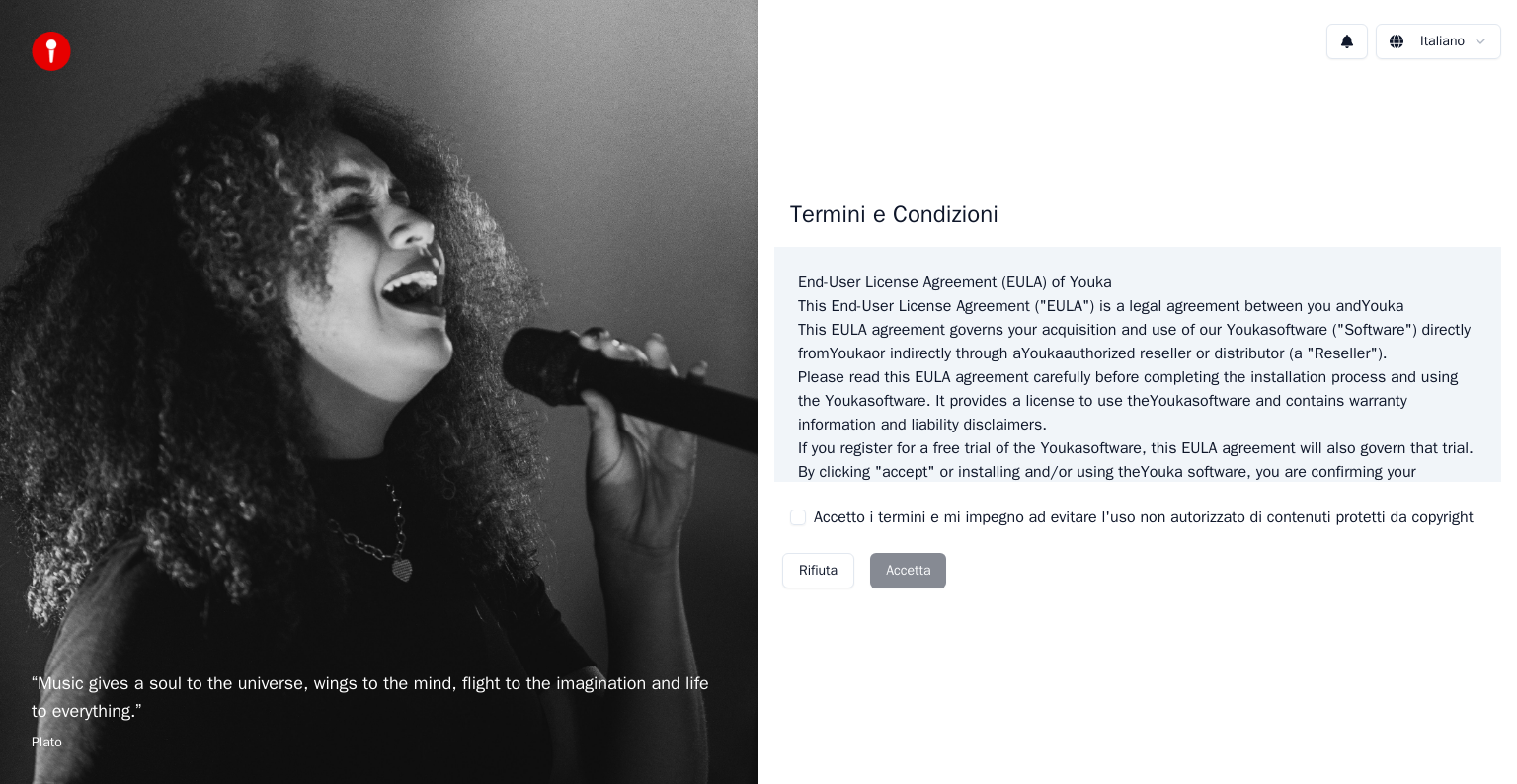 scroll, scrollTop: 0, scrollLeft: 0, axis: both 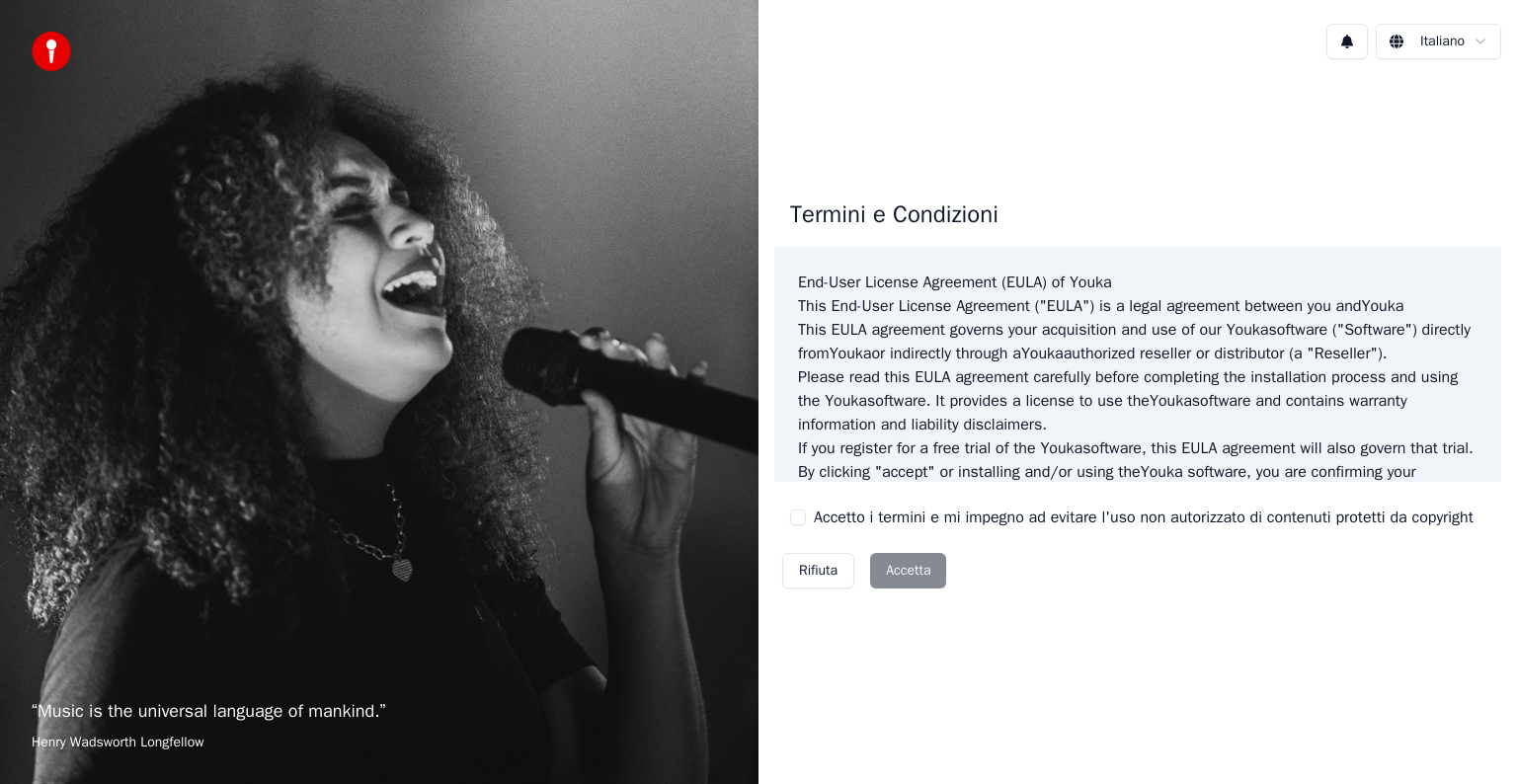 click on "Rifiuta Accetta" at bounding box center (864, 571) 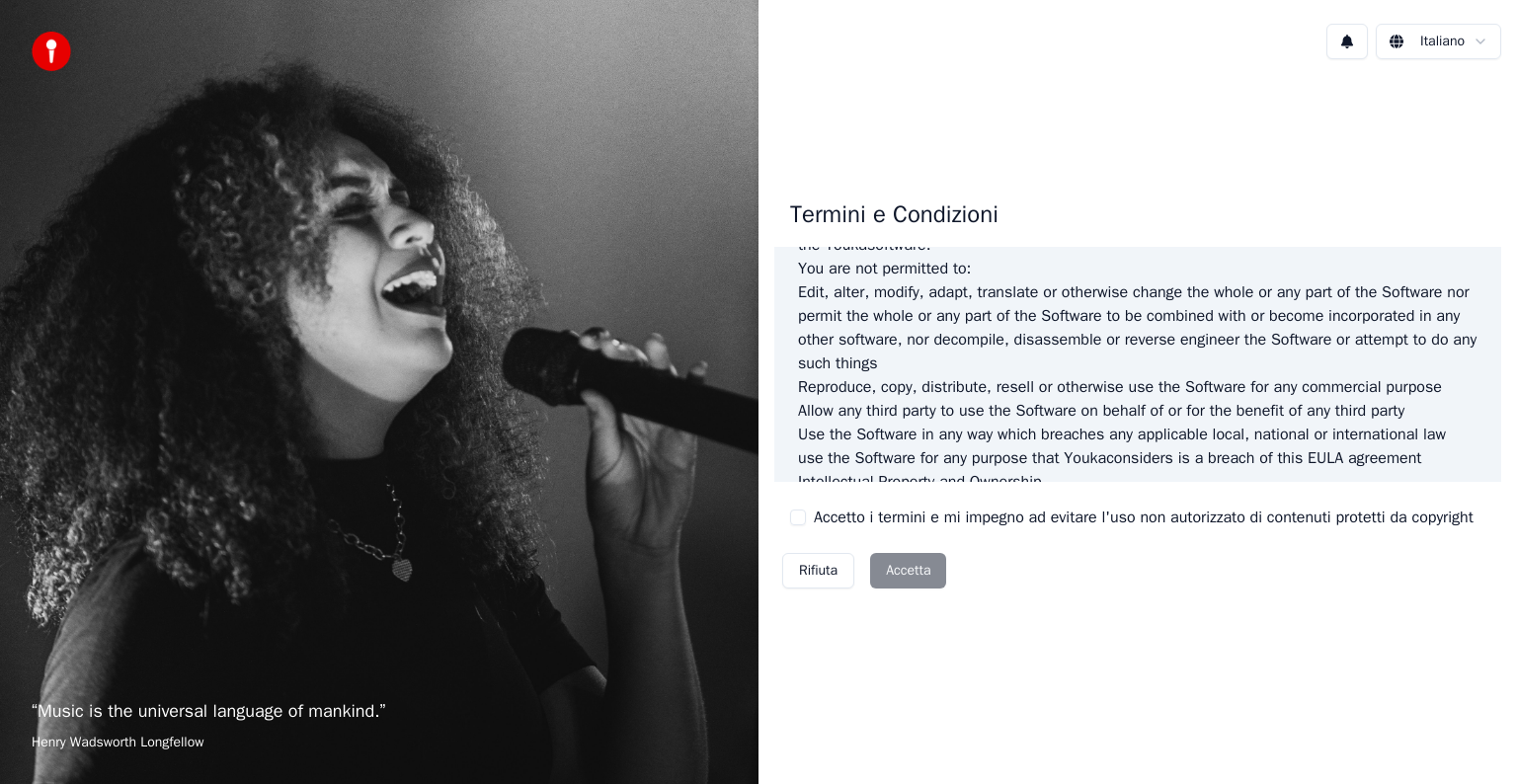 scroll, scrollTop: 1067, scrollLeft: 0, axis: vertical 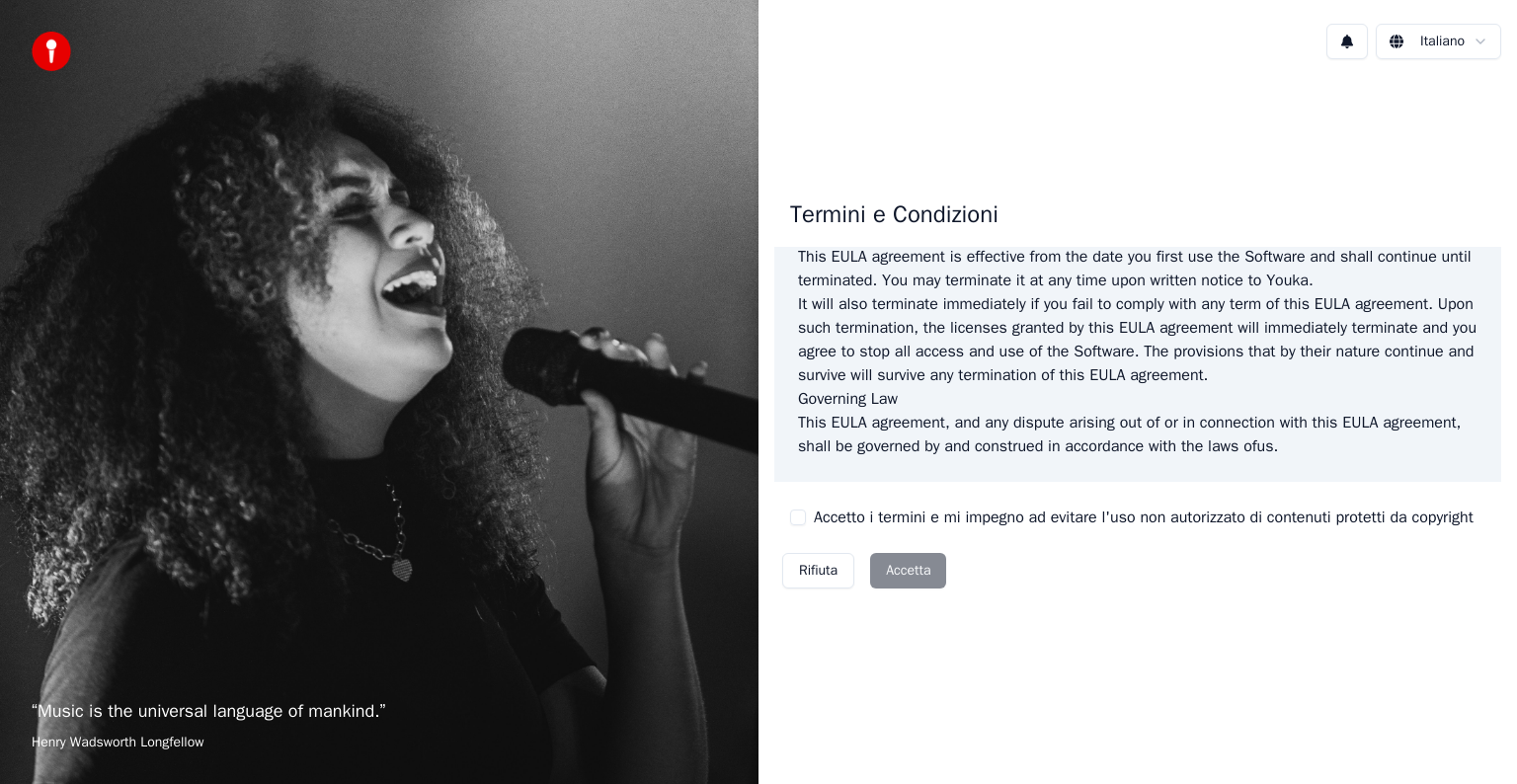 click on "Accetto i termini e mi impegno ad evitare l'uso non autorizzato di contenuti protetti da copyright" at bounding box center [798, 517] 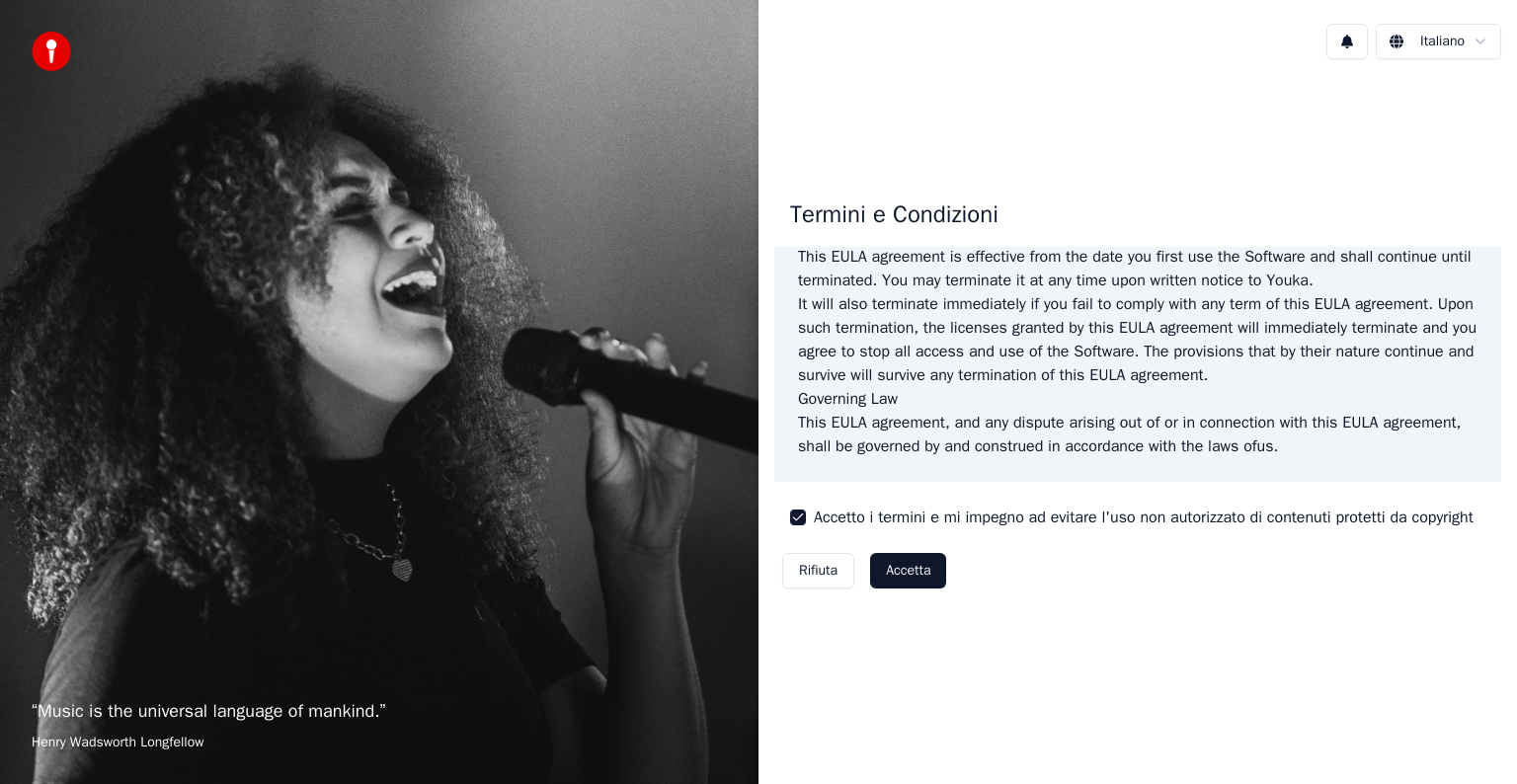 click on "Accetta" at bounding box center [908, 571] 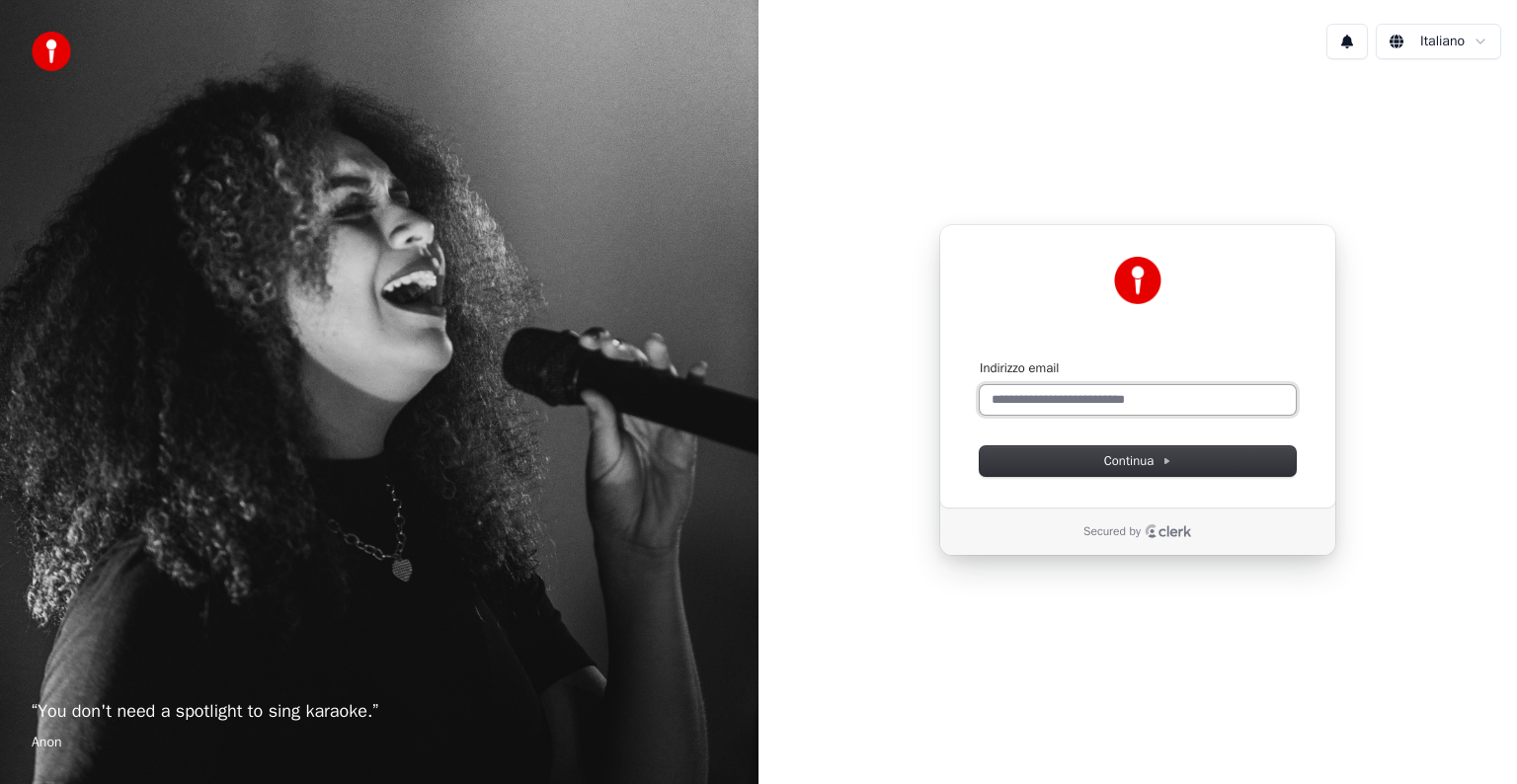 click on "Indirizzo email" at bounding box center (1138, 400) 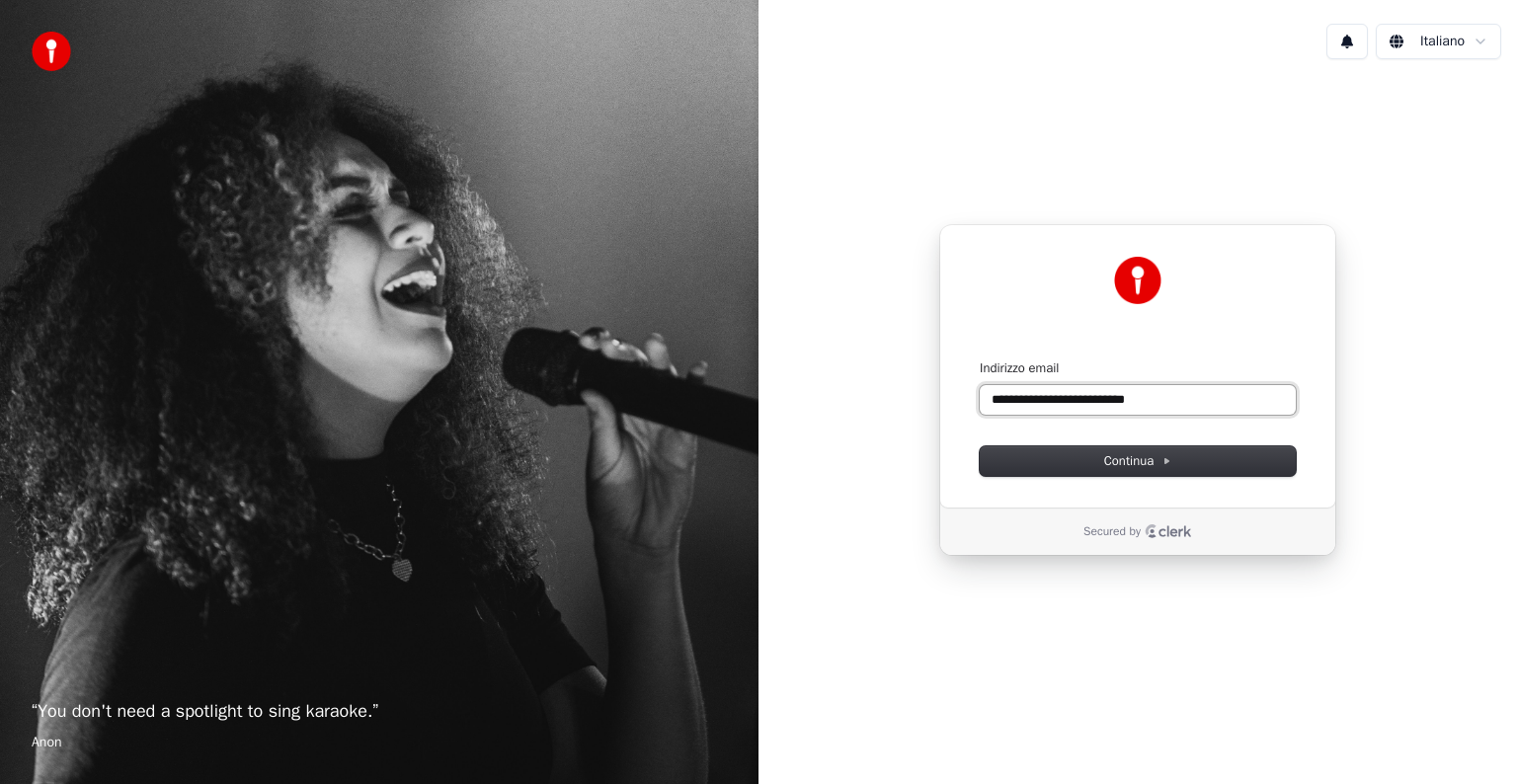 click at bounding box center (980, 359) 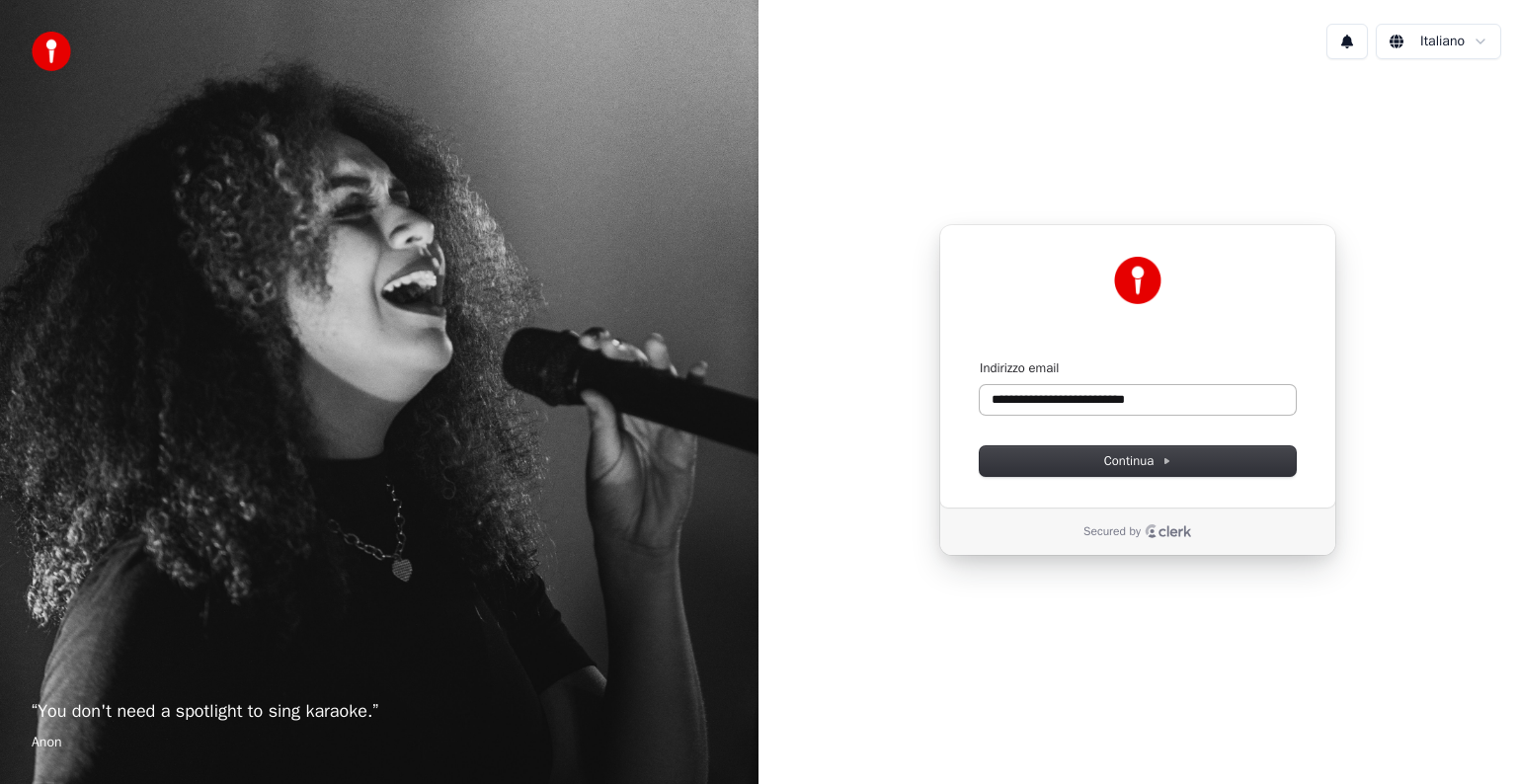 type on "**********" 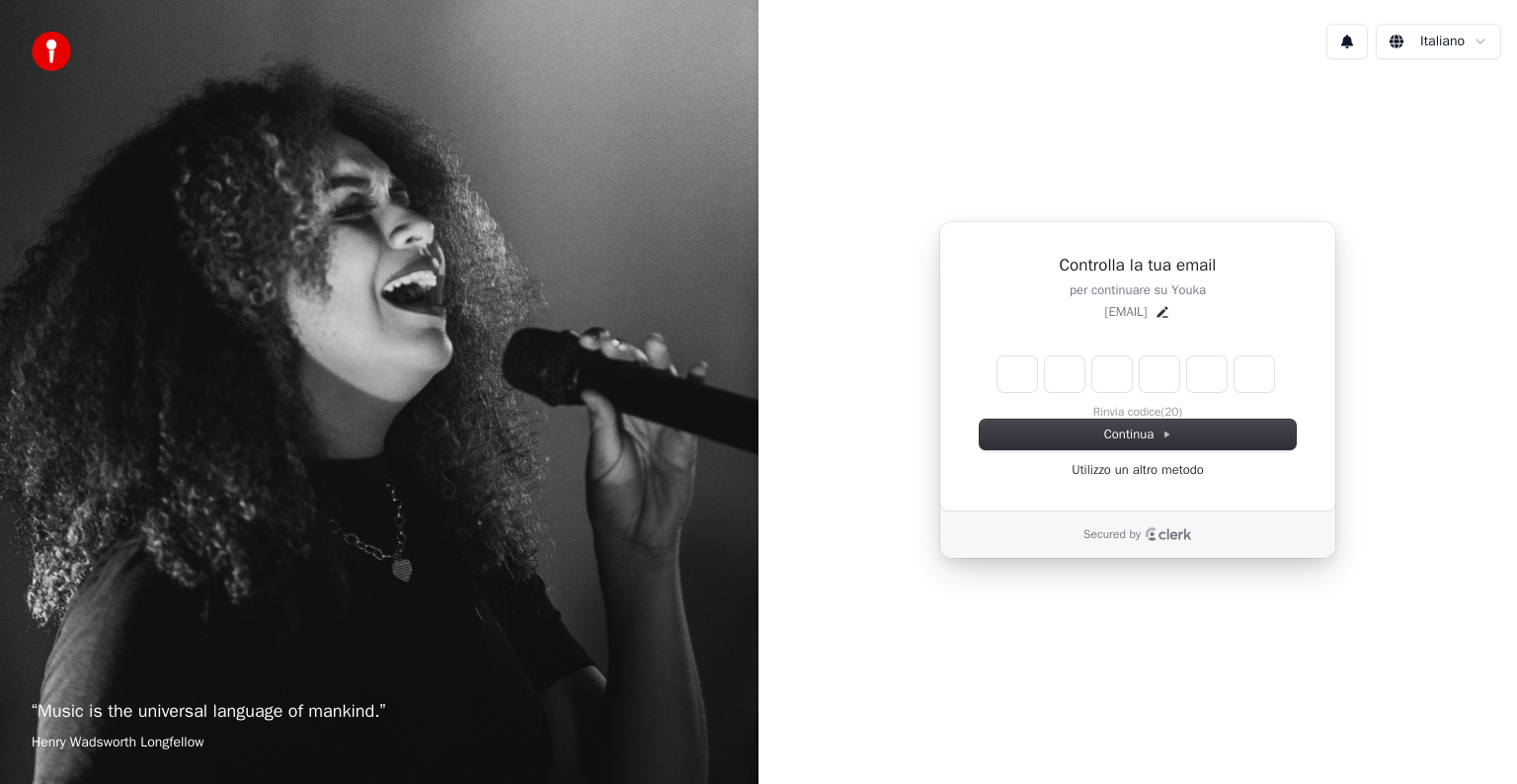 type on "*" 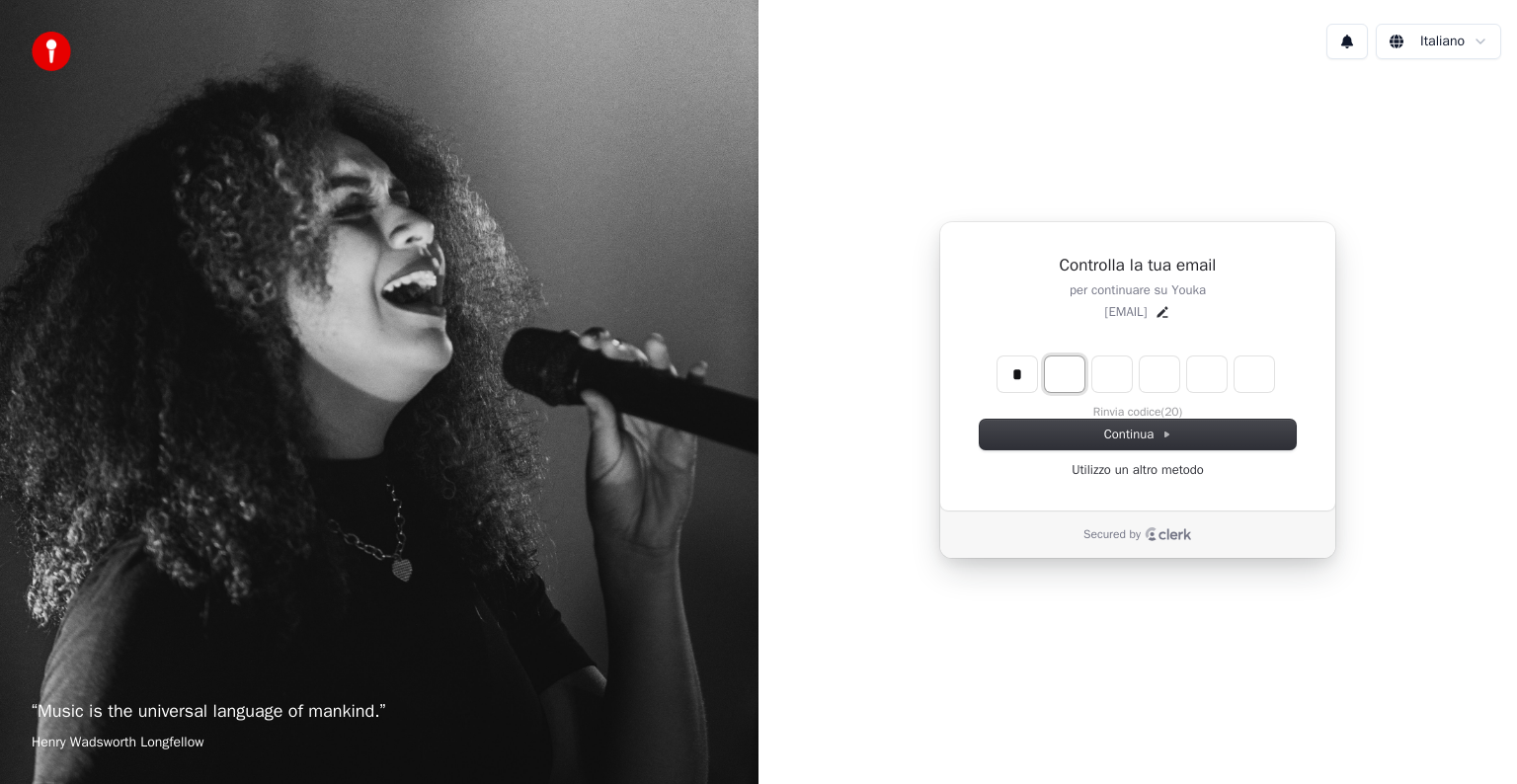 type on "*" 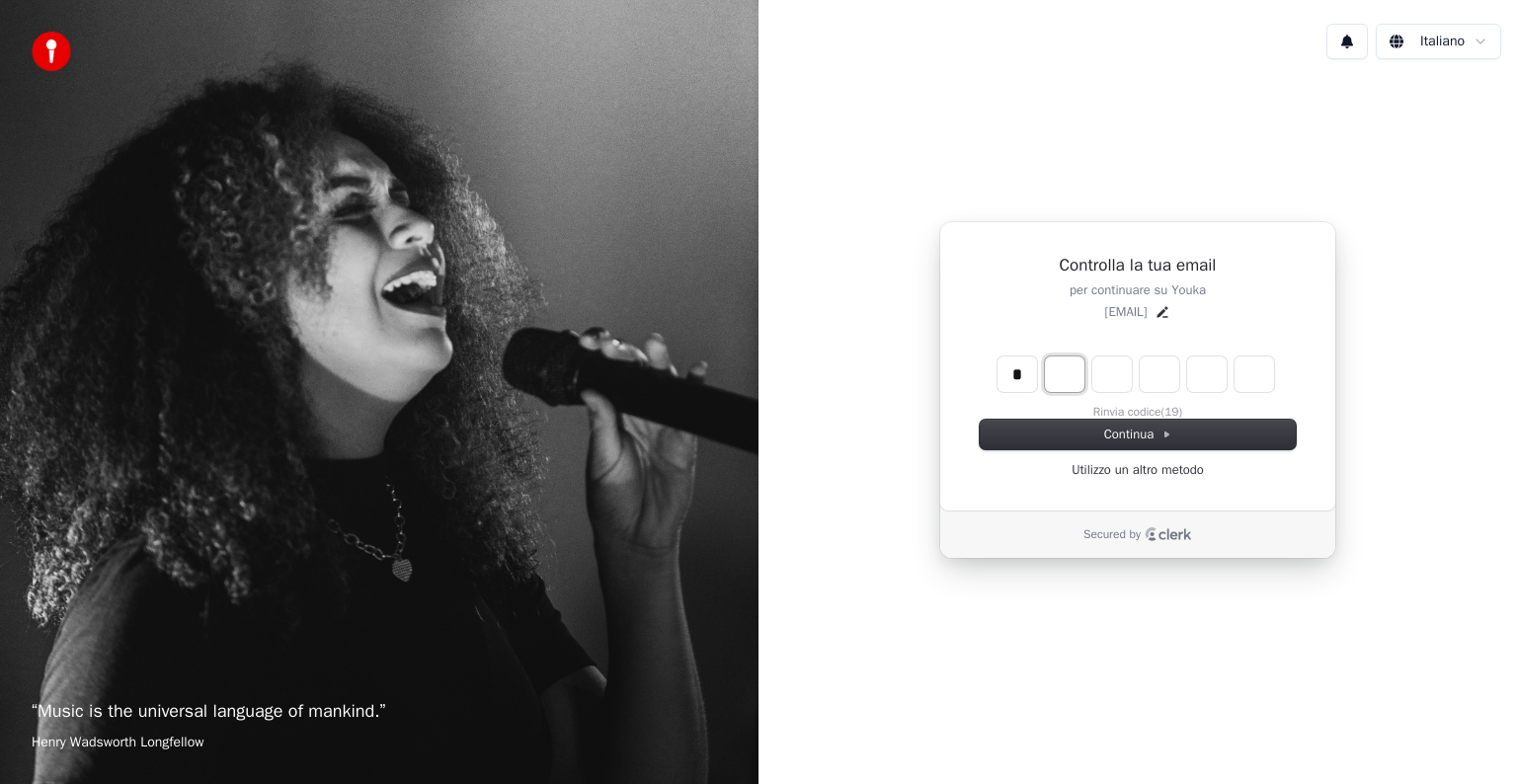 type on "*" 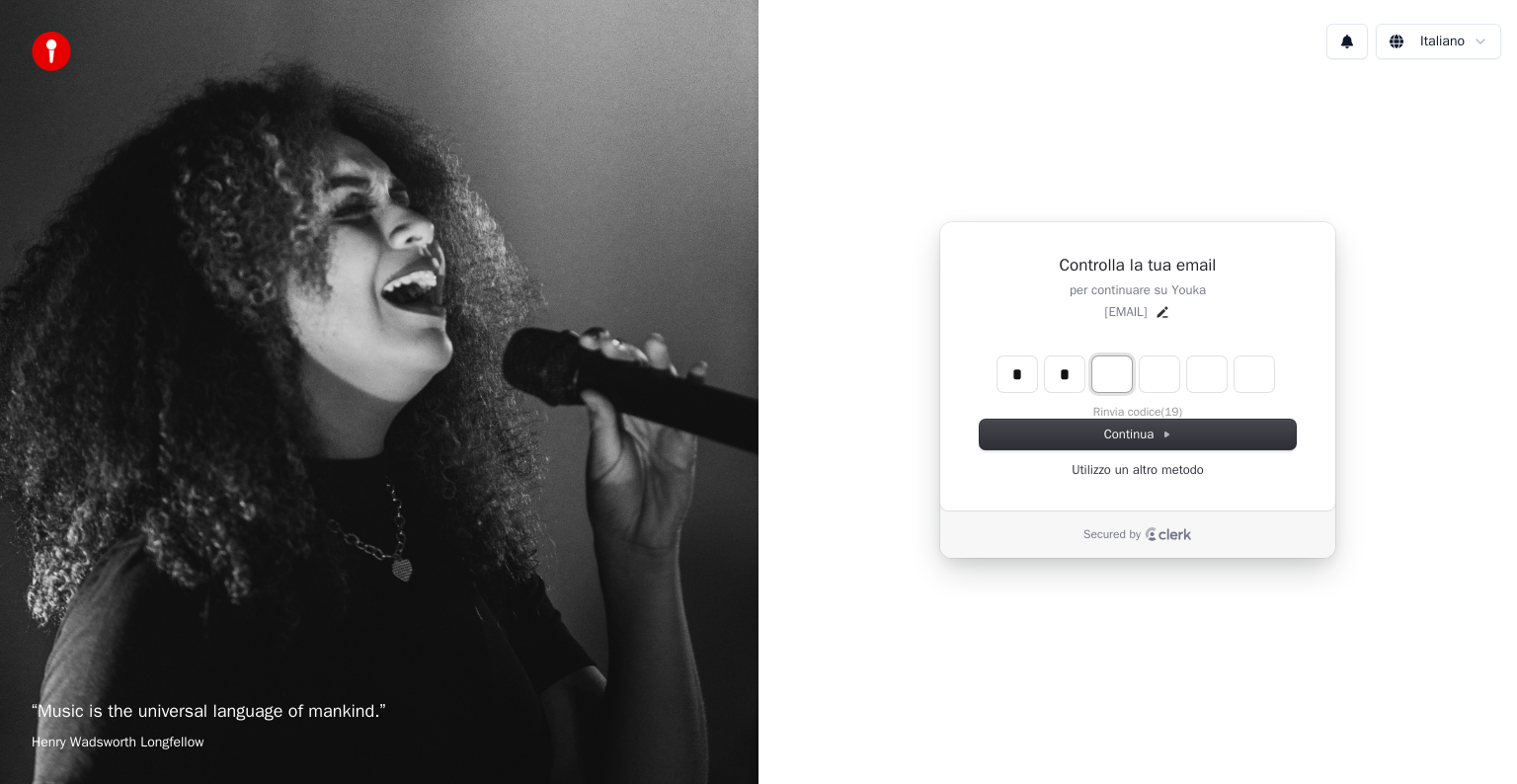 type on "**" 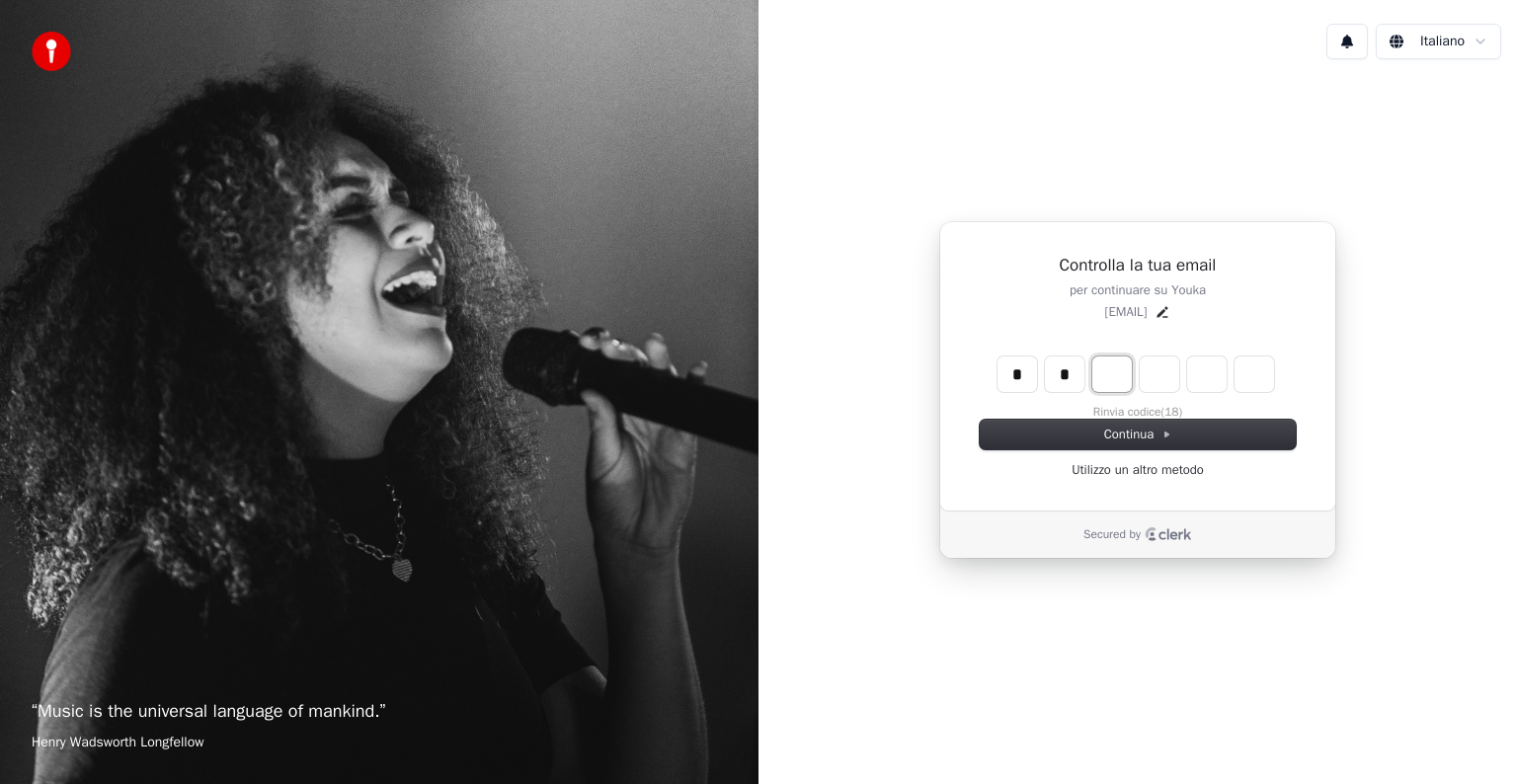 type on "*" 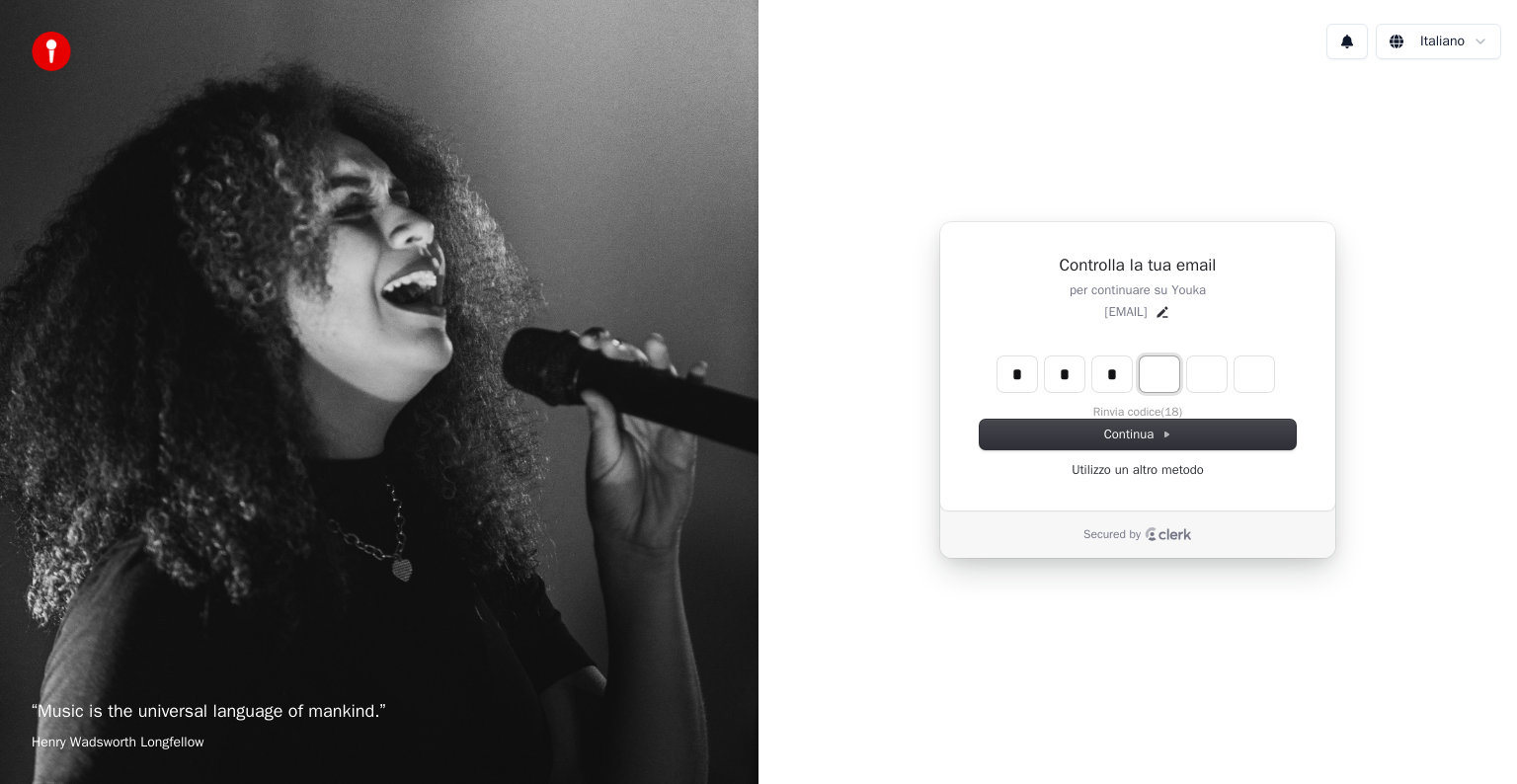 type on "***" 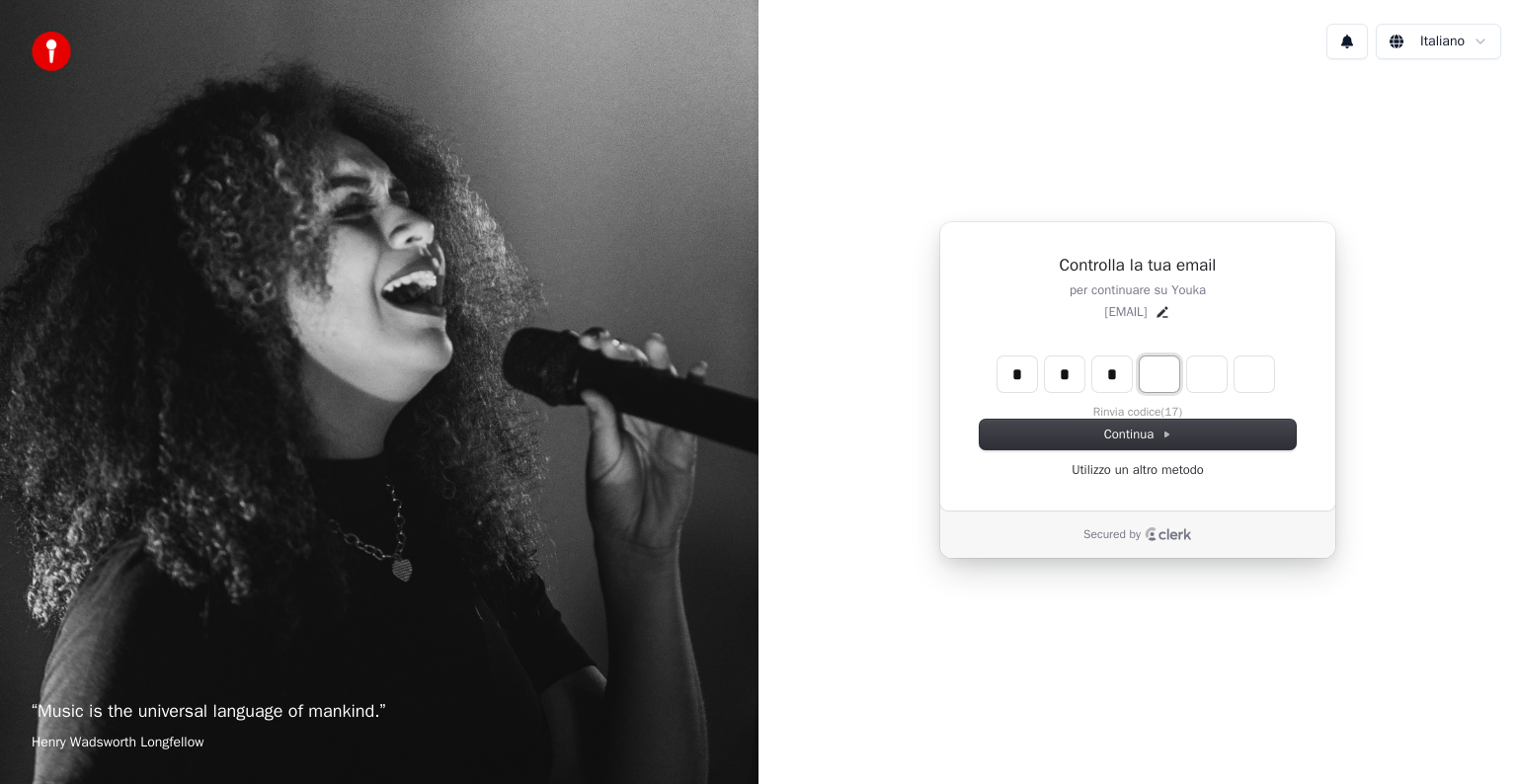 type on "*" 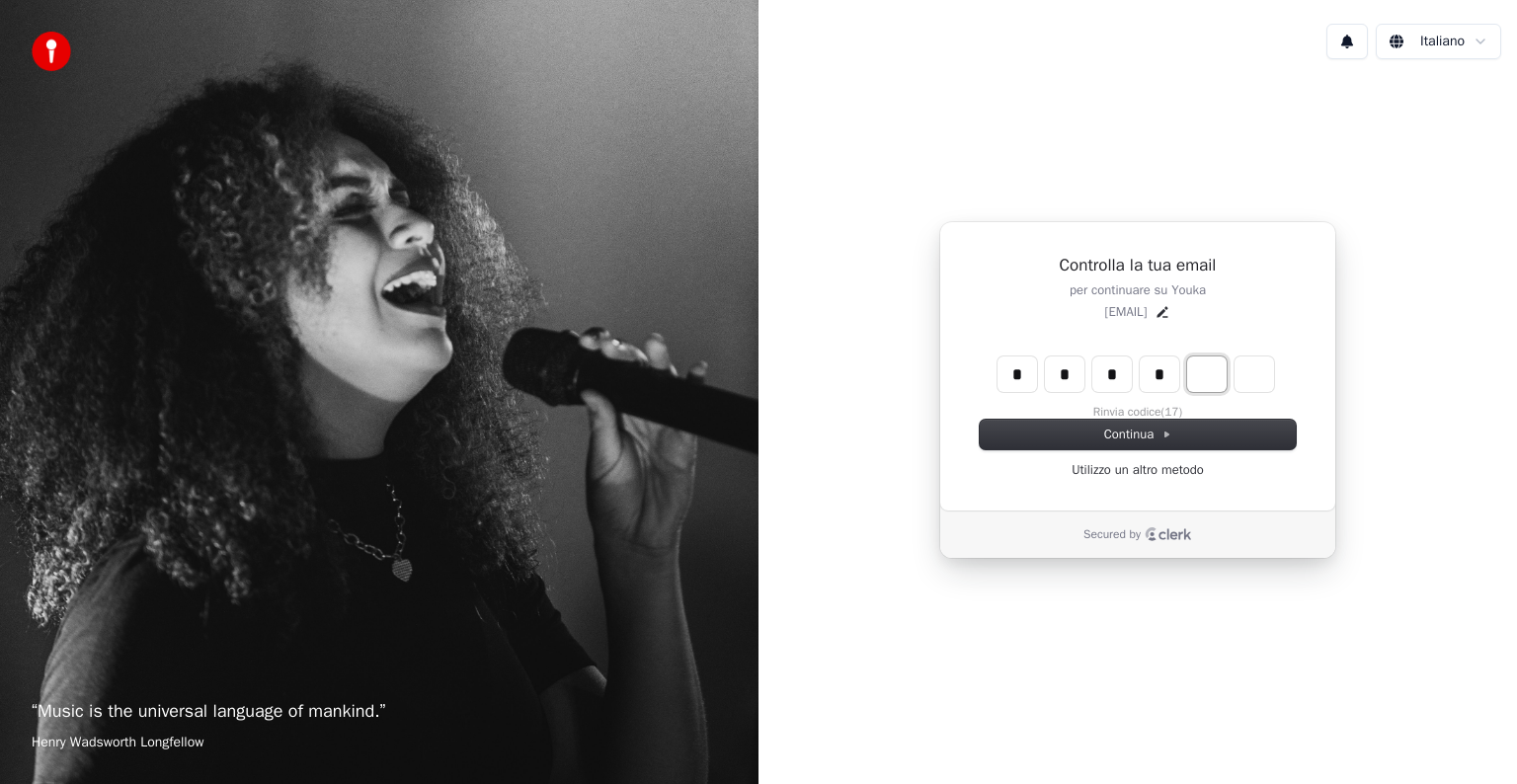 type on "****" 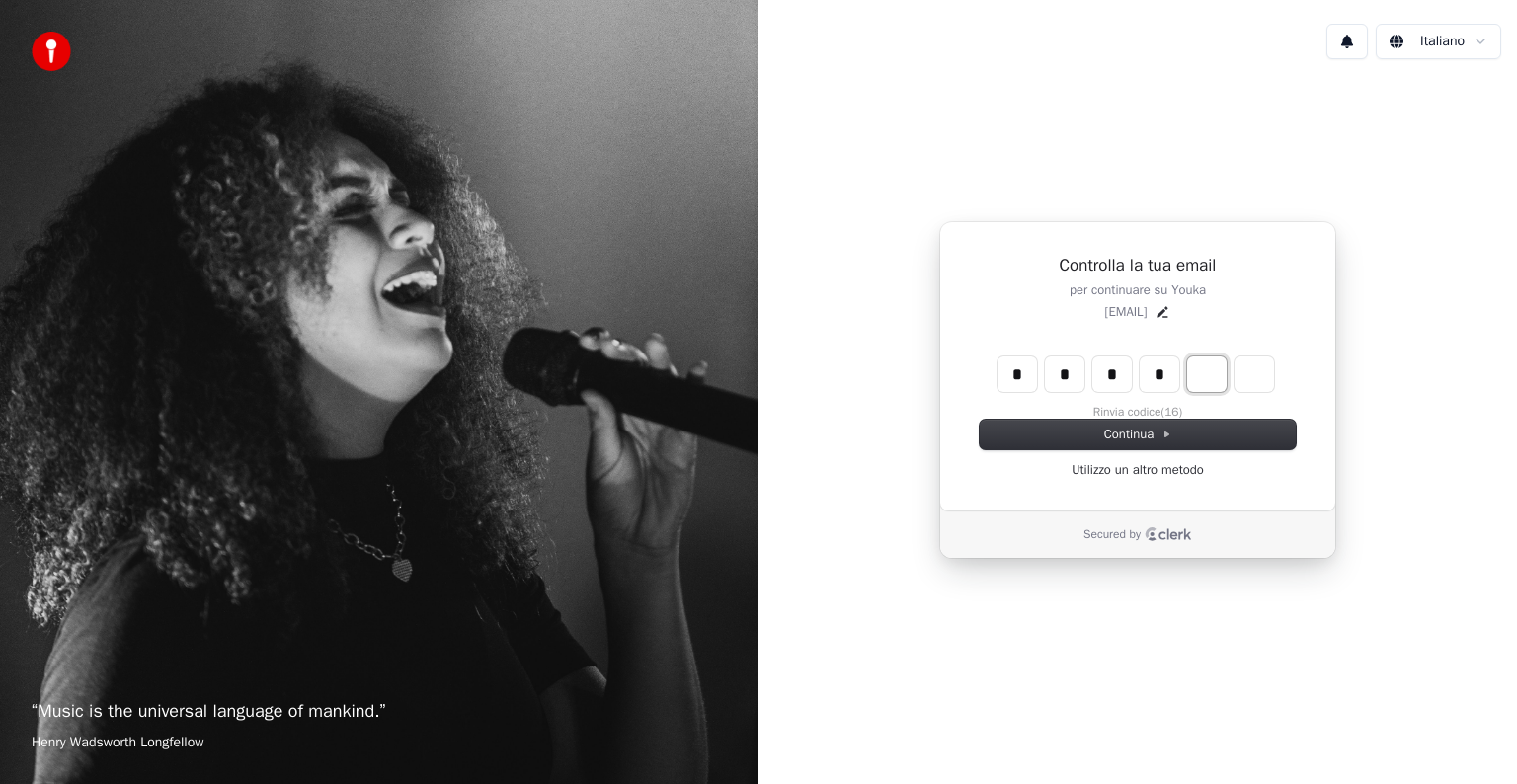 type on "*" 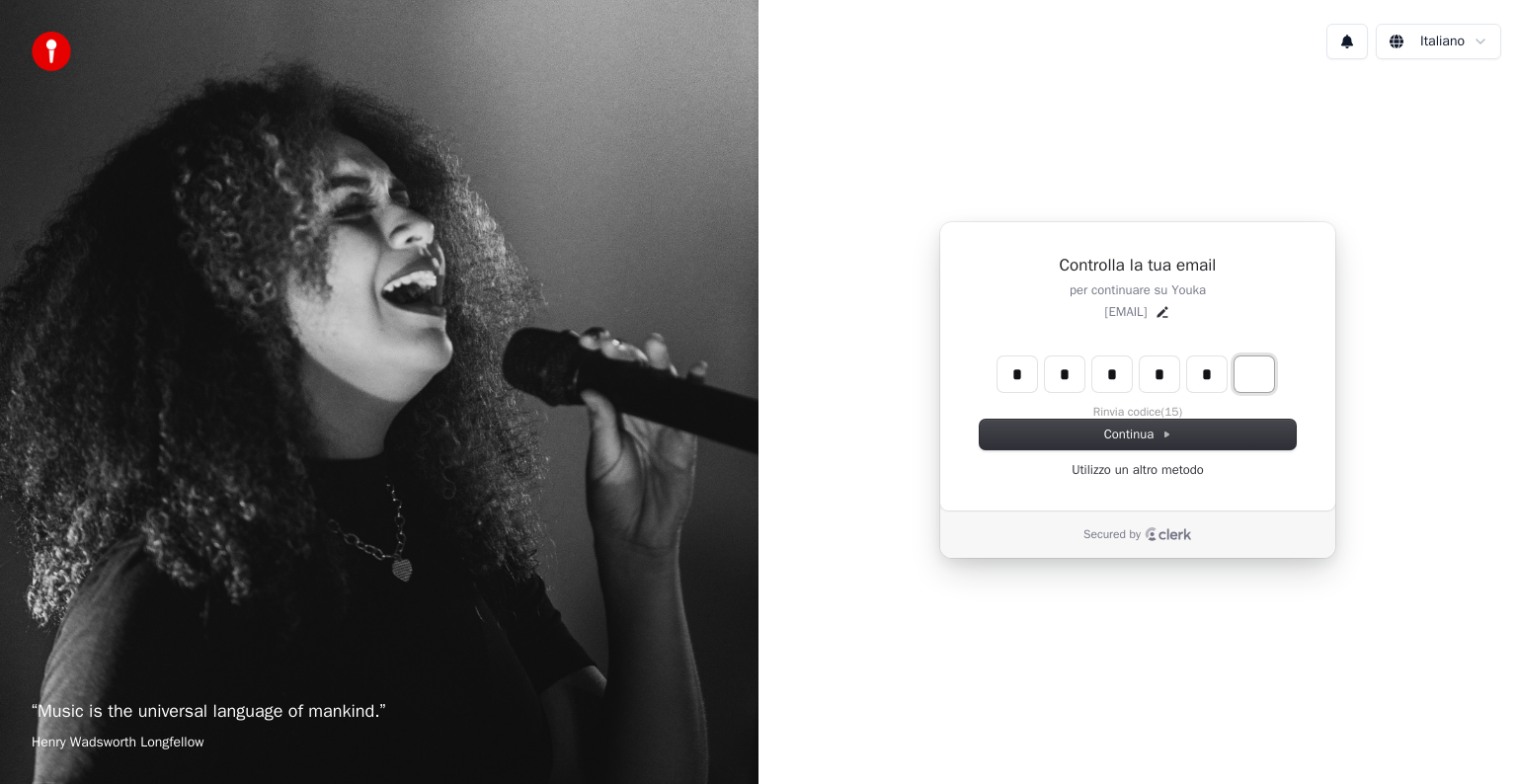 type on "******" 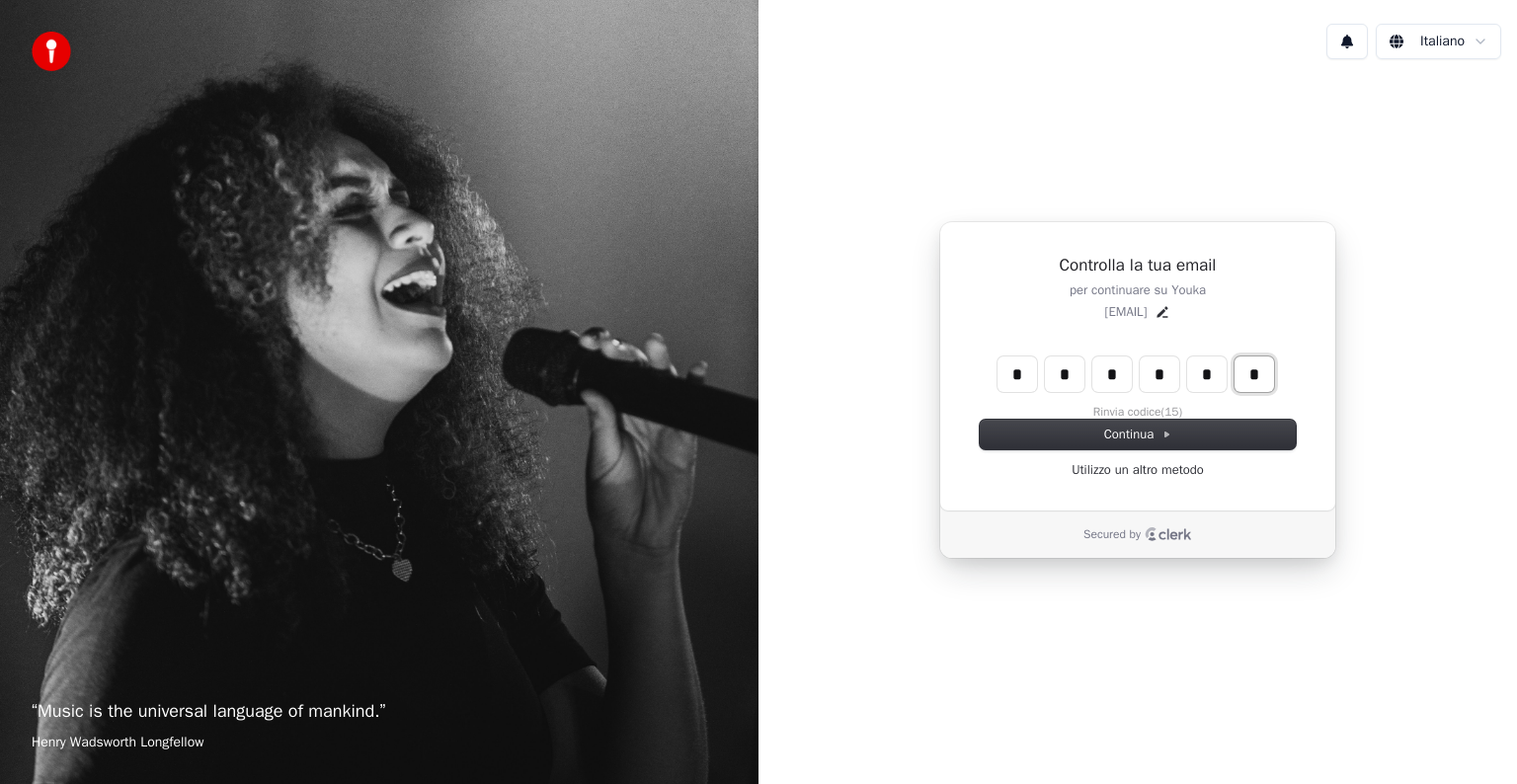 type on "*" 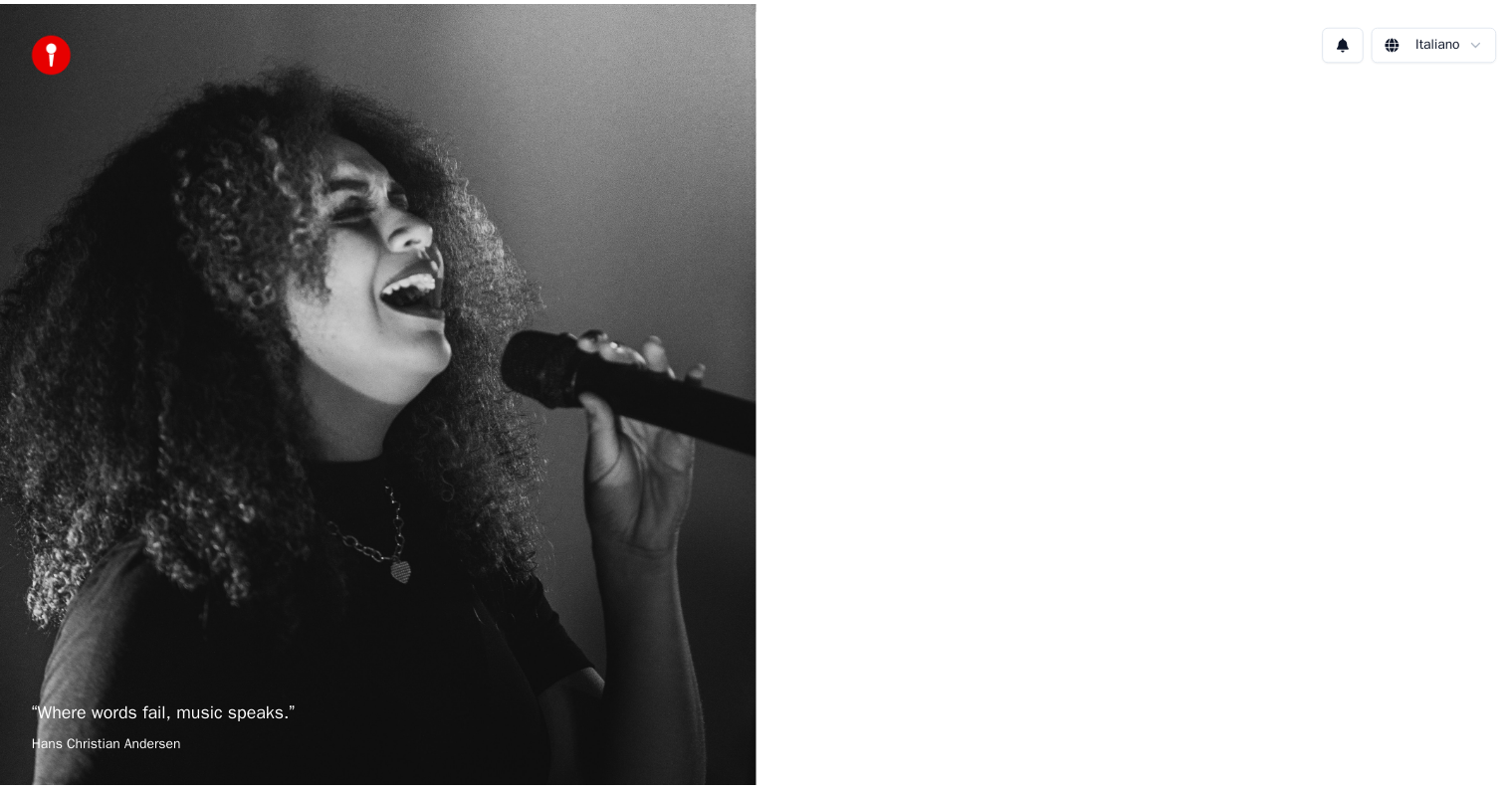 scroll, scrollTop: 0, scrollLeft: 0, axis: both 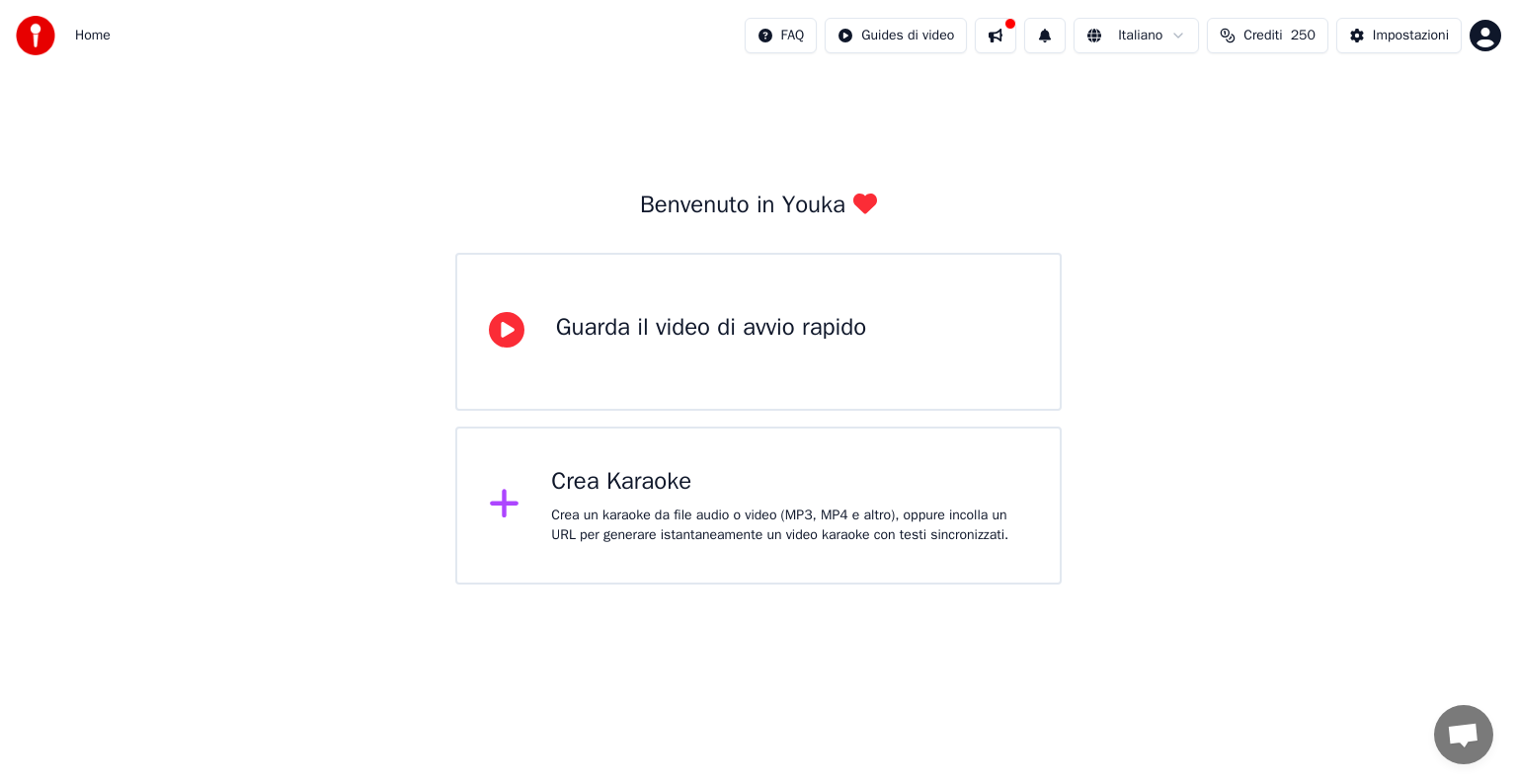 click at bounding box center (996, 36) 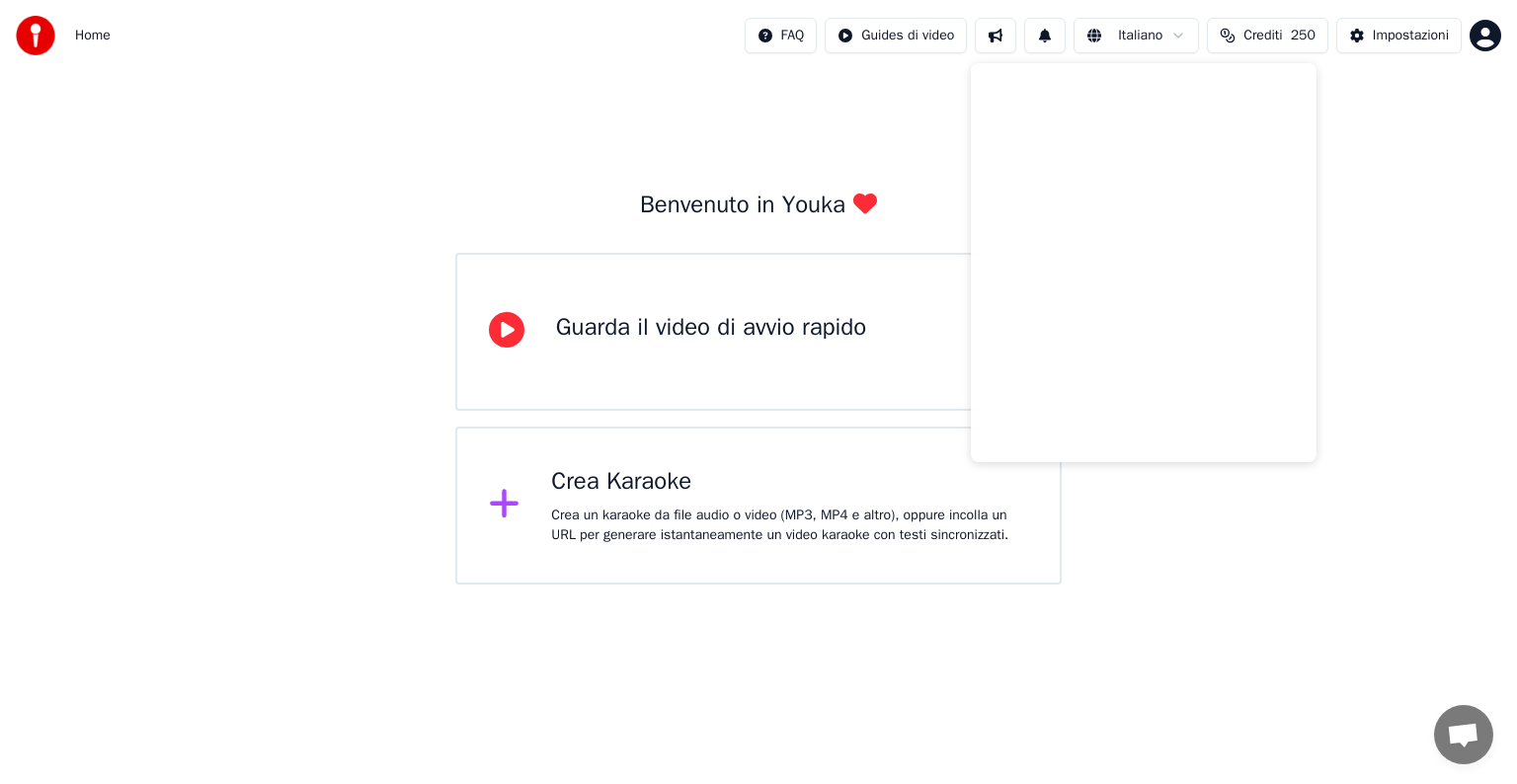 click at bounding box center [996, 36] 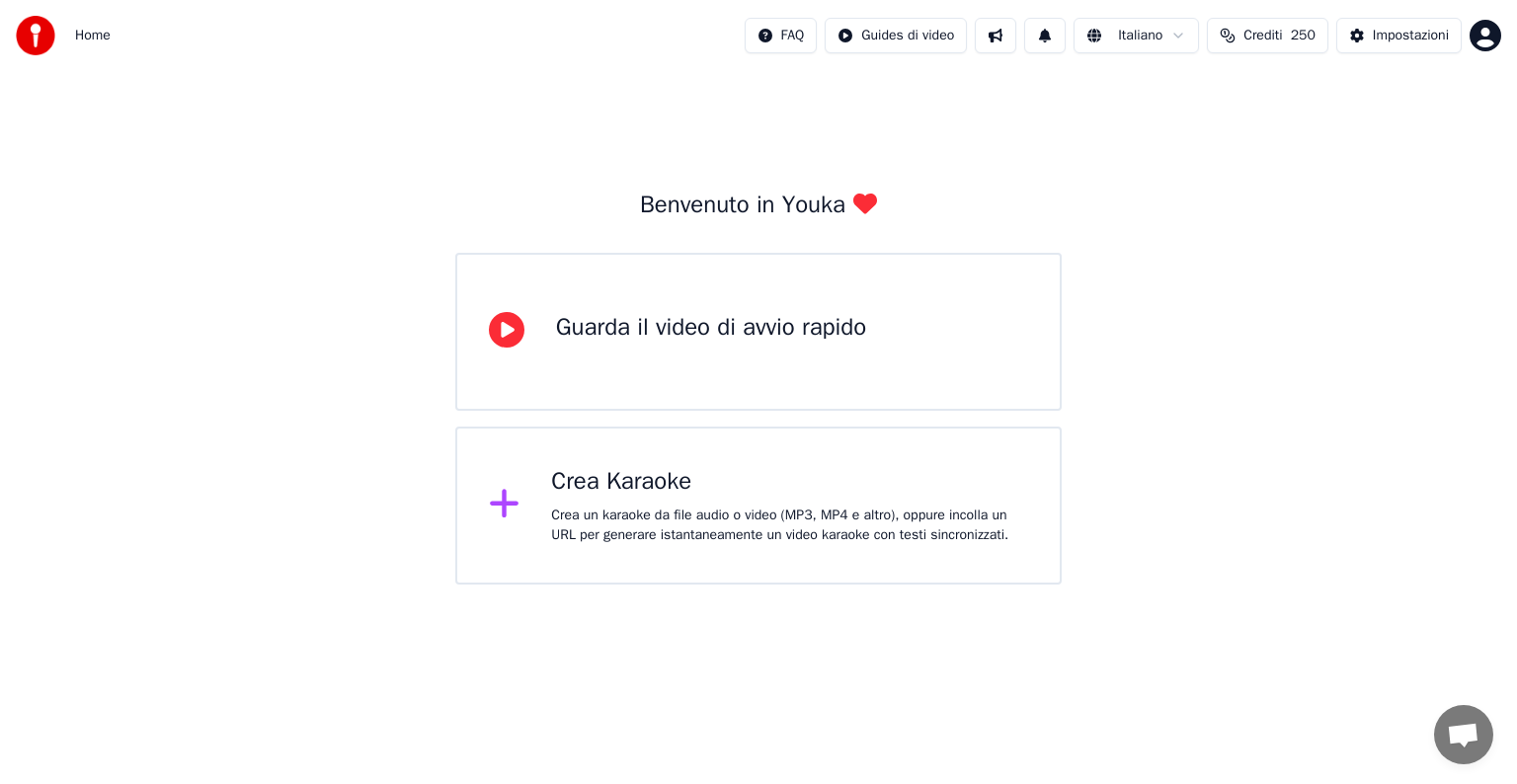 click at bounding box center (996, 36) 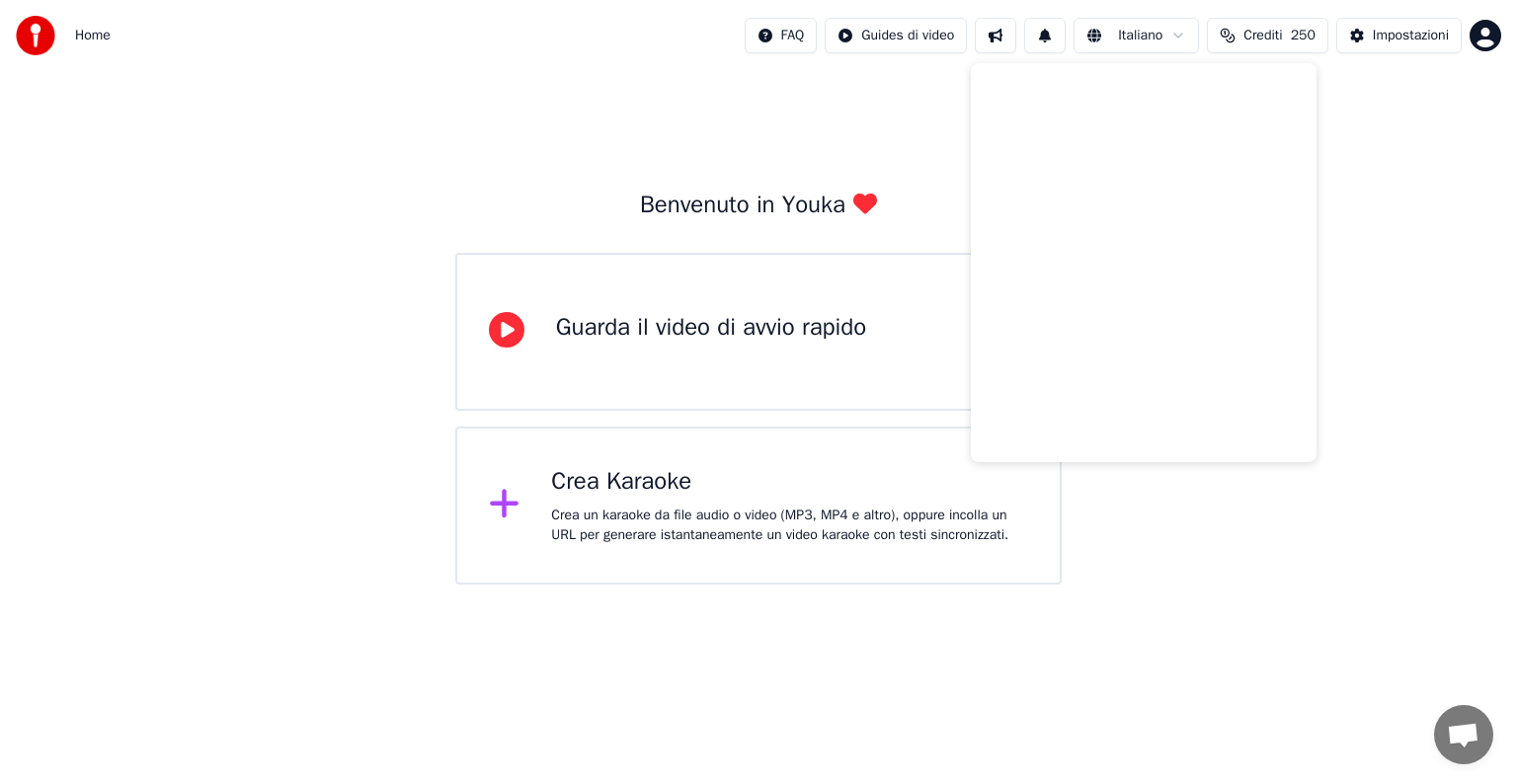 click on "Guarda il video di avvio rapido" at bounding box center [711, 328] 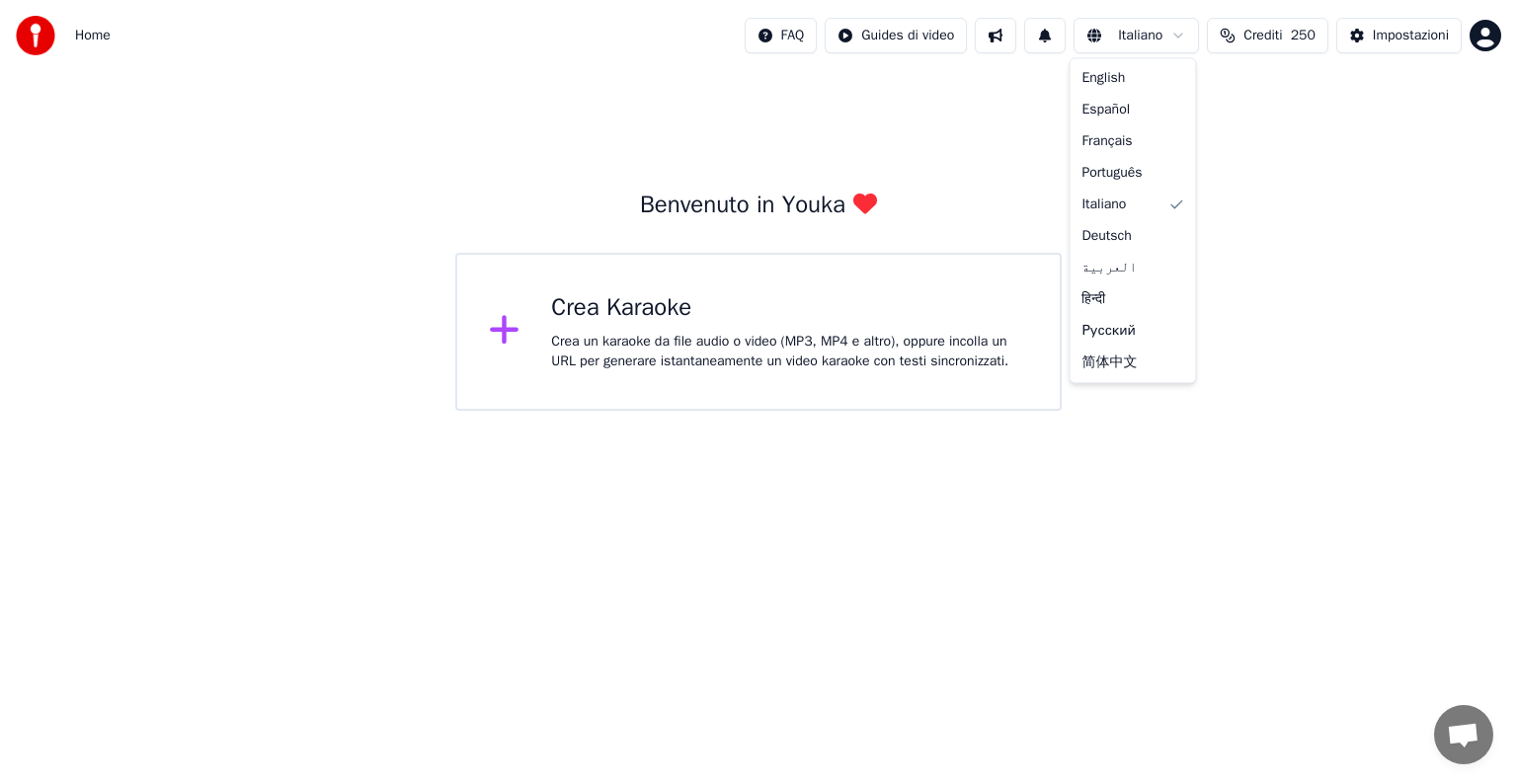 click on "Home FAQ Guides di video Italiano Crediti 250 Impostazioni Benvenuto in Youka Crea Karaoke Crea un karaoke da file audio o video (MP3, MP4 e altro), oppure incolla un URL per generare istantaneamente un video karaoke con testi sincronizzati. English Español Français Português Italiano Deutsch العربية हिन्दी Русский 简体中文" at bounding box center [758, 205] 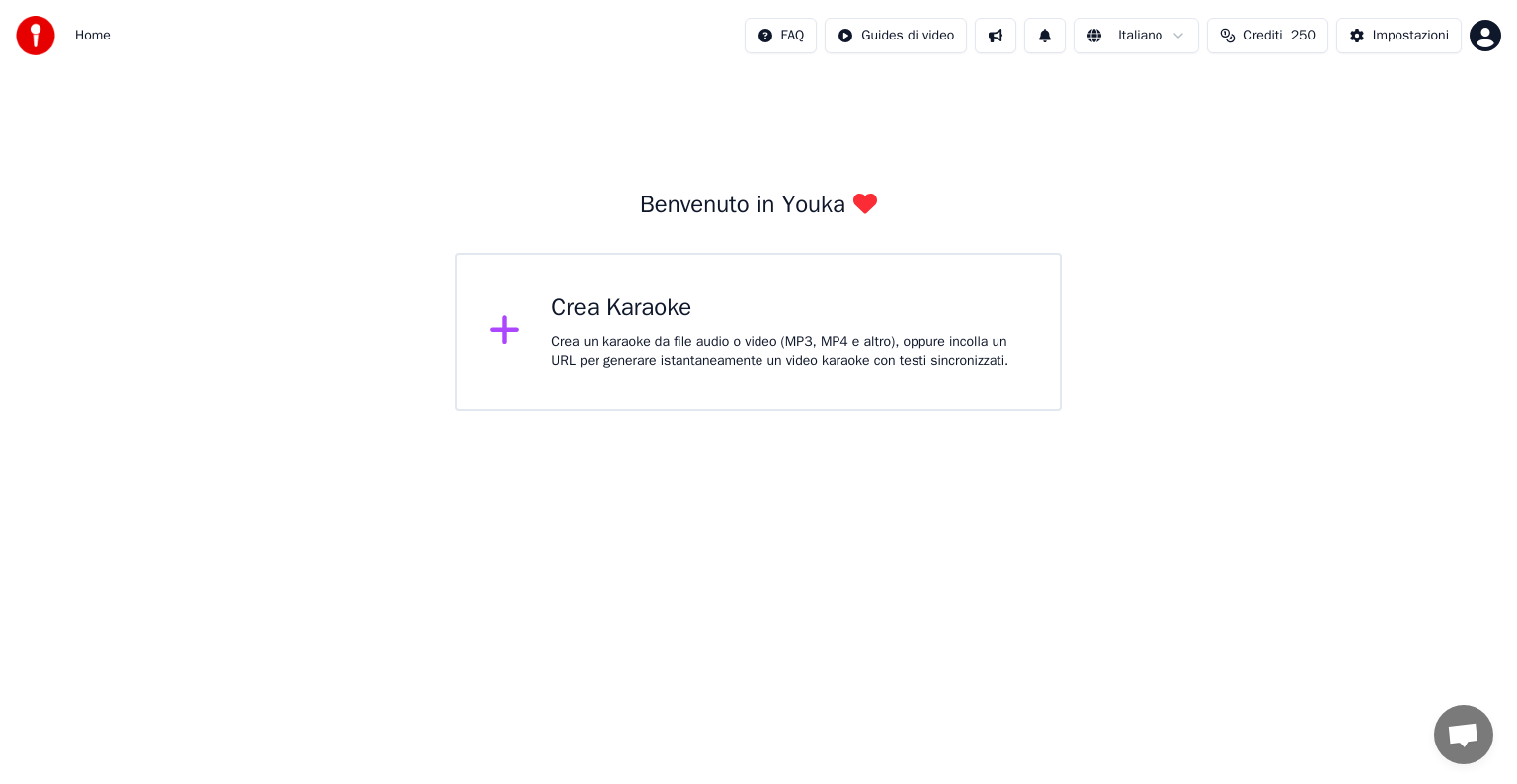 click on "Home FAQ Guides di video Italiano Crediti 250 Impostazioni Benvenuto in Youka Crea Karaoke Crea un karaoke da file audio o video (MP3, MP4 e altro), oppure incolla un URL per generare istantaneamente un video karaoke con testi sincronizzati." at bounding box center (758, 205) 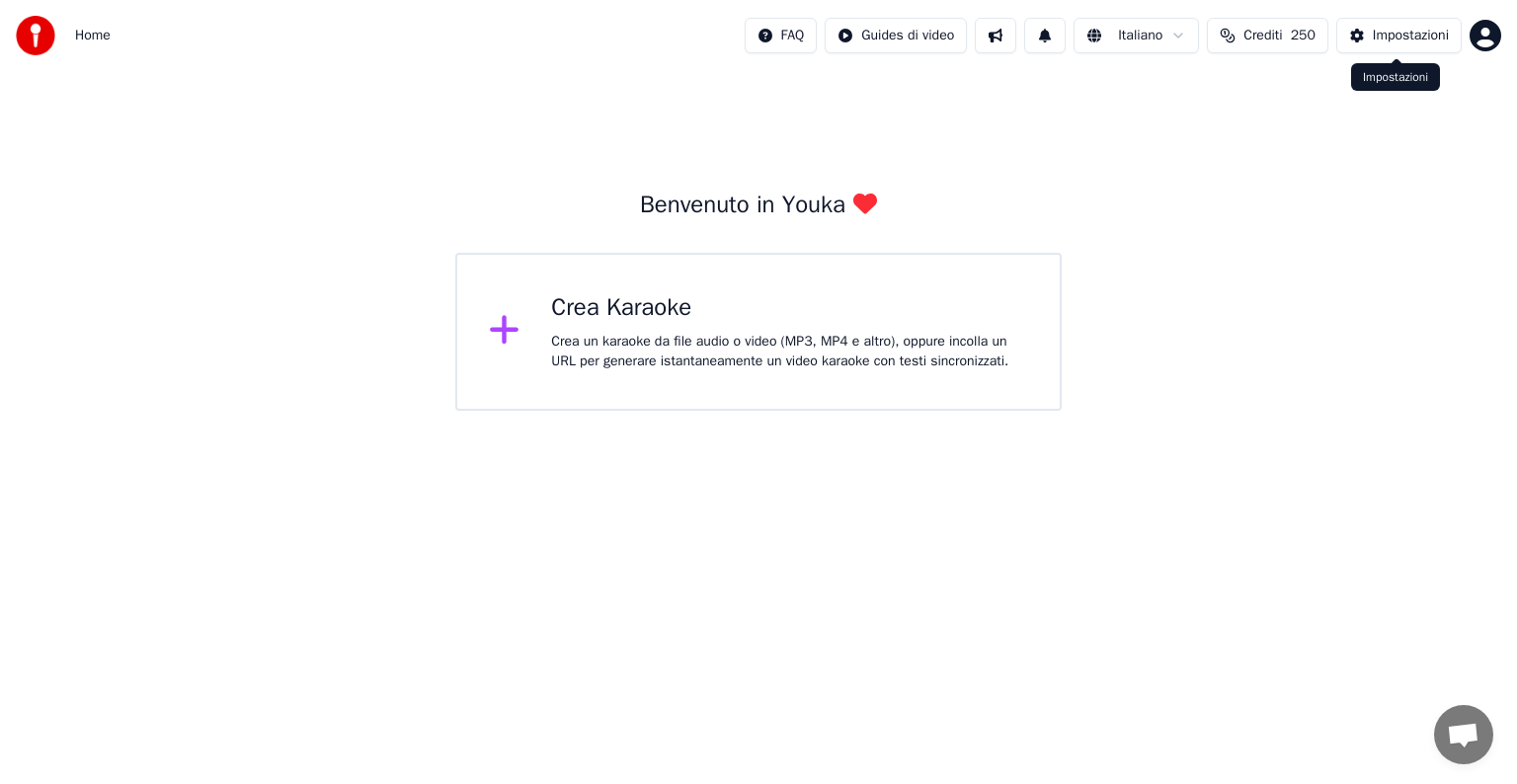 click on "Impostazioni" at bounding box center (1410, 36) 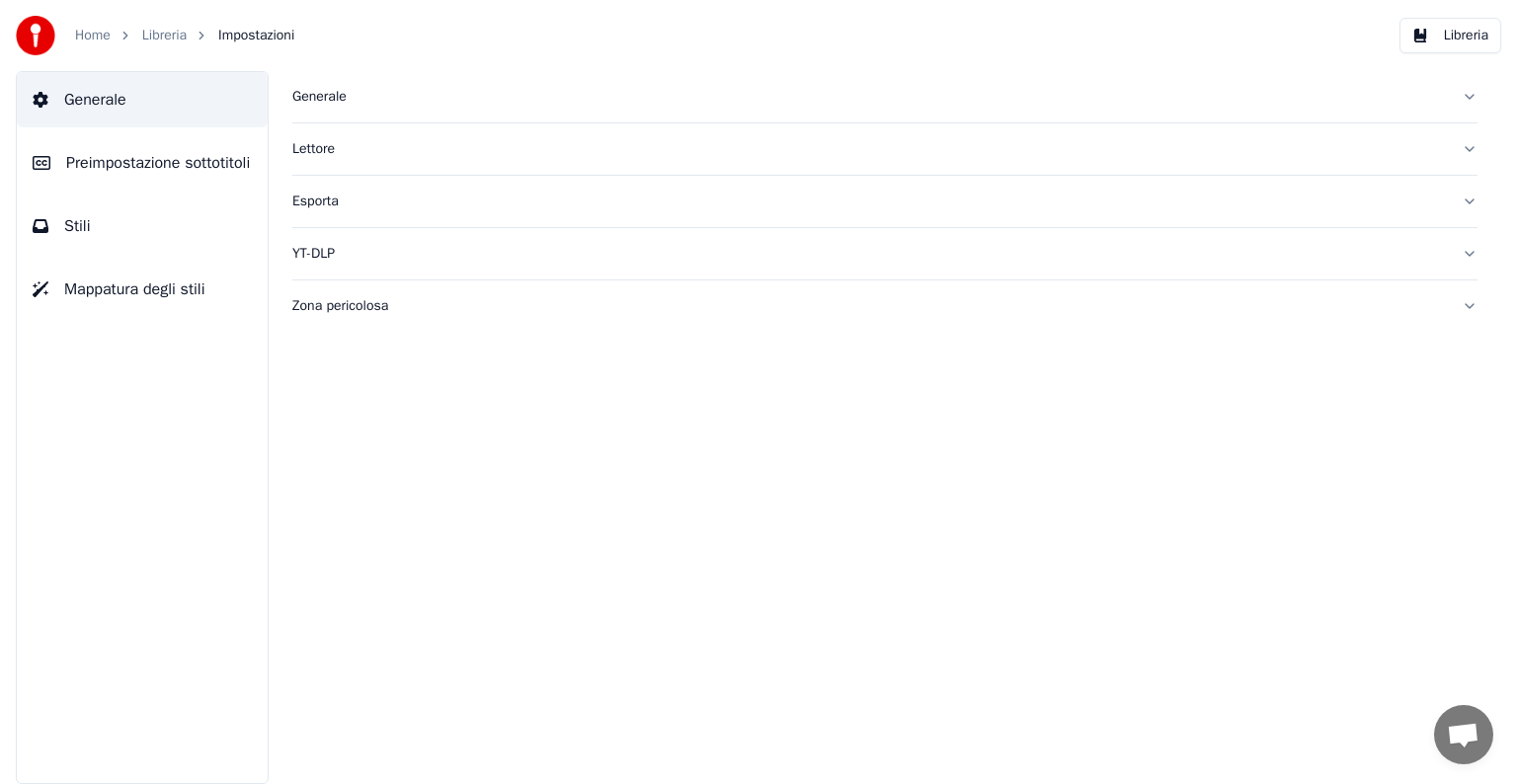 click on "Libreria" at bounding box center (164, 36) 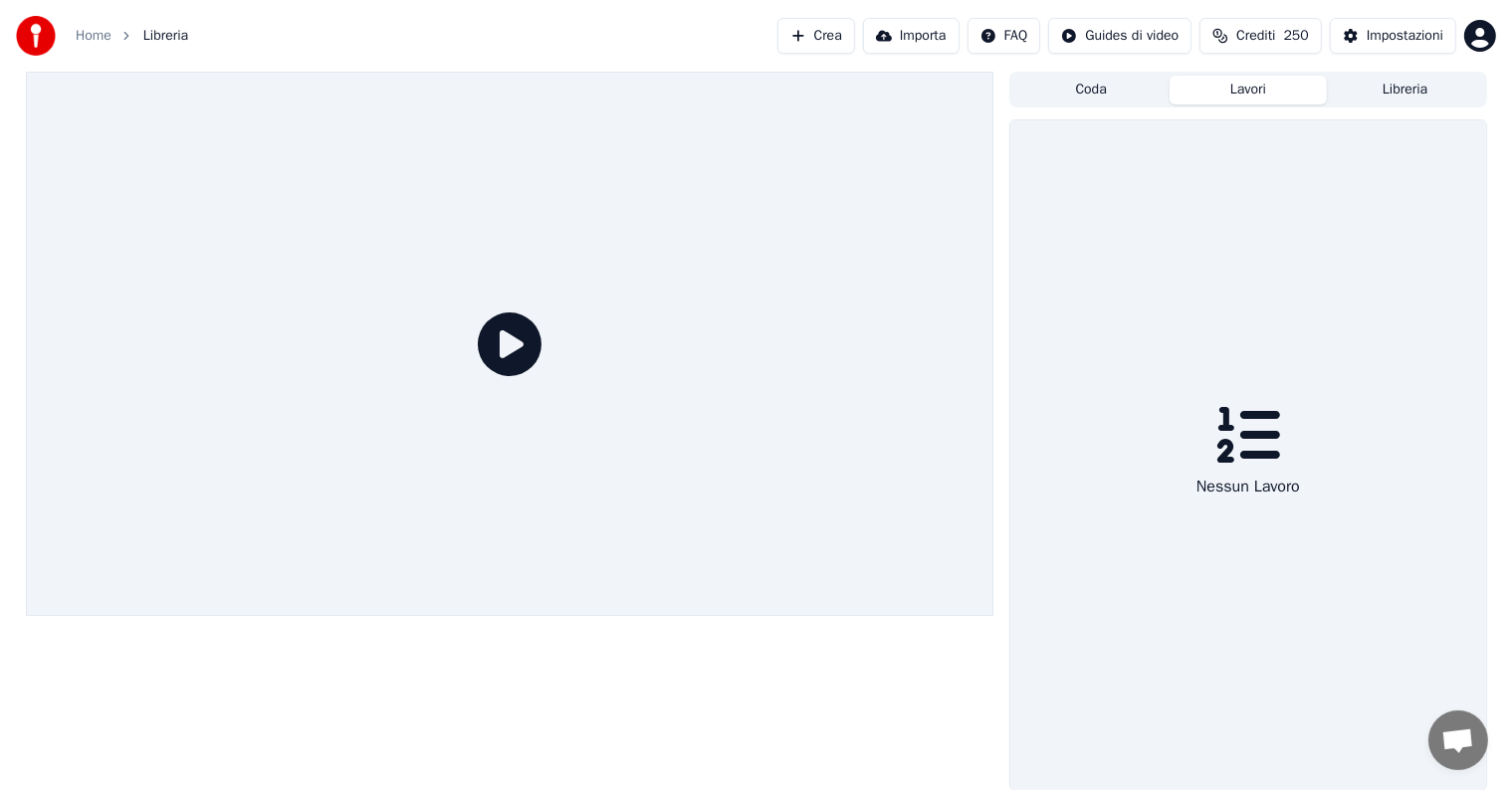 click on "Lavori" at bounding box center [1248, 90] 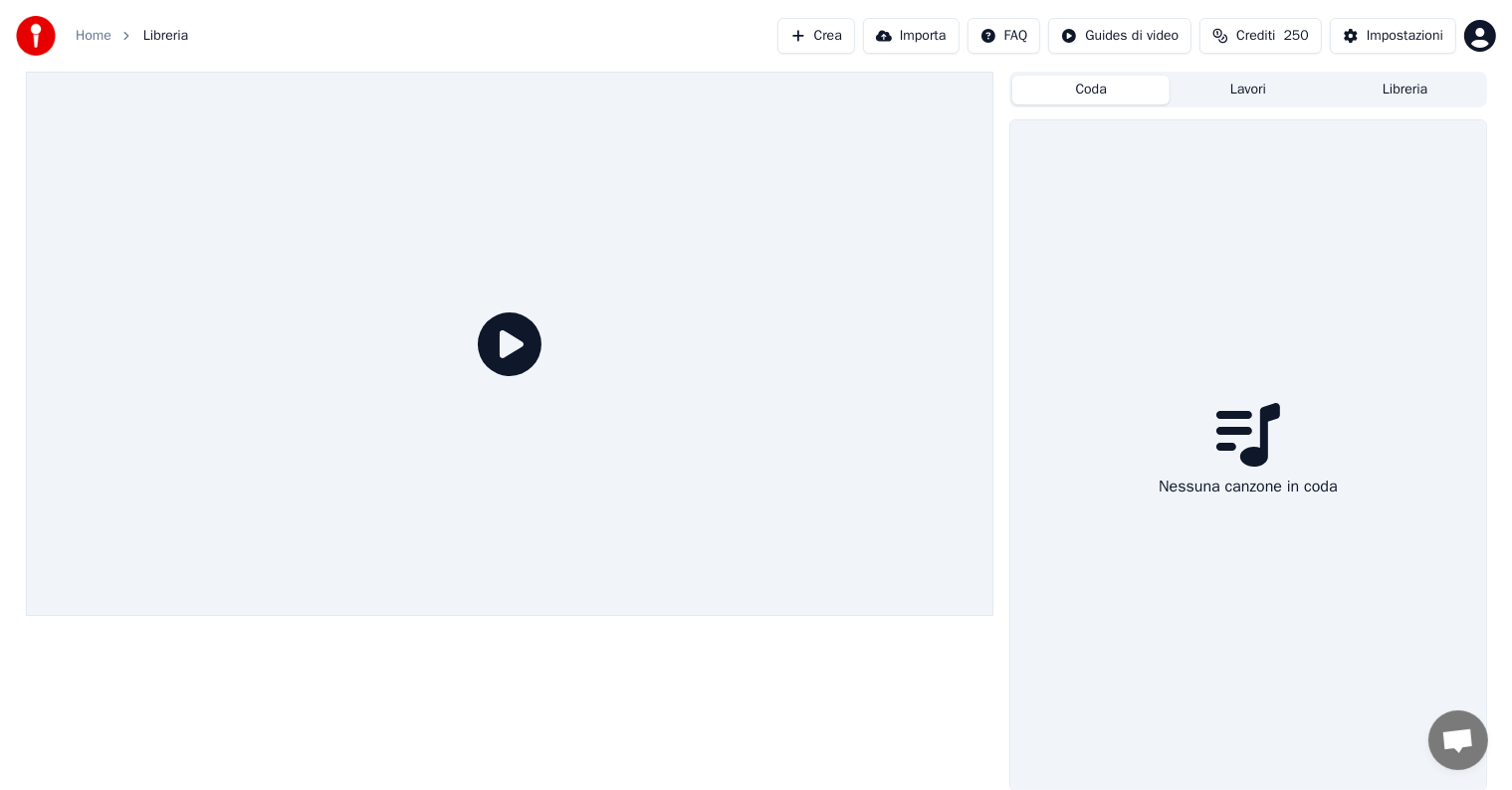 click on "Coda" at bounding box center (1091, 90) 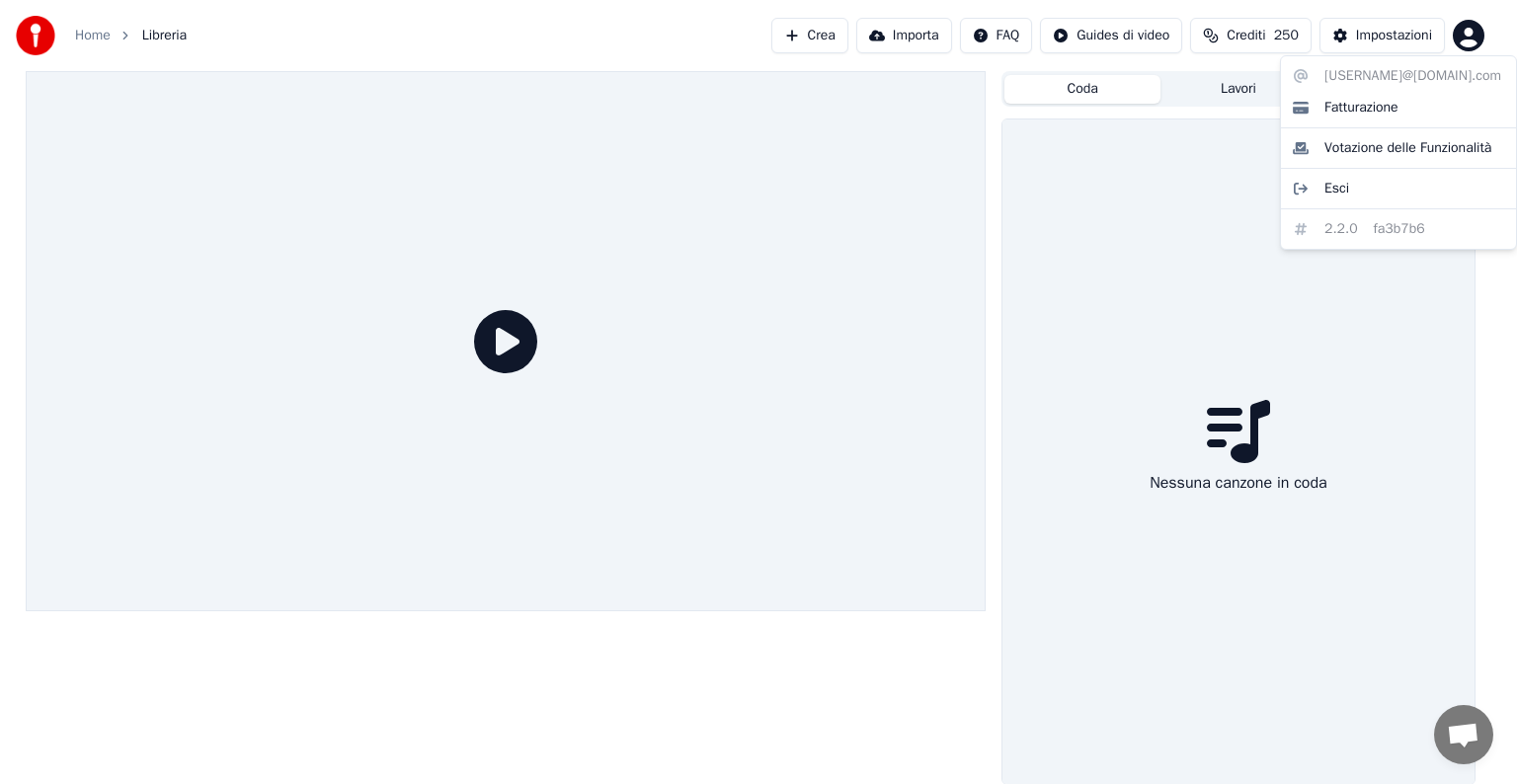 click on "Home Libreria Crea Importa FAQ Guides di video Crediti 250 Impostazioni Coda Lavori Libreria Nessuna canzone in coda ferdinando.oriolo@gmail.com Fatturazione Votazione delle Funzionalità Esci 2.2.0 fa3b7b6" at bounding box center (758, 392) 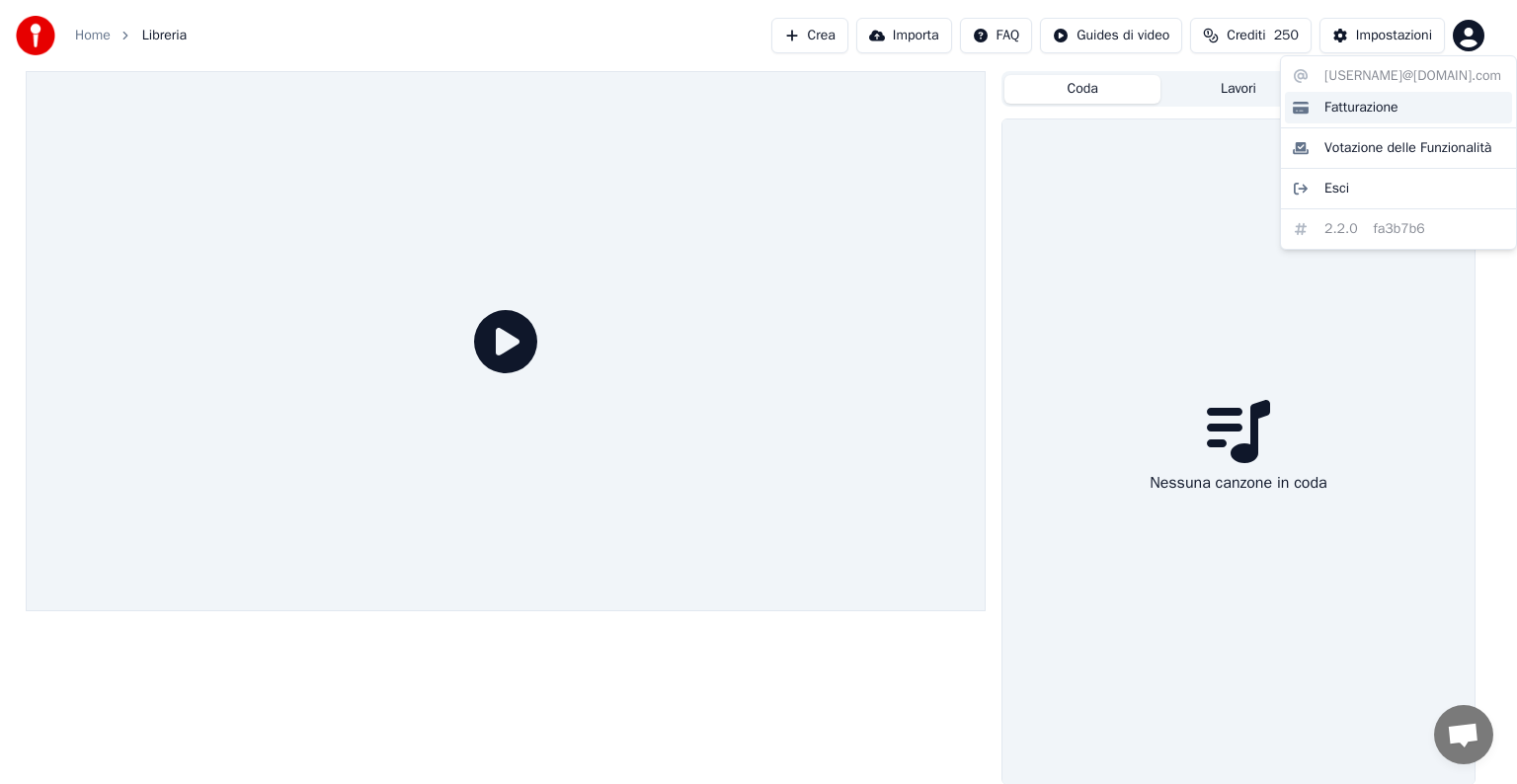 click on "Fatturazione" at bounding box center (1361, 108) 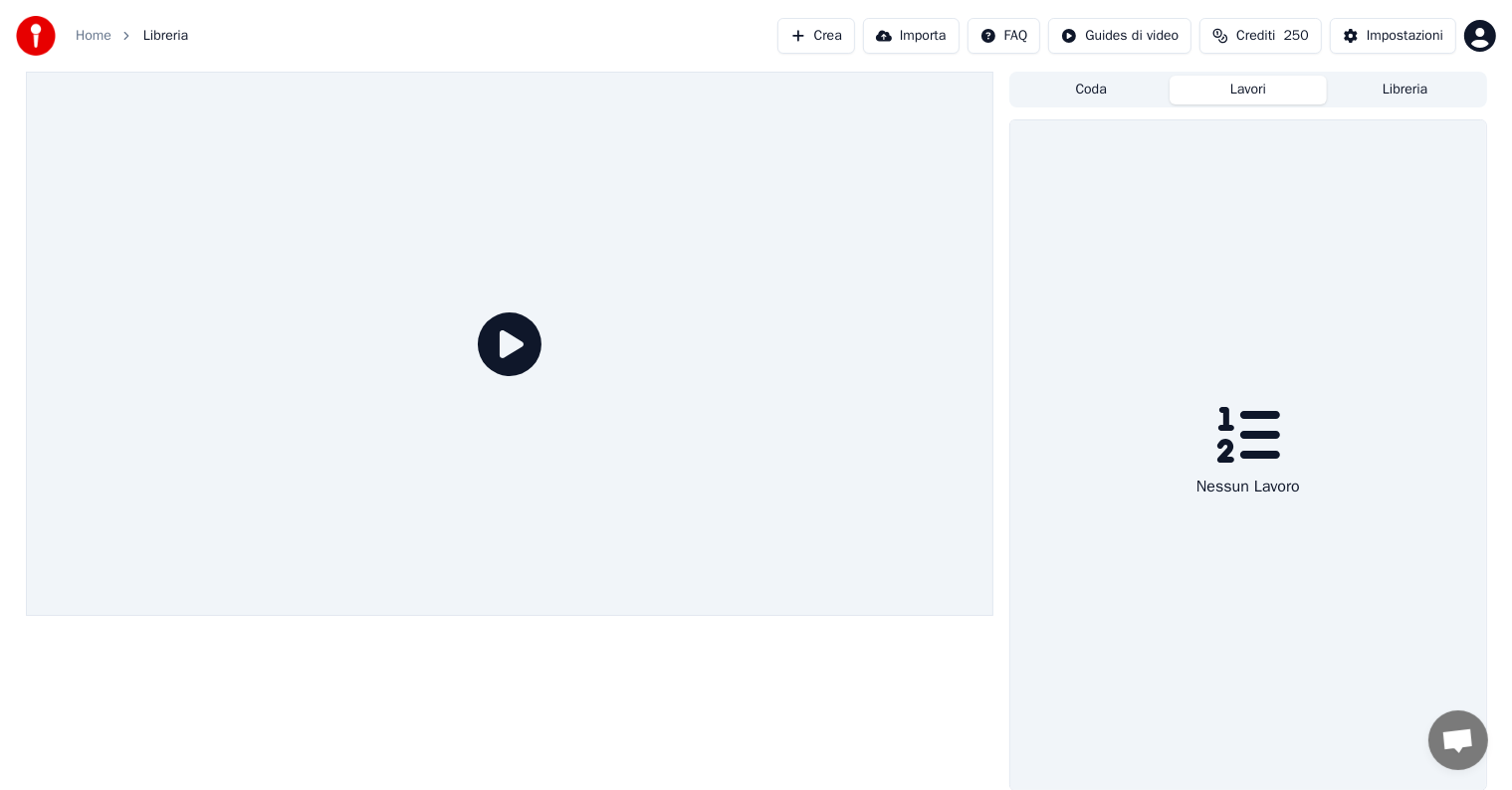 click on "Lavori" at bounding box center (1248, 90) 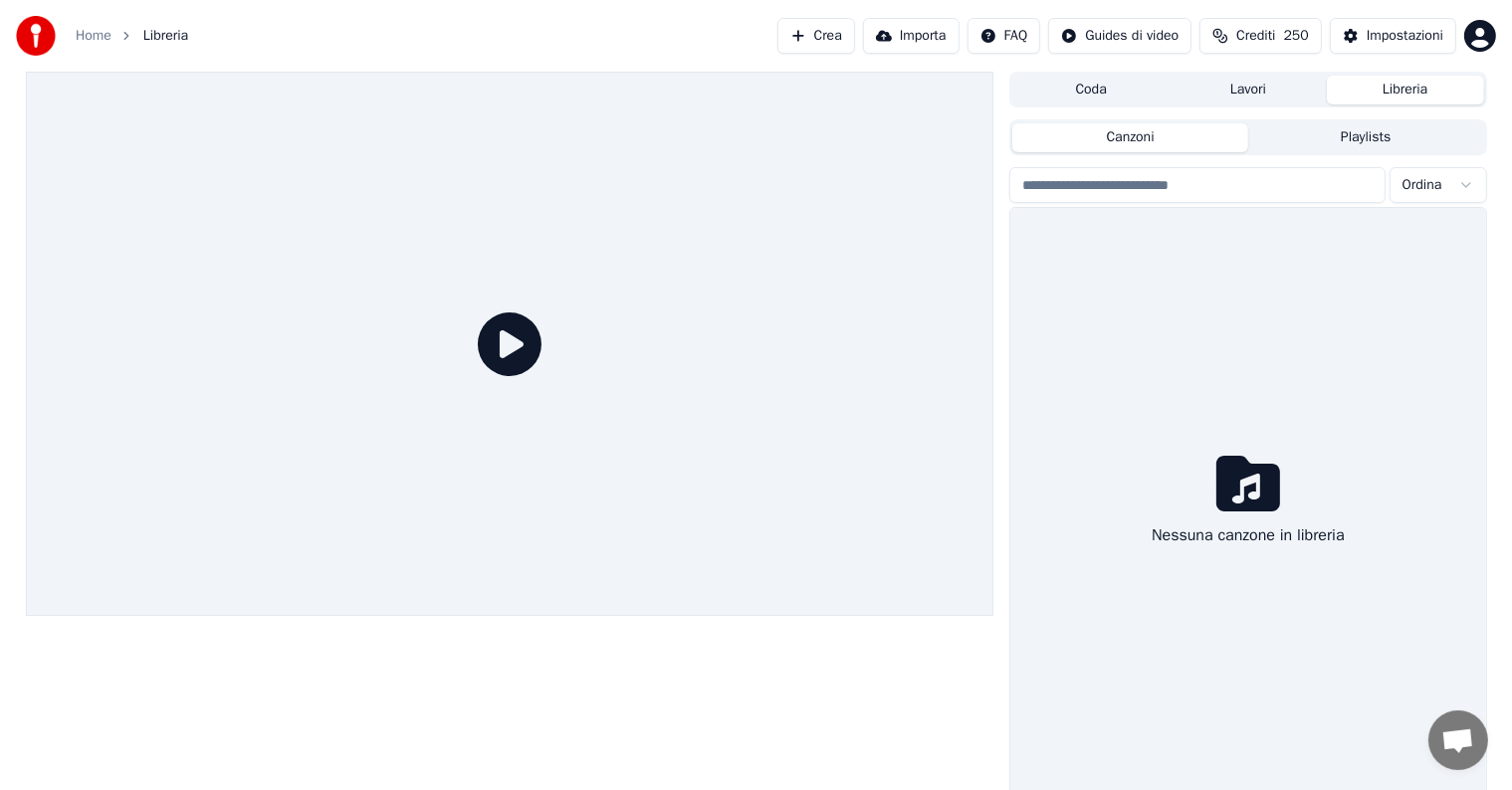 click on "Libreria" at bounding box center (1405, 90) 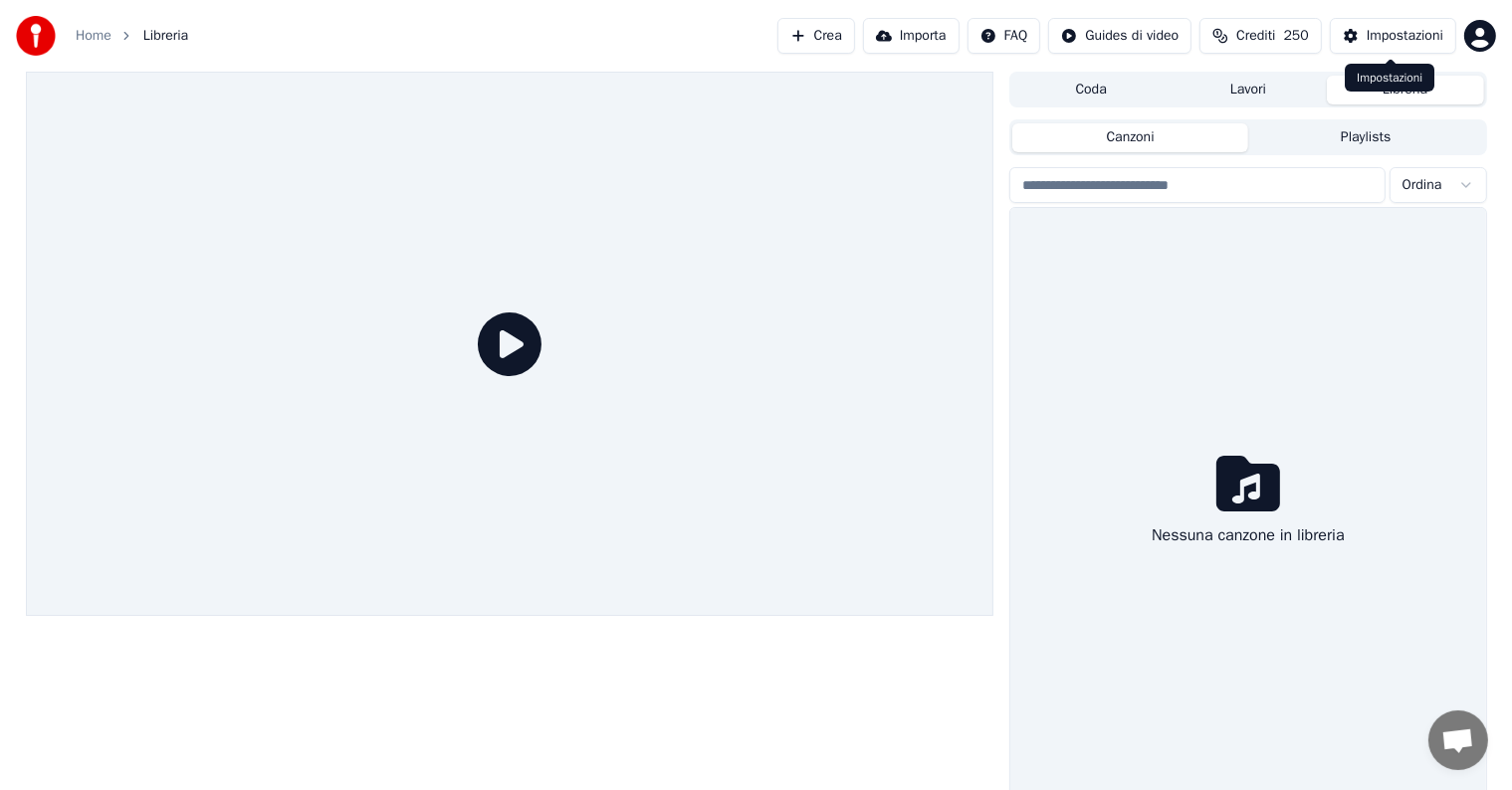 click on "Impostazioni" at bounding box center (1404, 36) 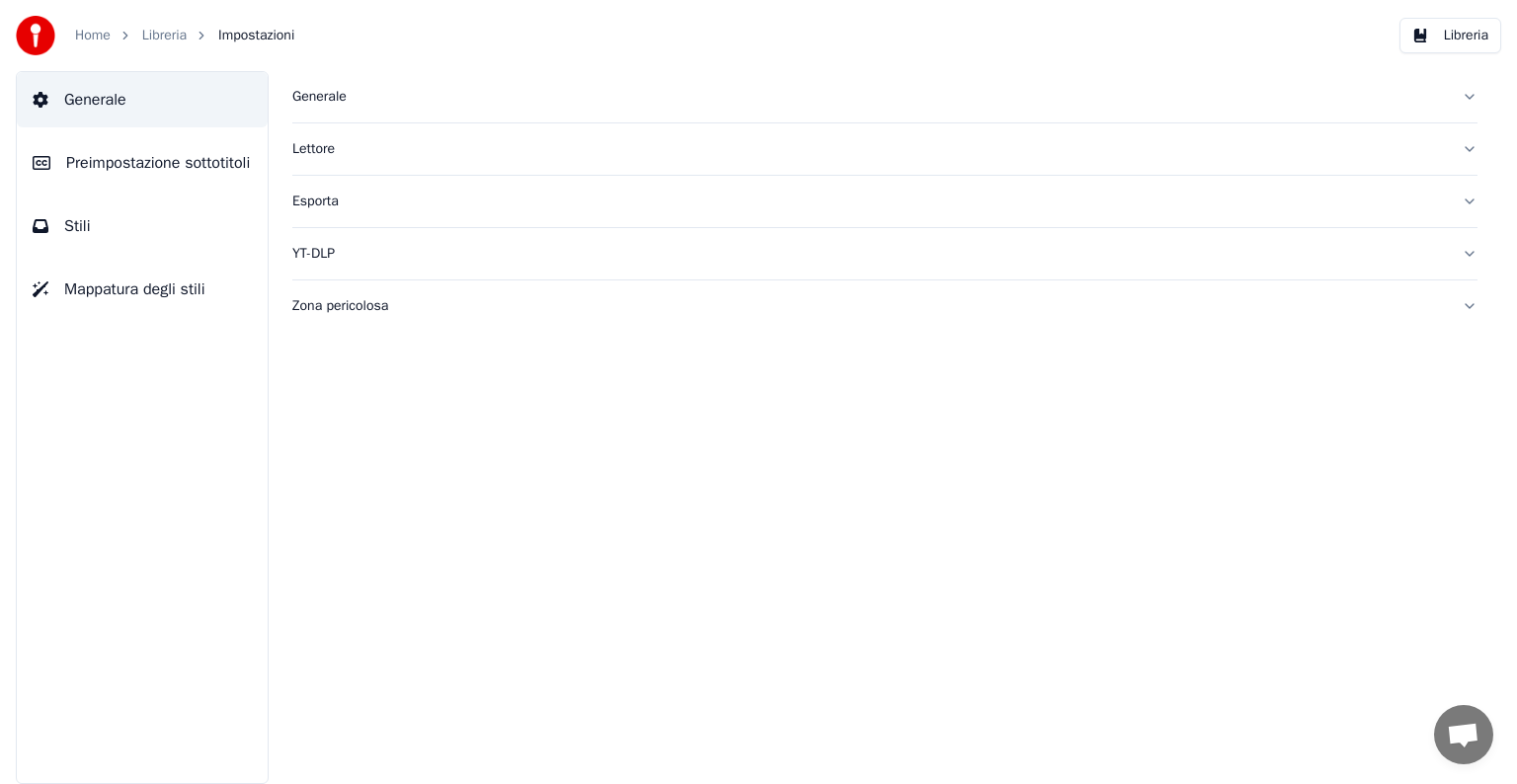 click on "Libreria" at bounding box center (1450, 36) 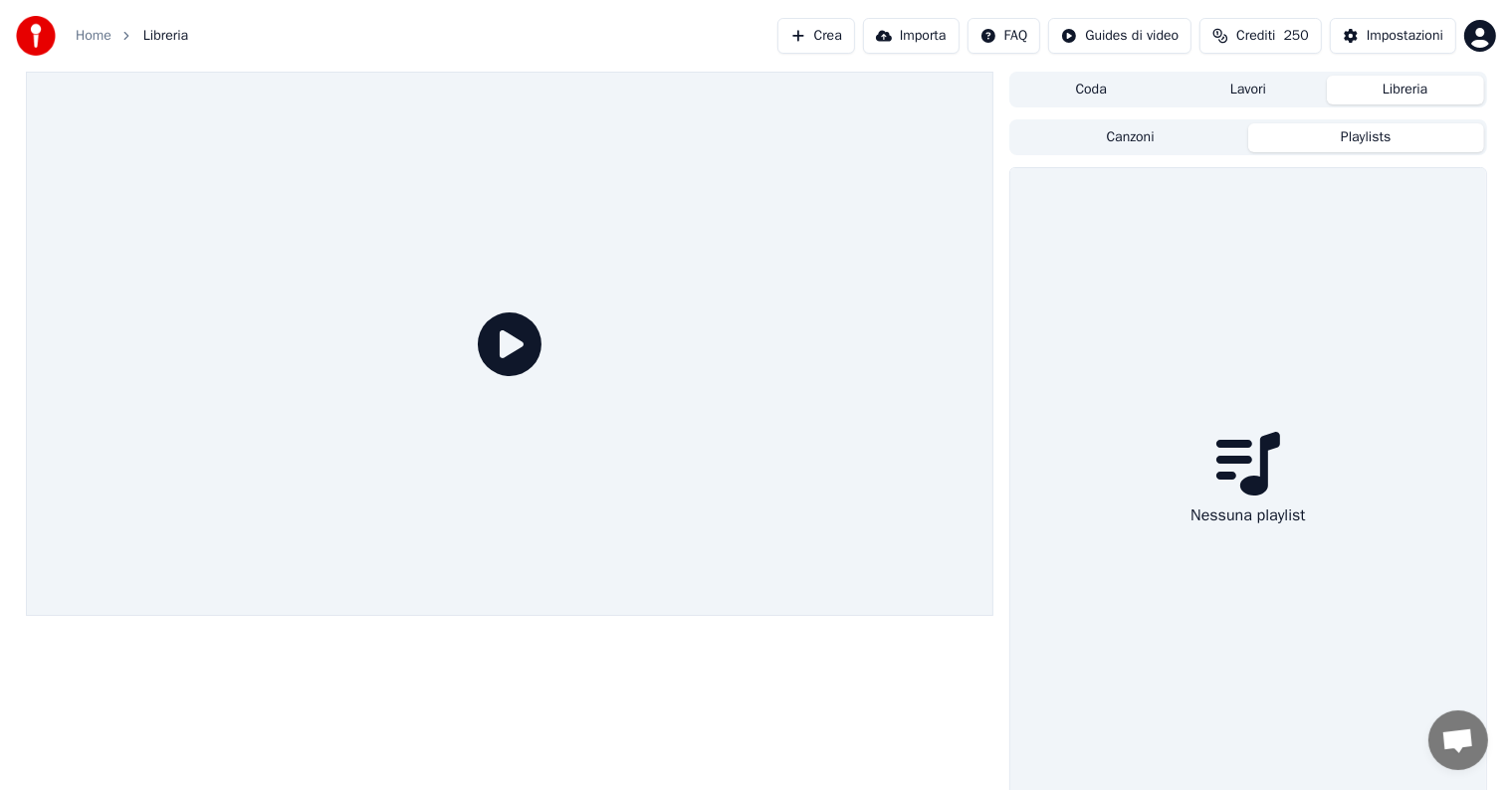 click on "Playlists" at bounding box center (1366, 137) 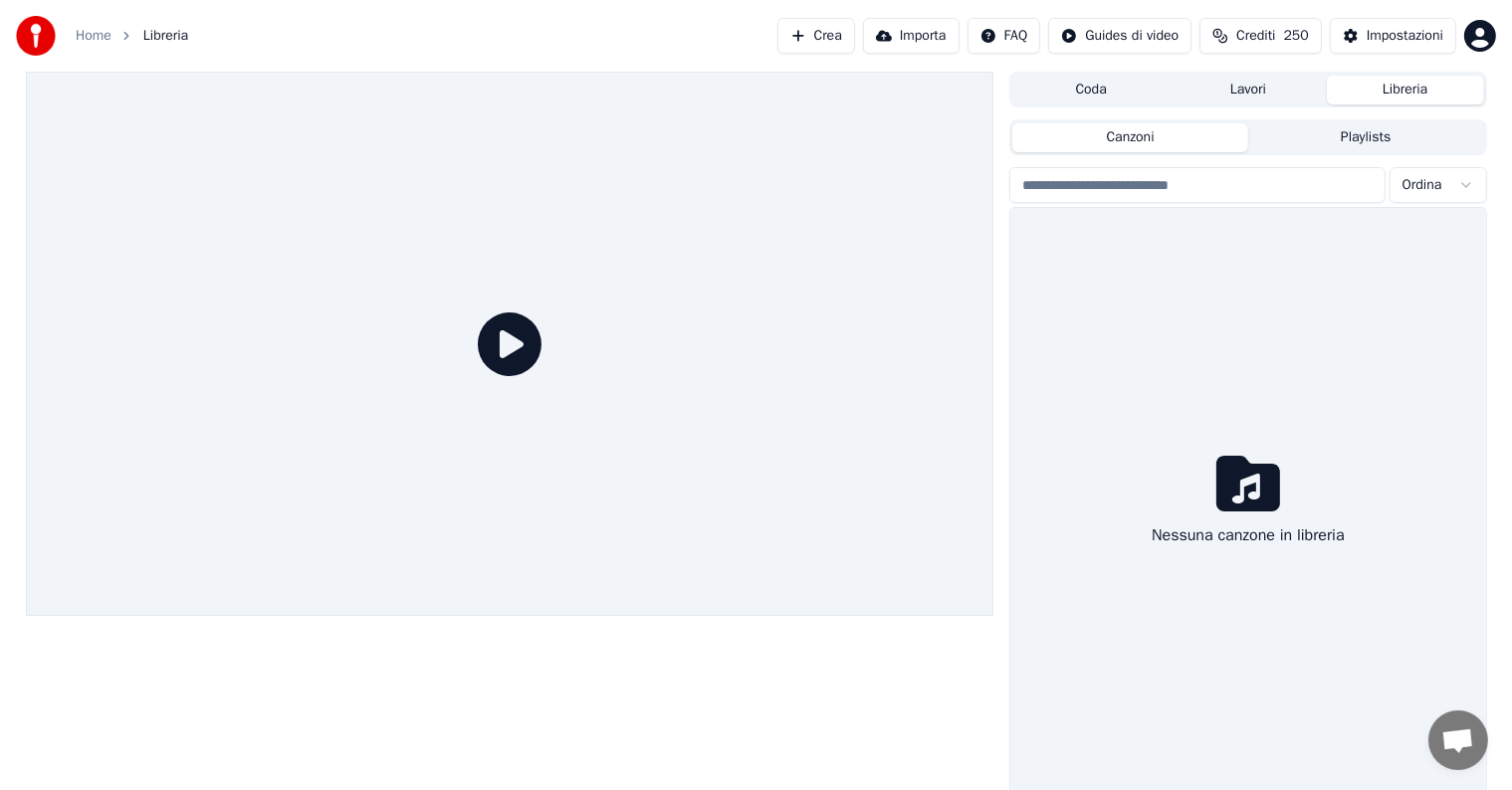 click on "Canzoni" at bounding box center [1130, 137] 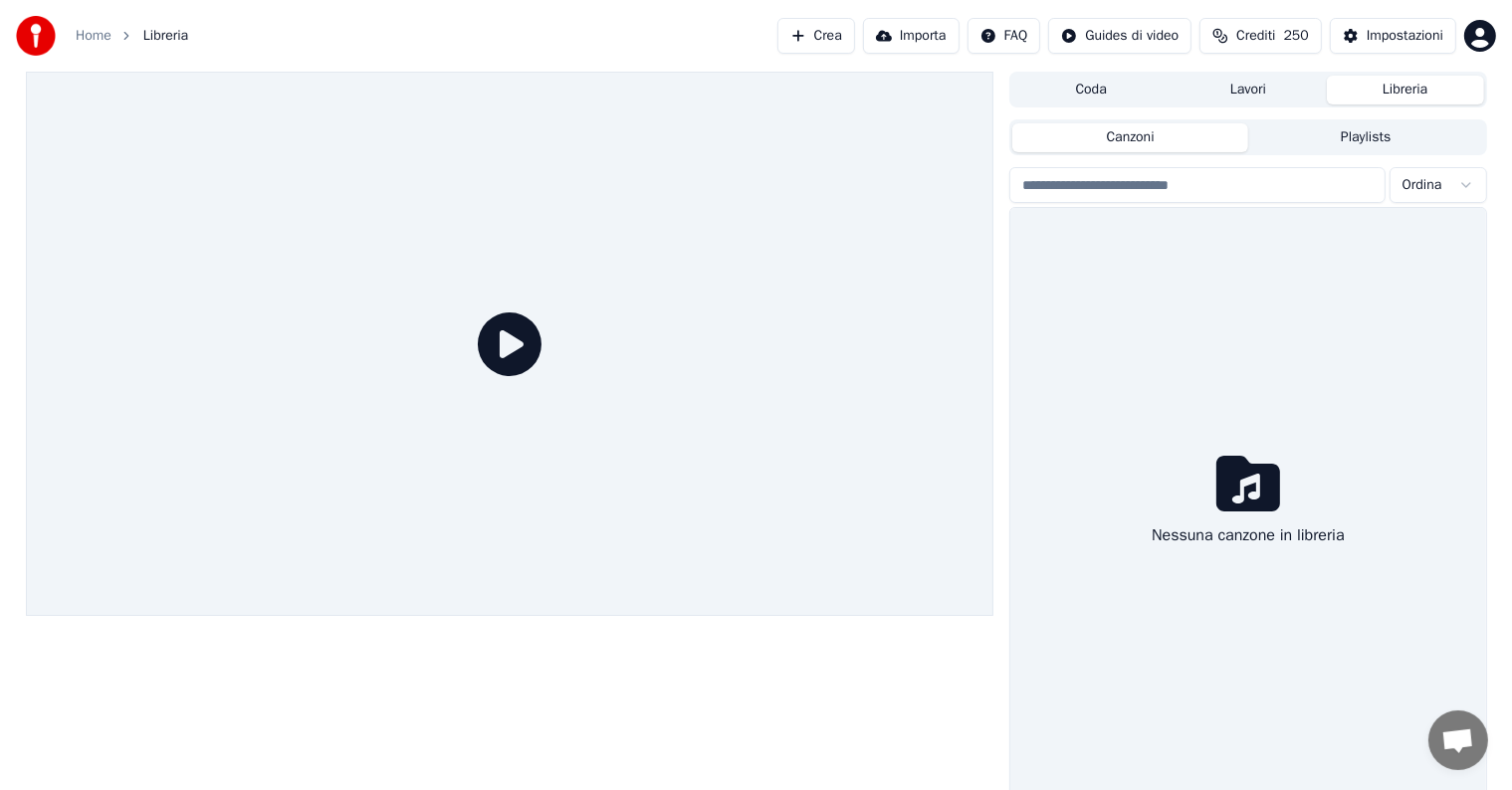 click at bounding box center (1196, 185) 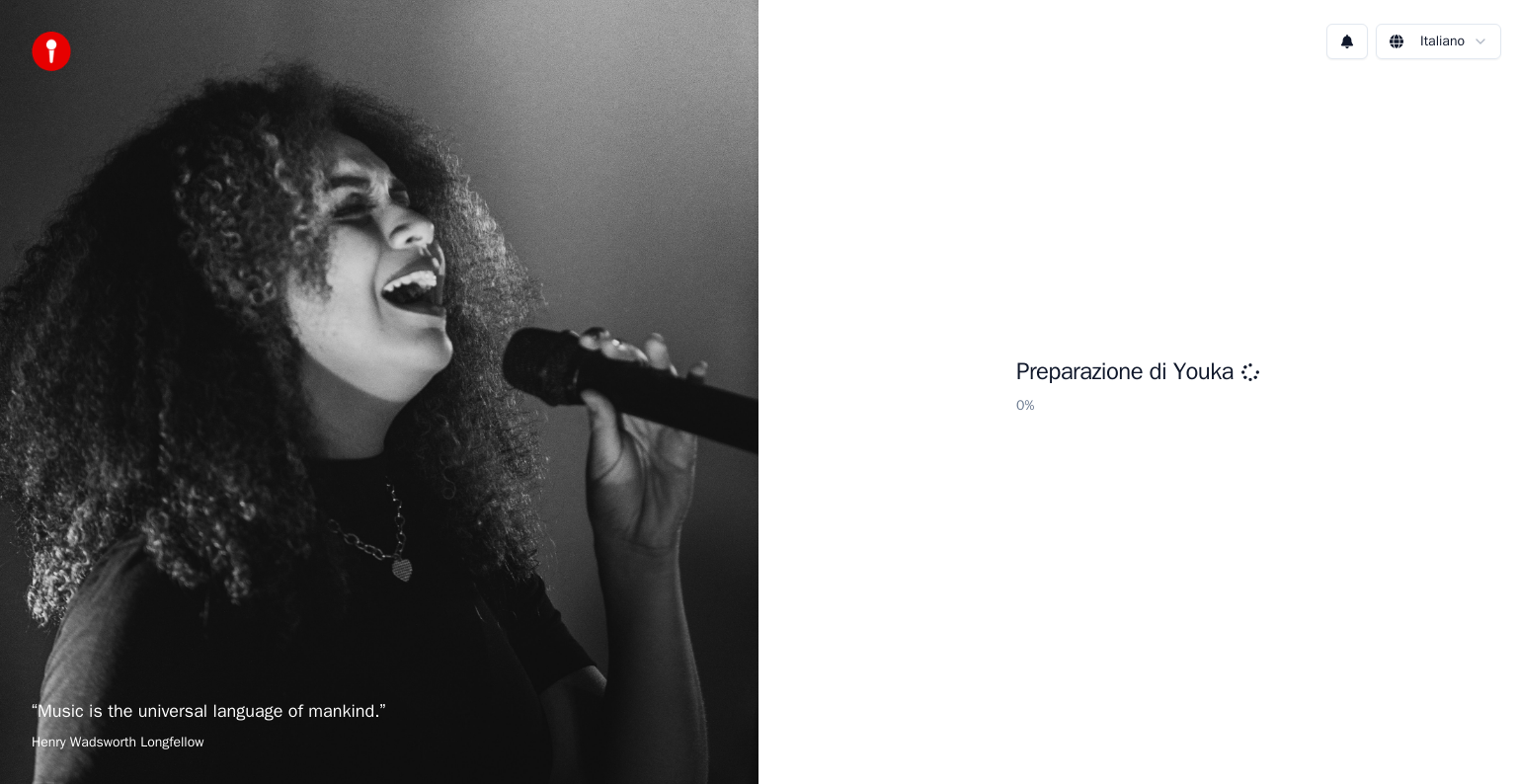 scroll, scrollTop: 0, scrollLeft: 0, axis: both 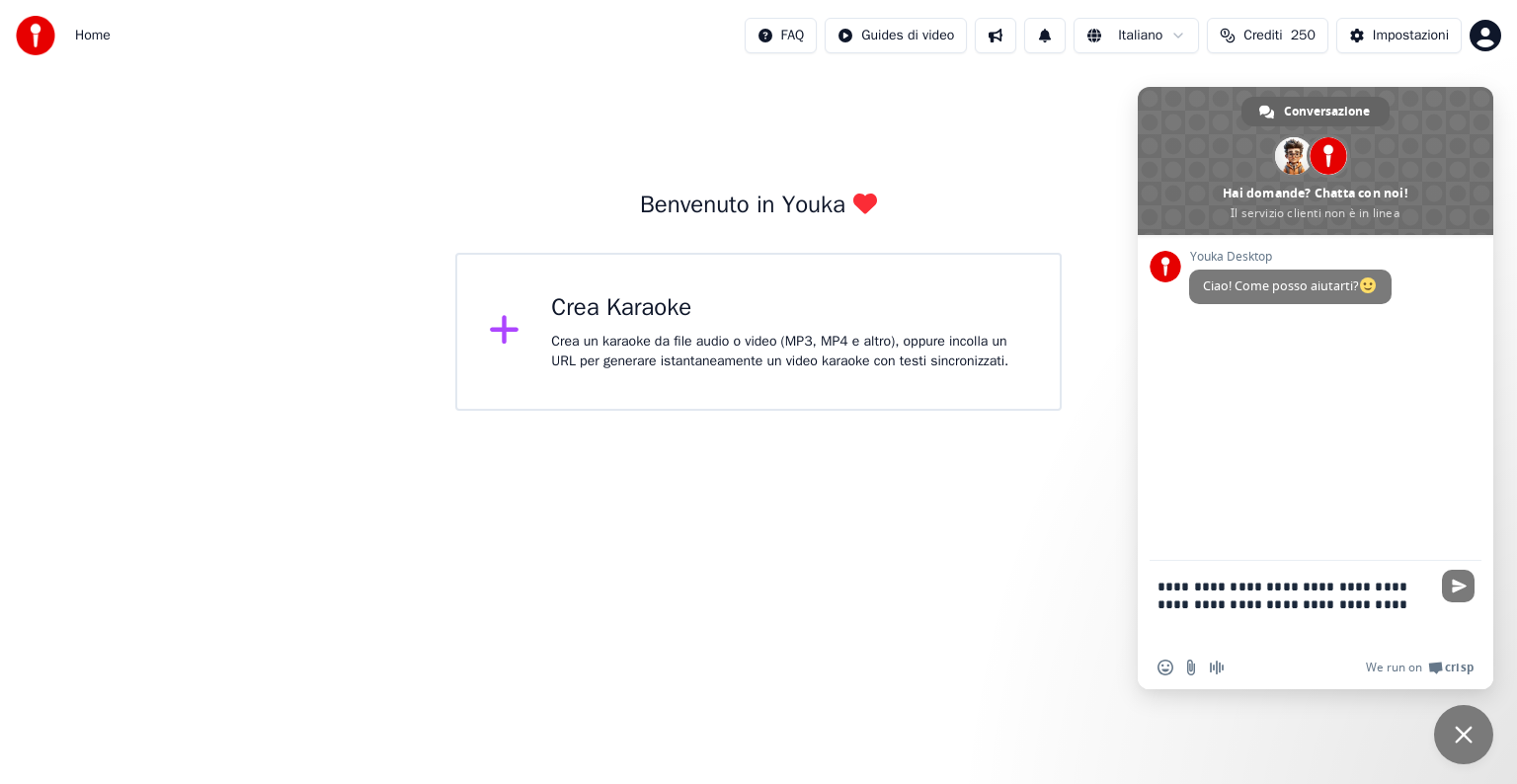 type on "**********" 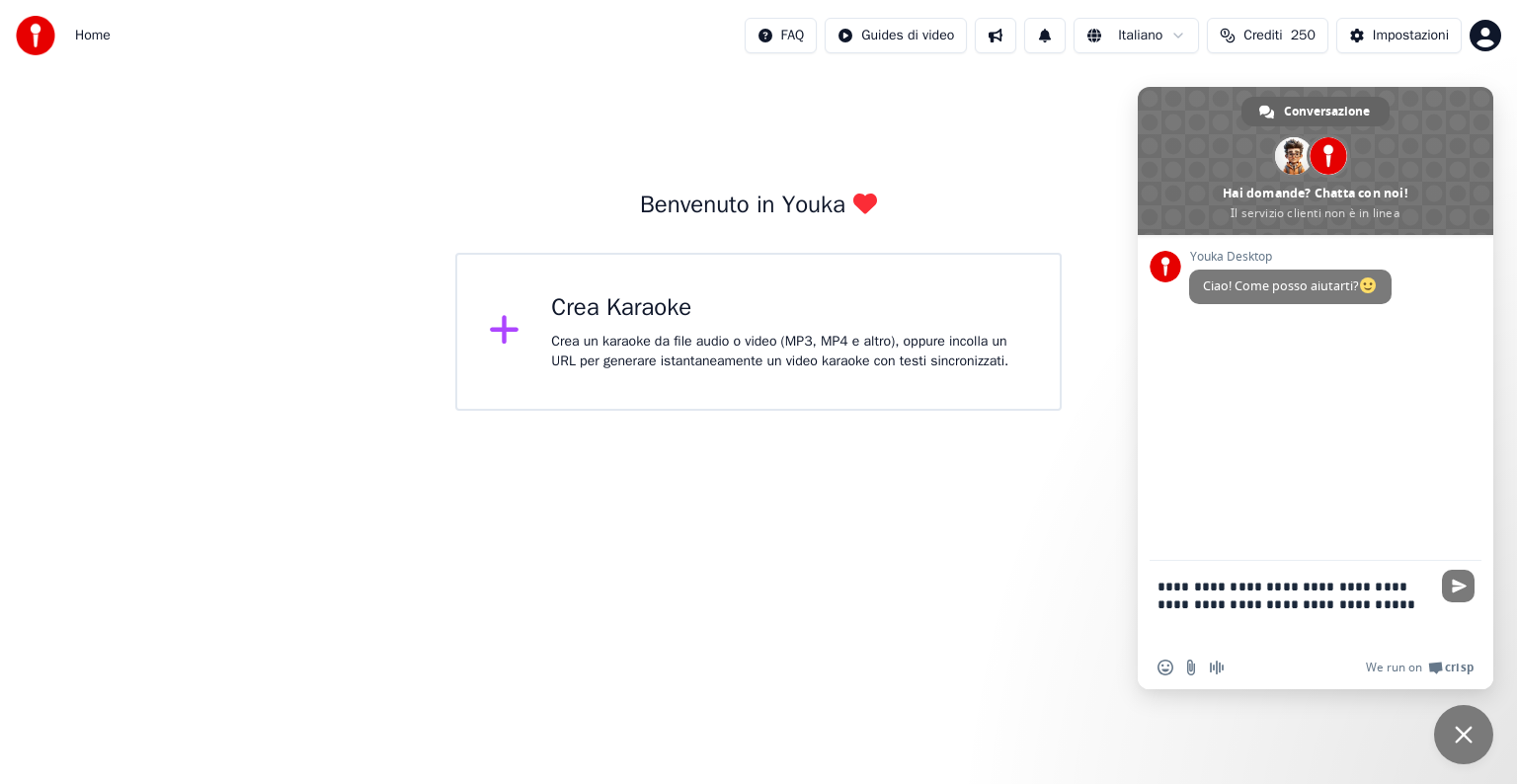 type 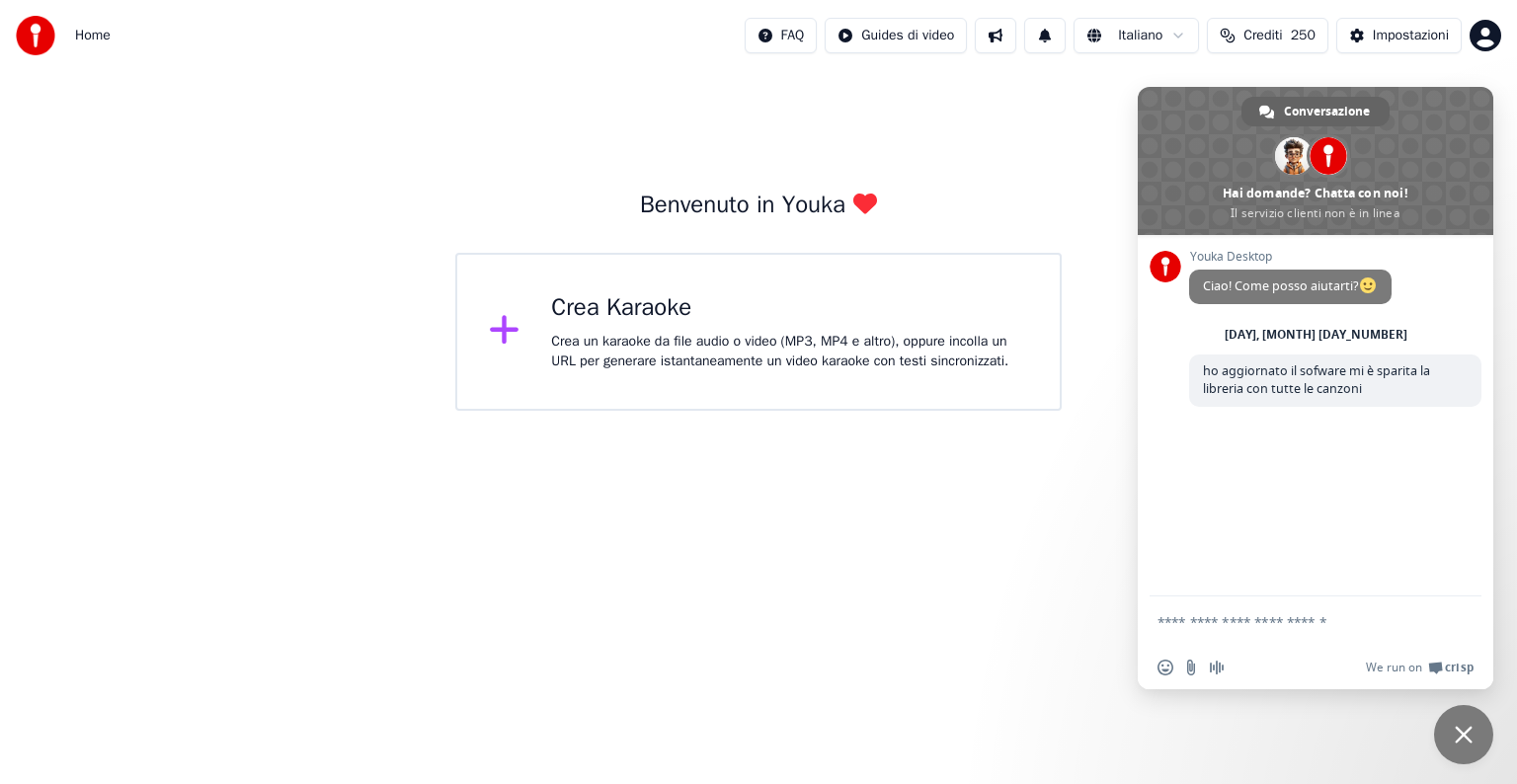click on "Impostazioni" at bounding box center [1410, 36] 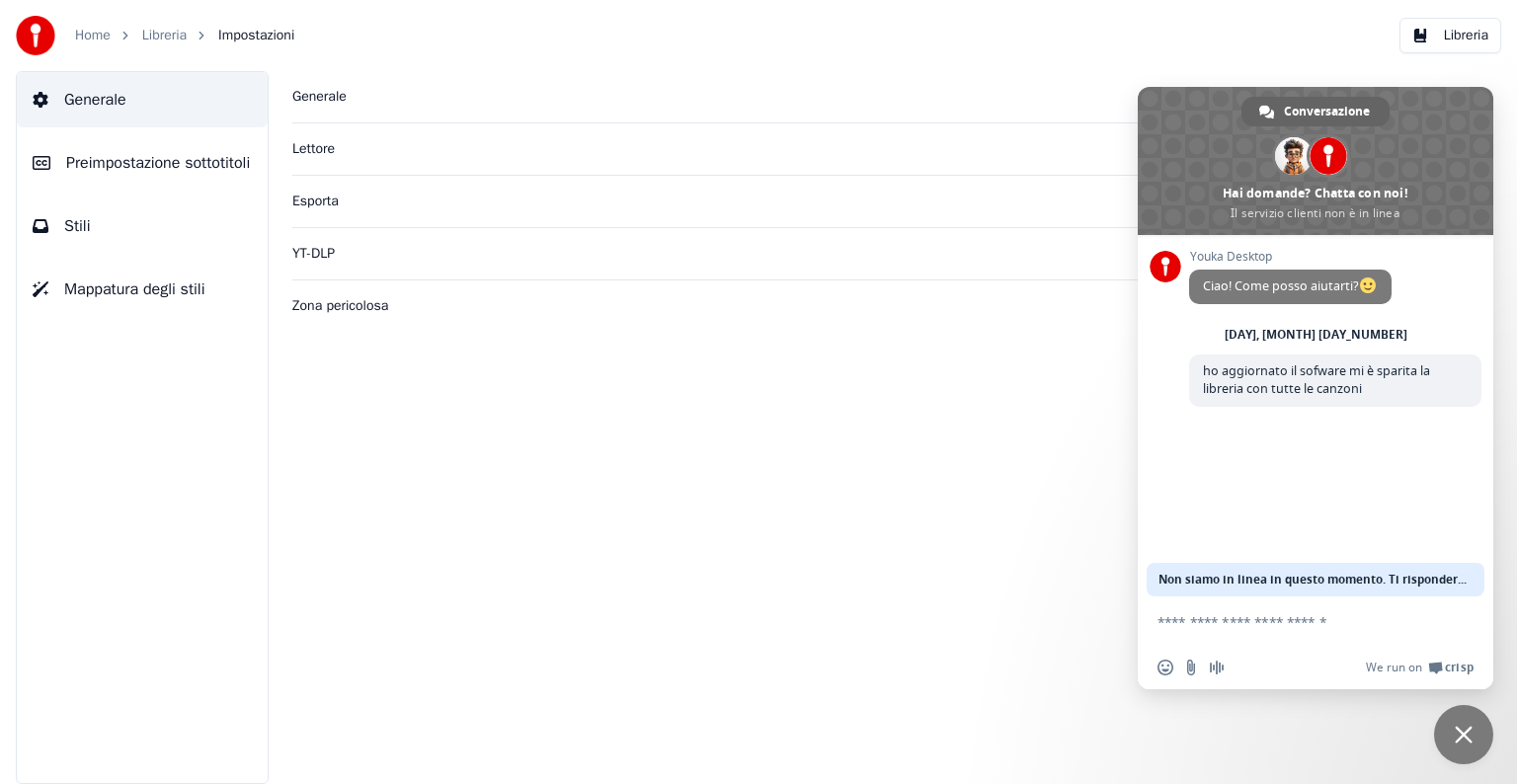 click at bounding box center (1296, 621) 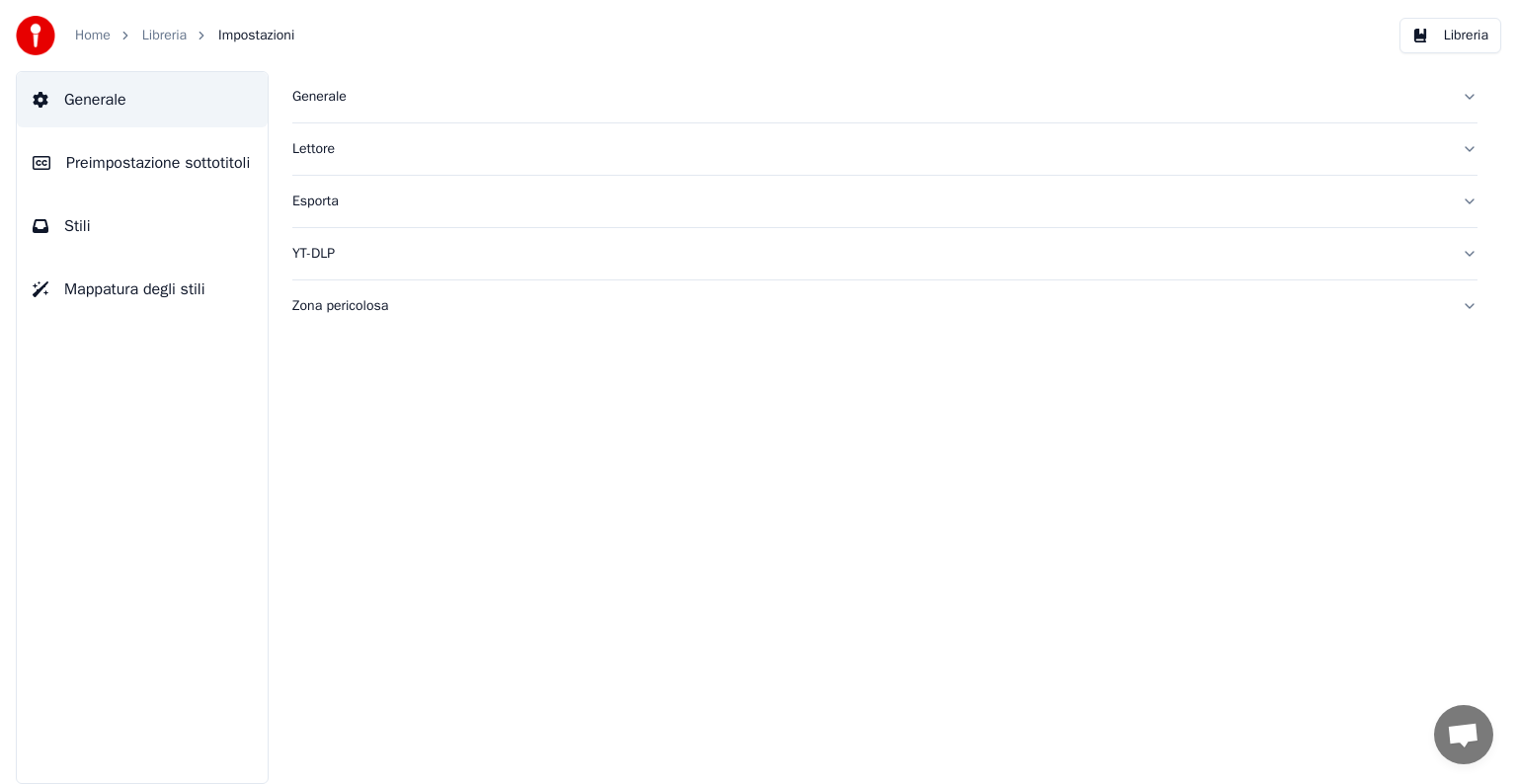 click on "Libreria" at bounding box center [1450, 36] 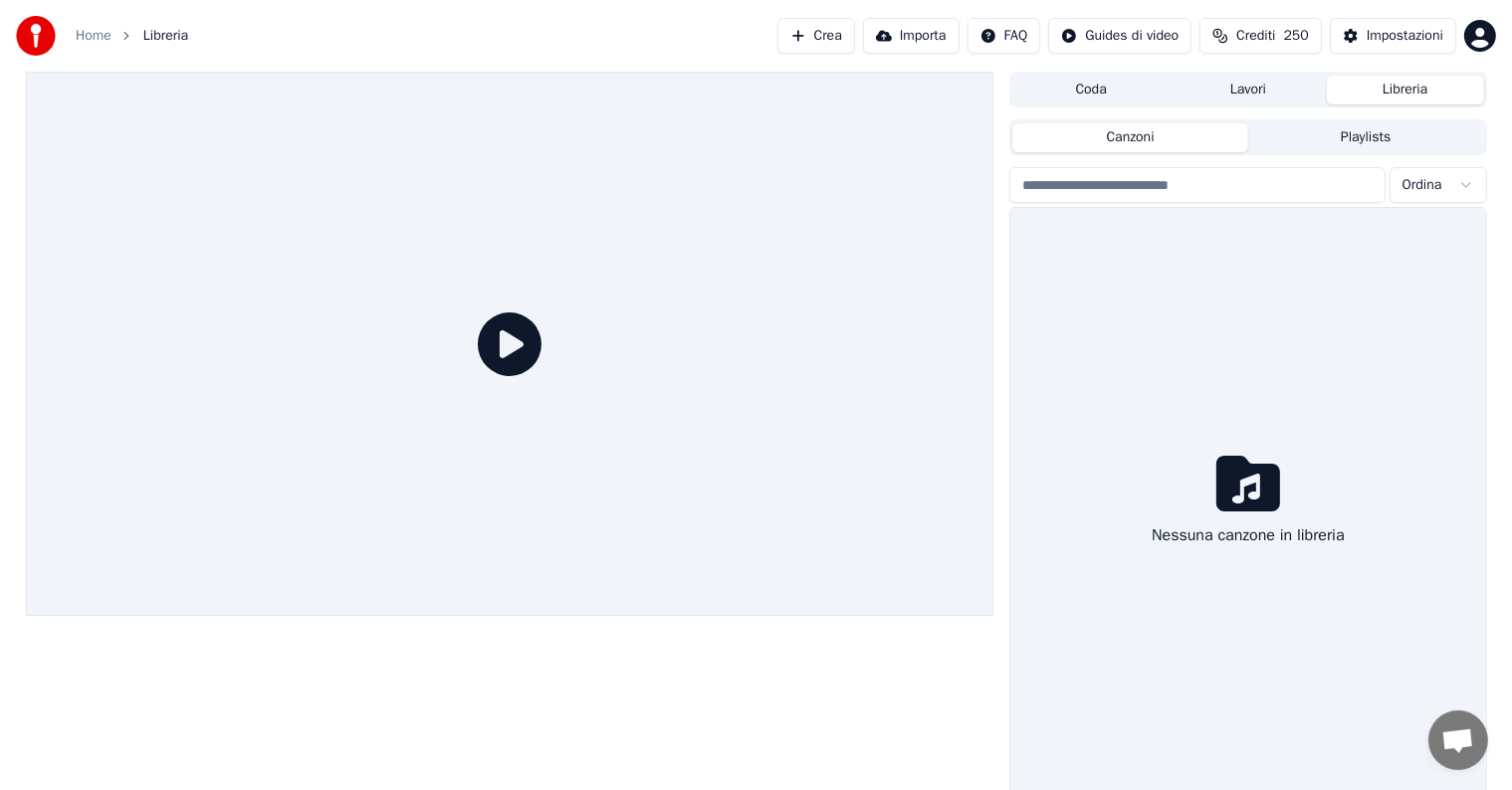 click 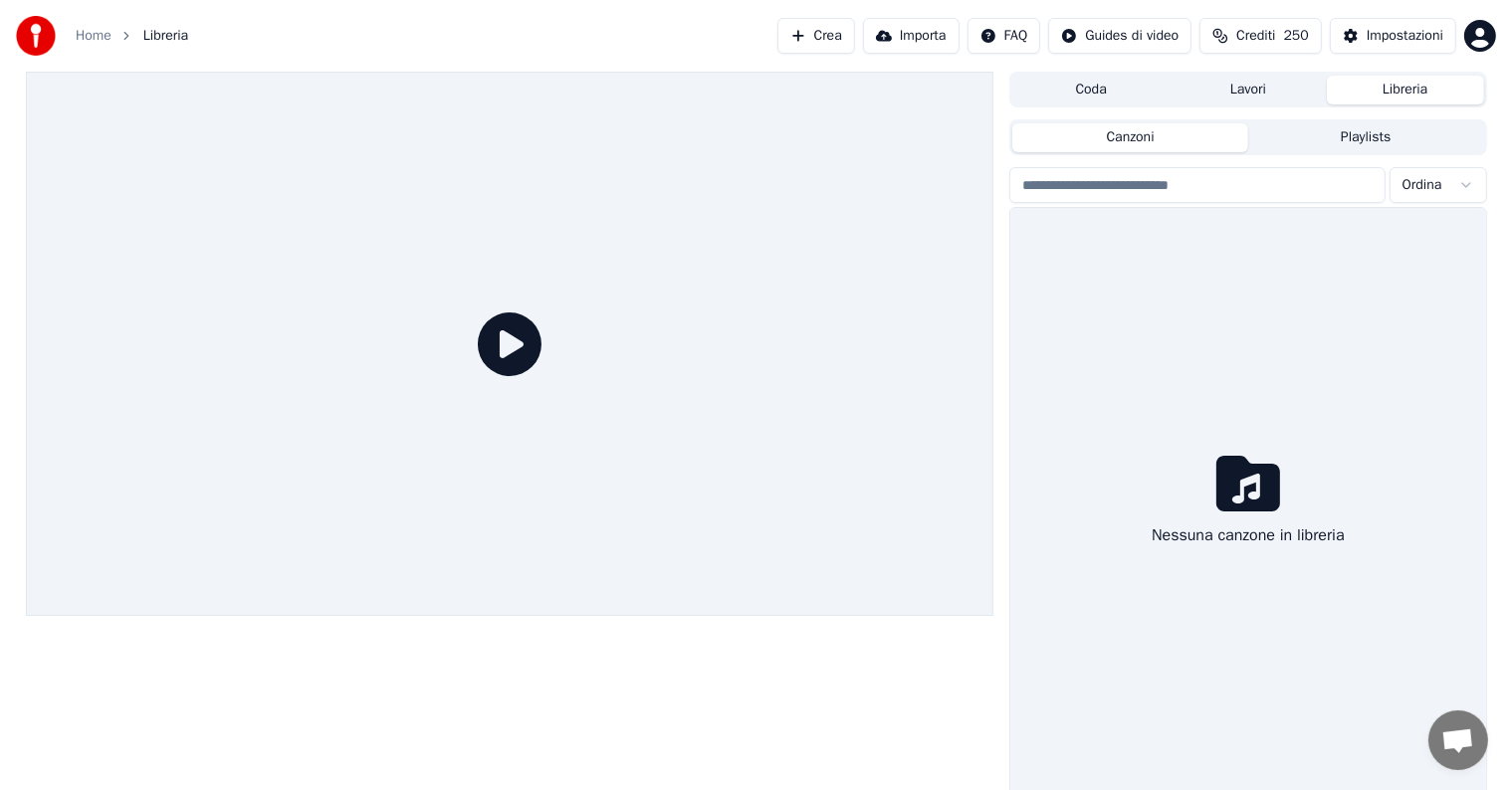 click on "Coda Lavori Libreria Canzoni Playlists Ordina Nessuna canzone in libreria" at bounding box center [1247, 436] 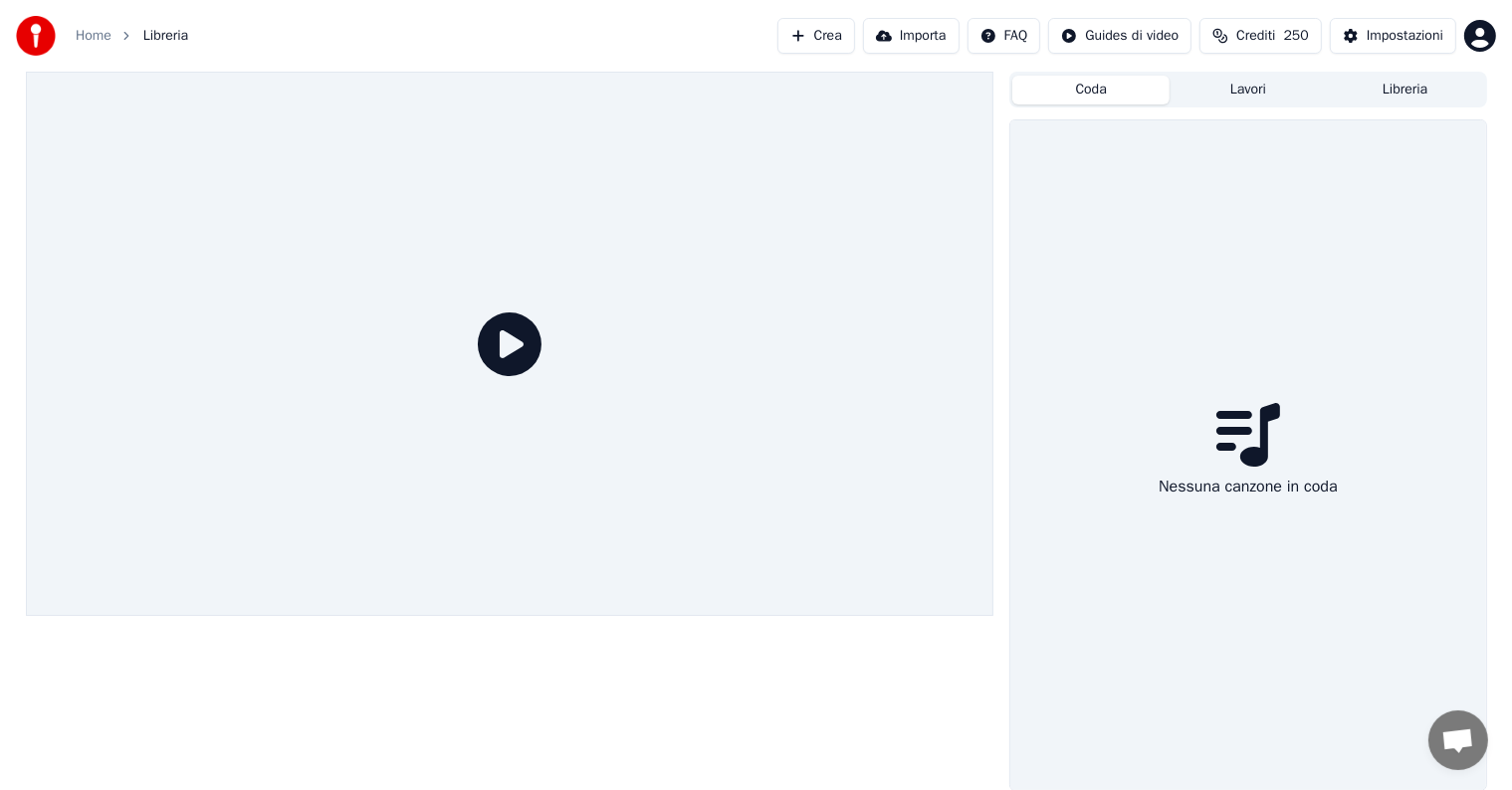click on "Coda" at bounding box center (1091, 90) 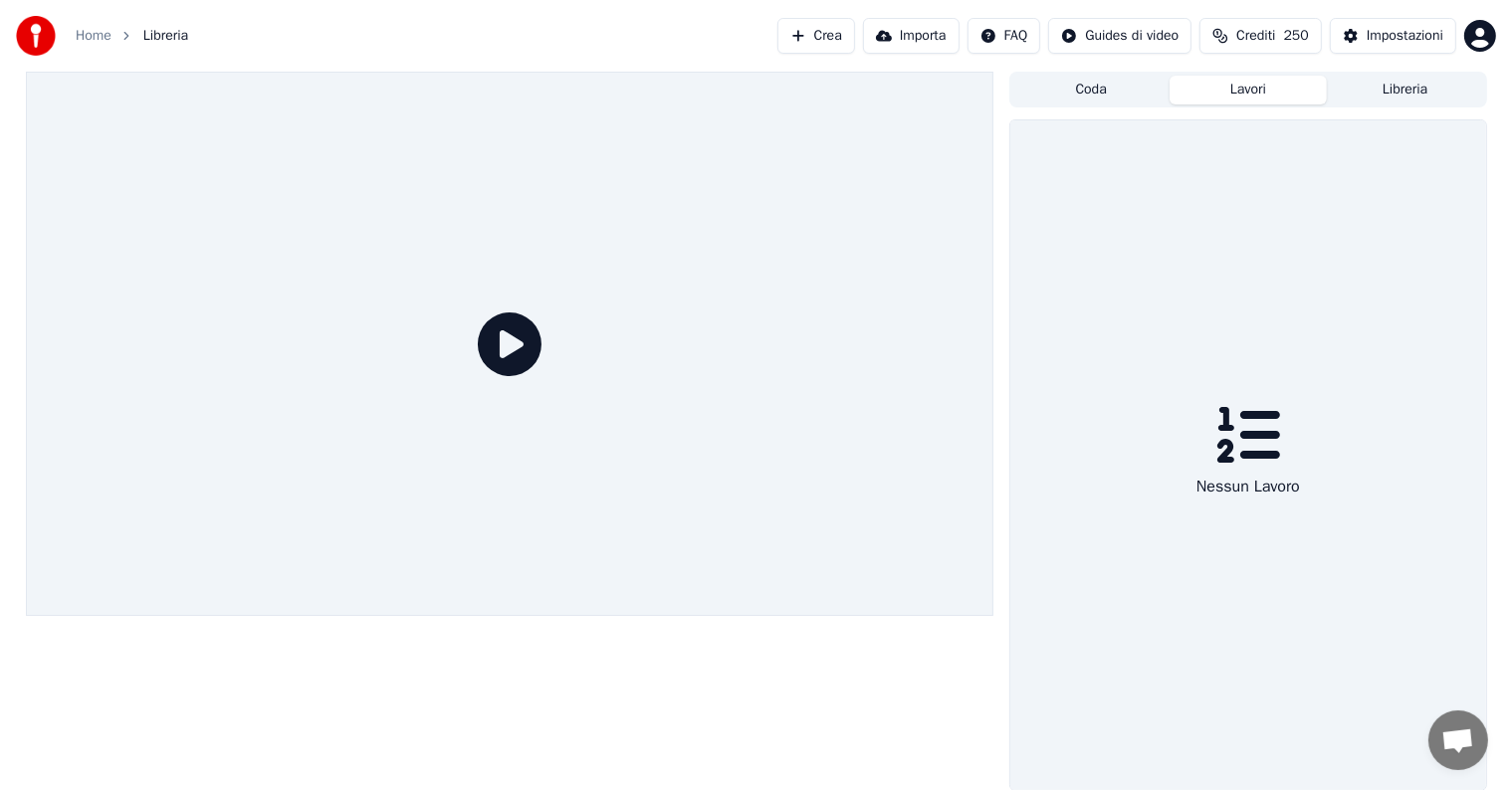 click on "Lavori" at bounding box center [1248, 90] 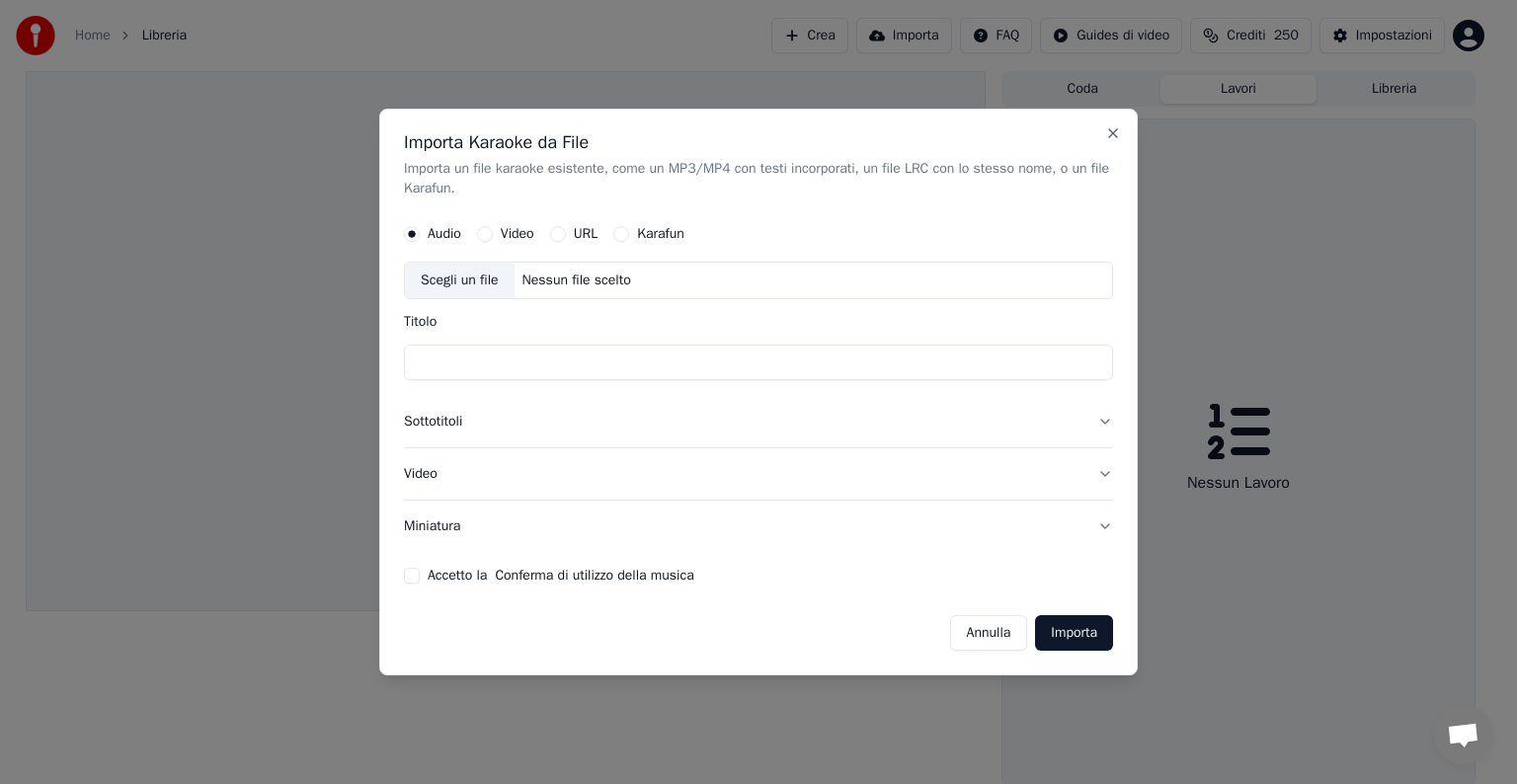 click on "Miniatura" at bounding box center (758, 526) 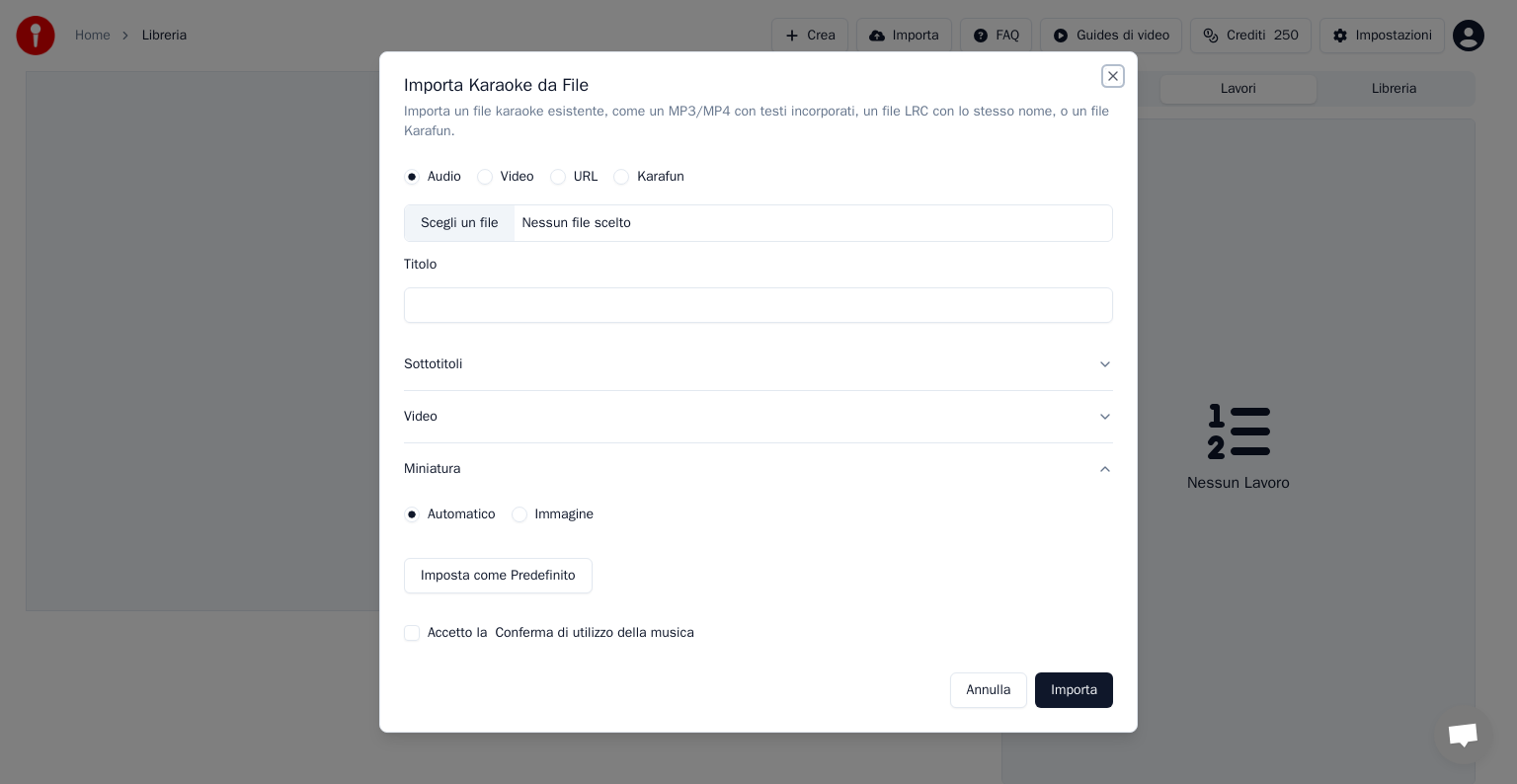 click on "Close" at bounding box center [1113, 76] 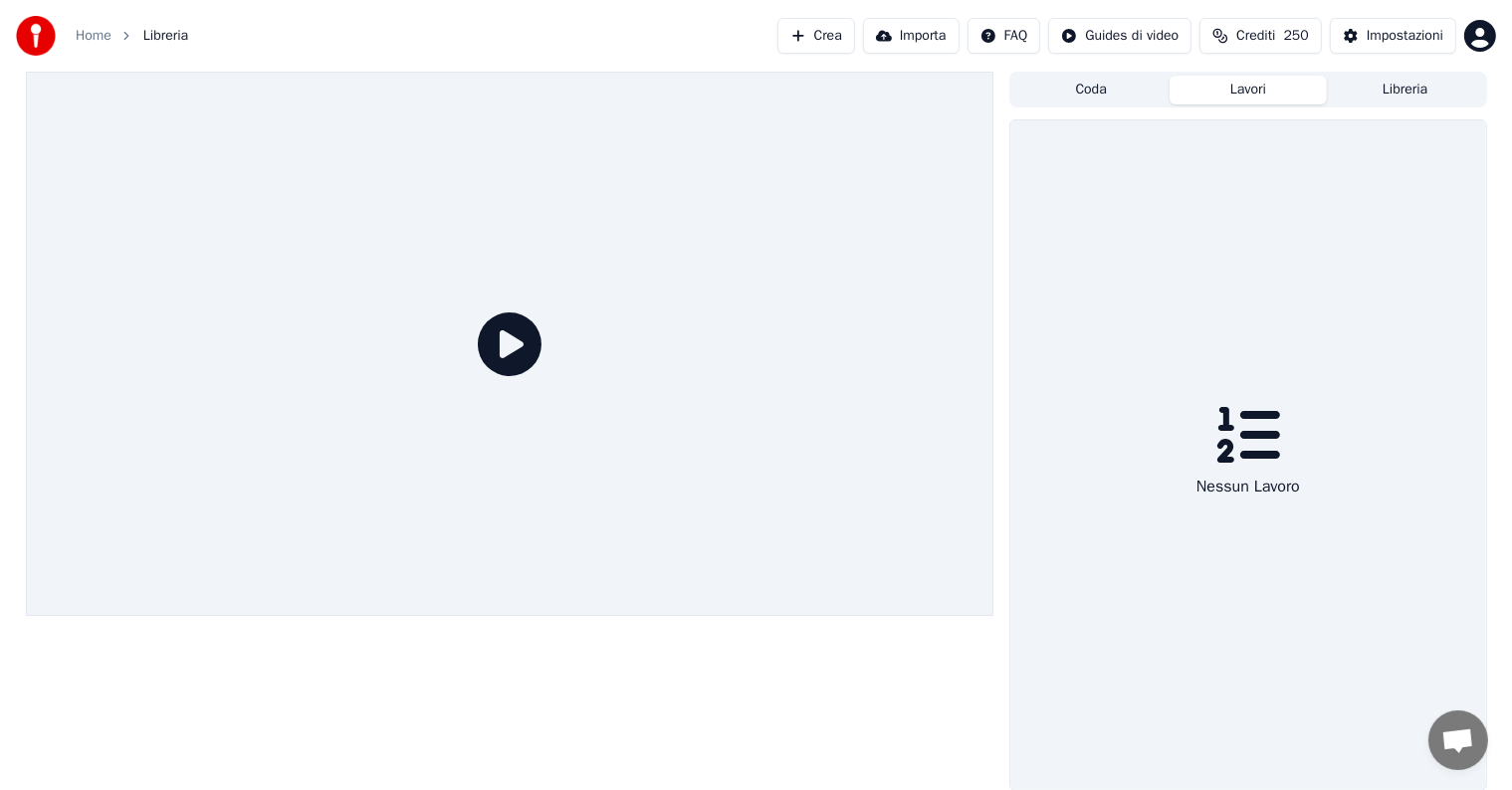 click on "Home Libreria Crea Importa FAQ Guides di video Crediti 250 Impostazioni" at bounding box center (756, 36) 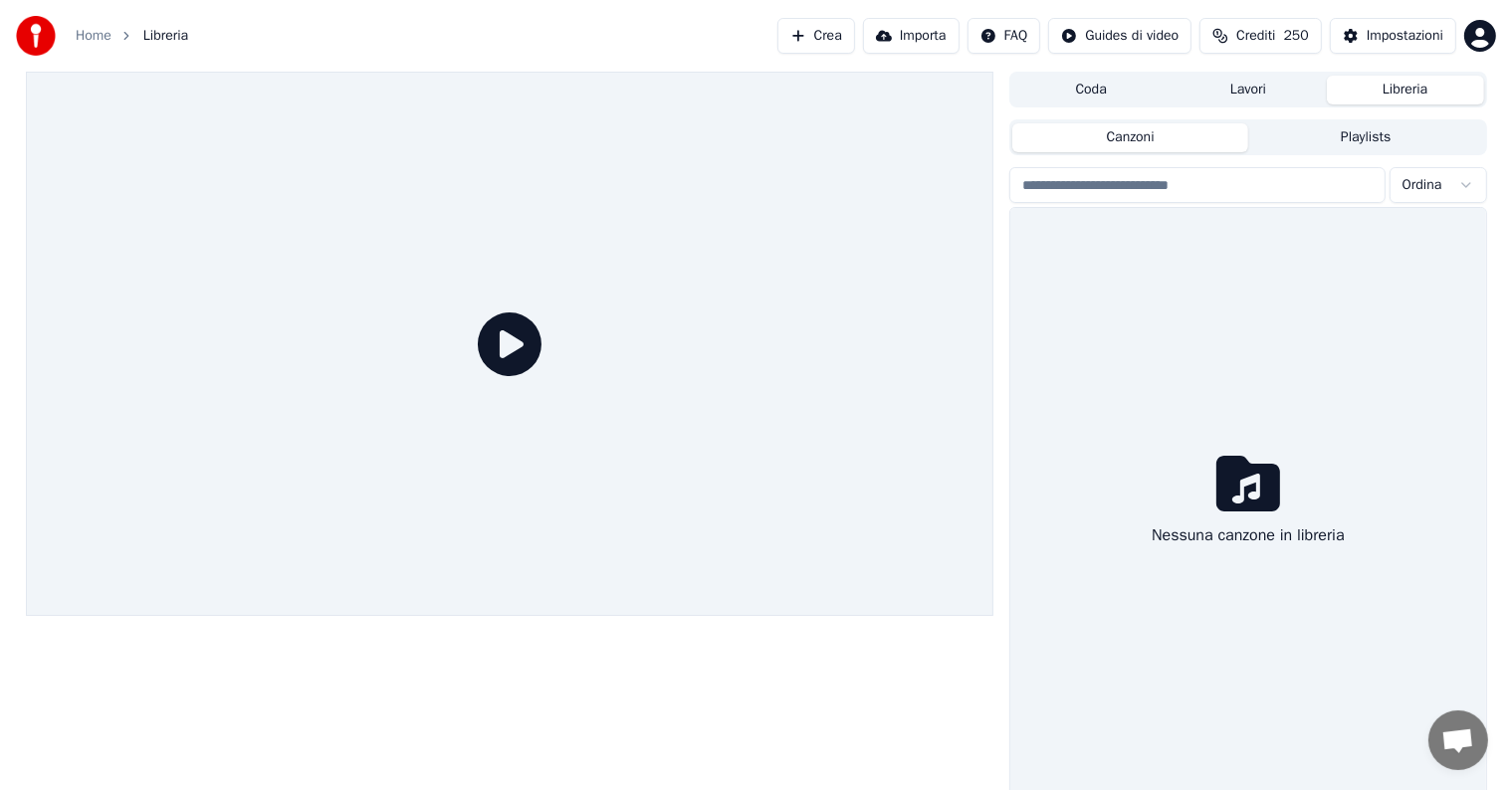click on "Libreria" at bounding box center [1405, 90] 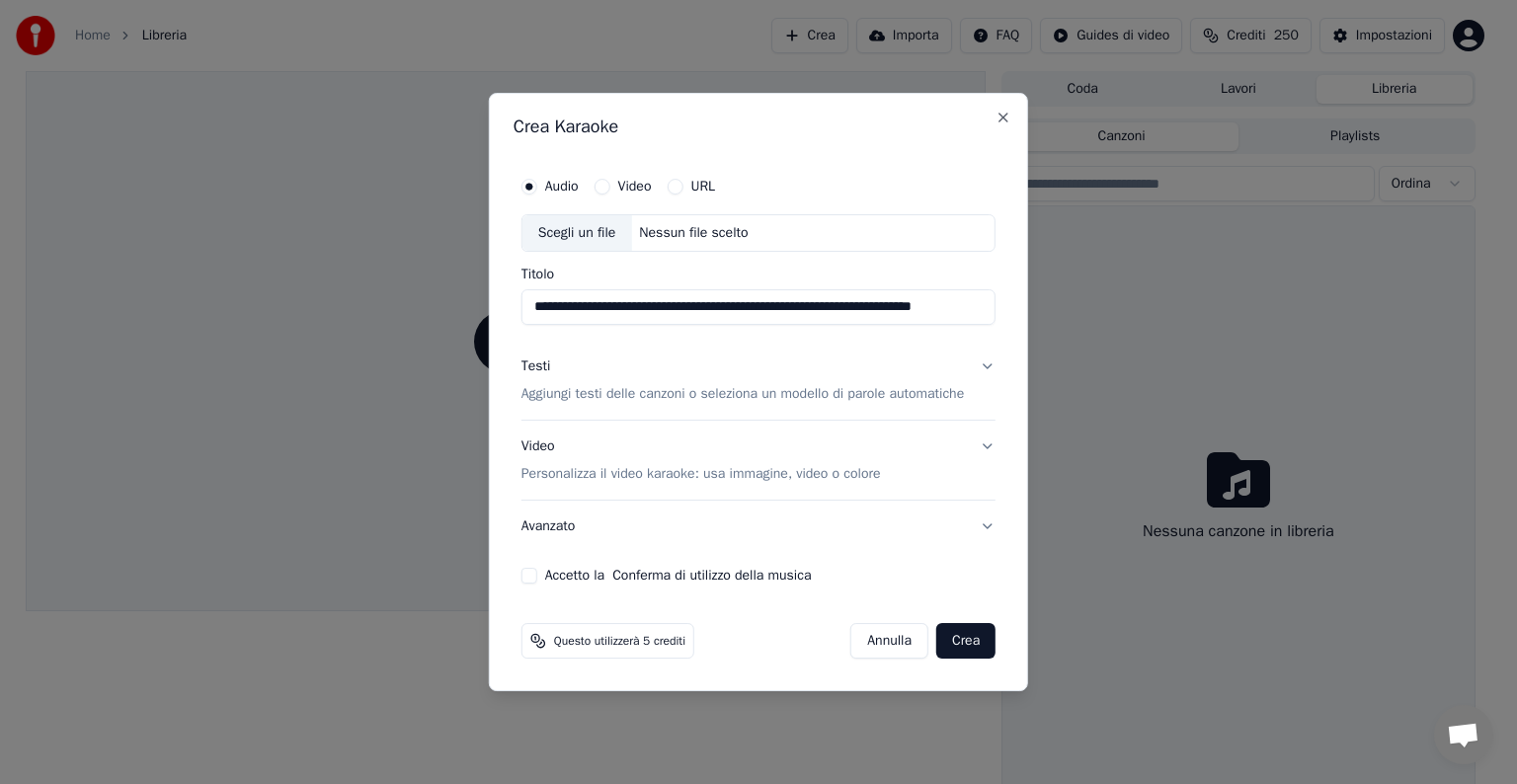 scroll, scrollTop: 0, scrollLeft: 65, axis: horizontal 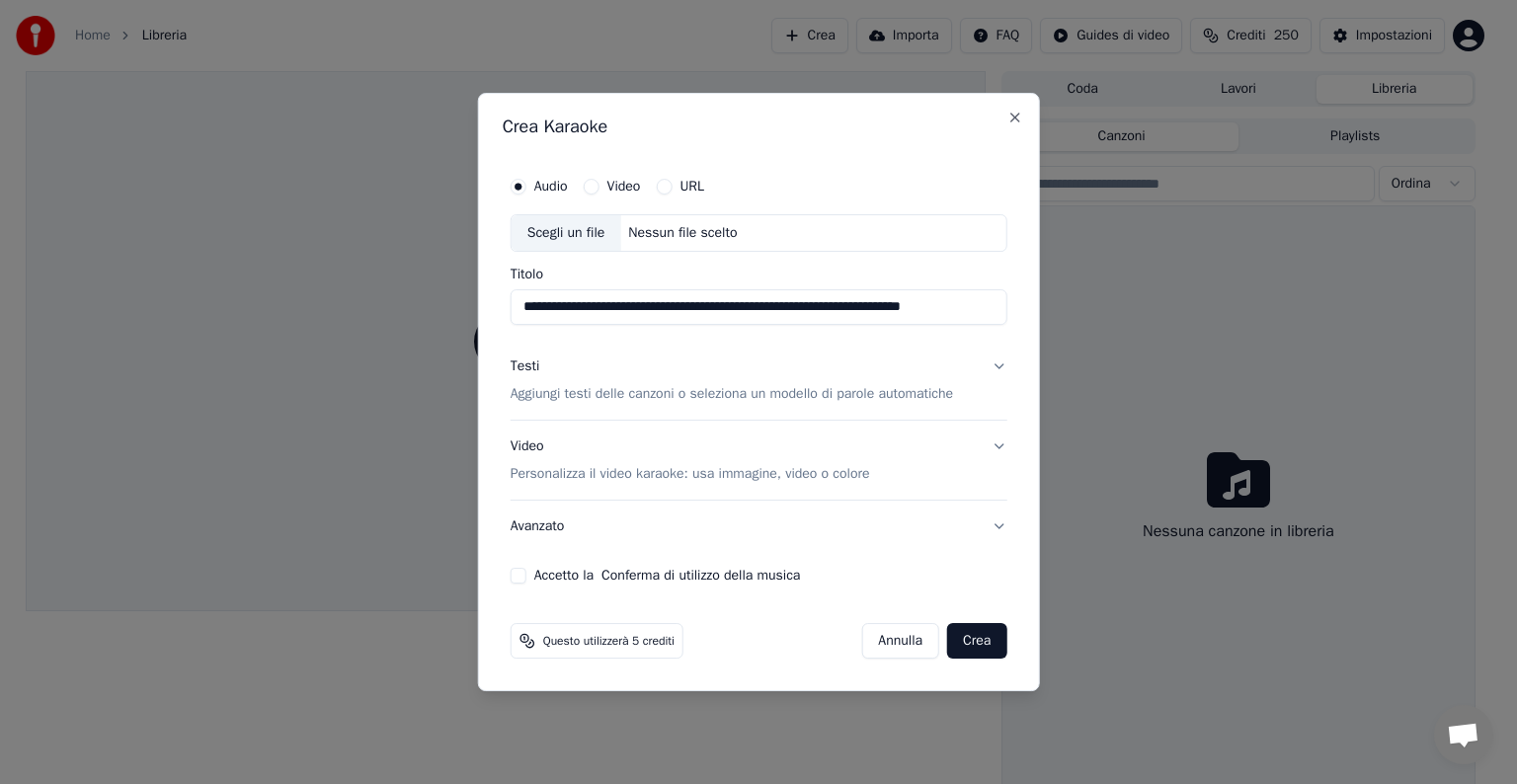 type on "**********" 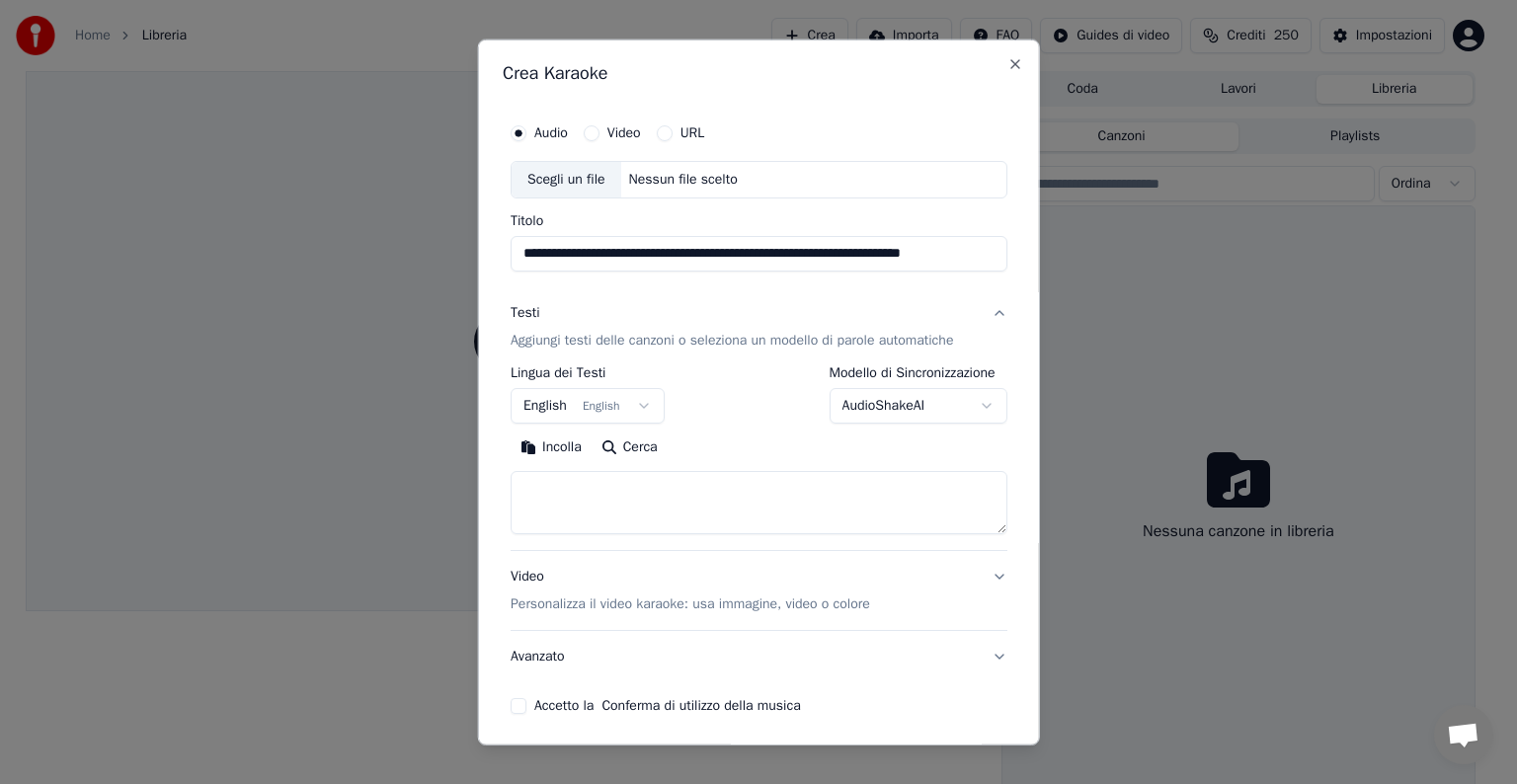 click on "English English" at bounding box center (588, 406) 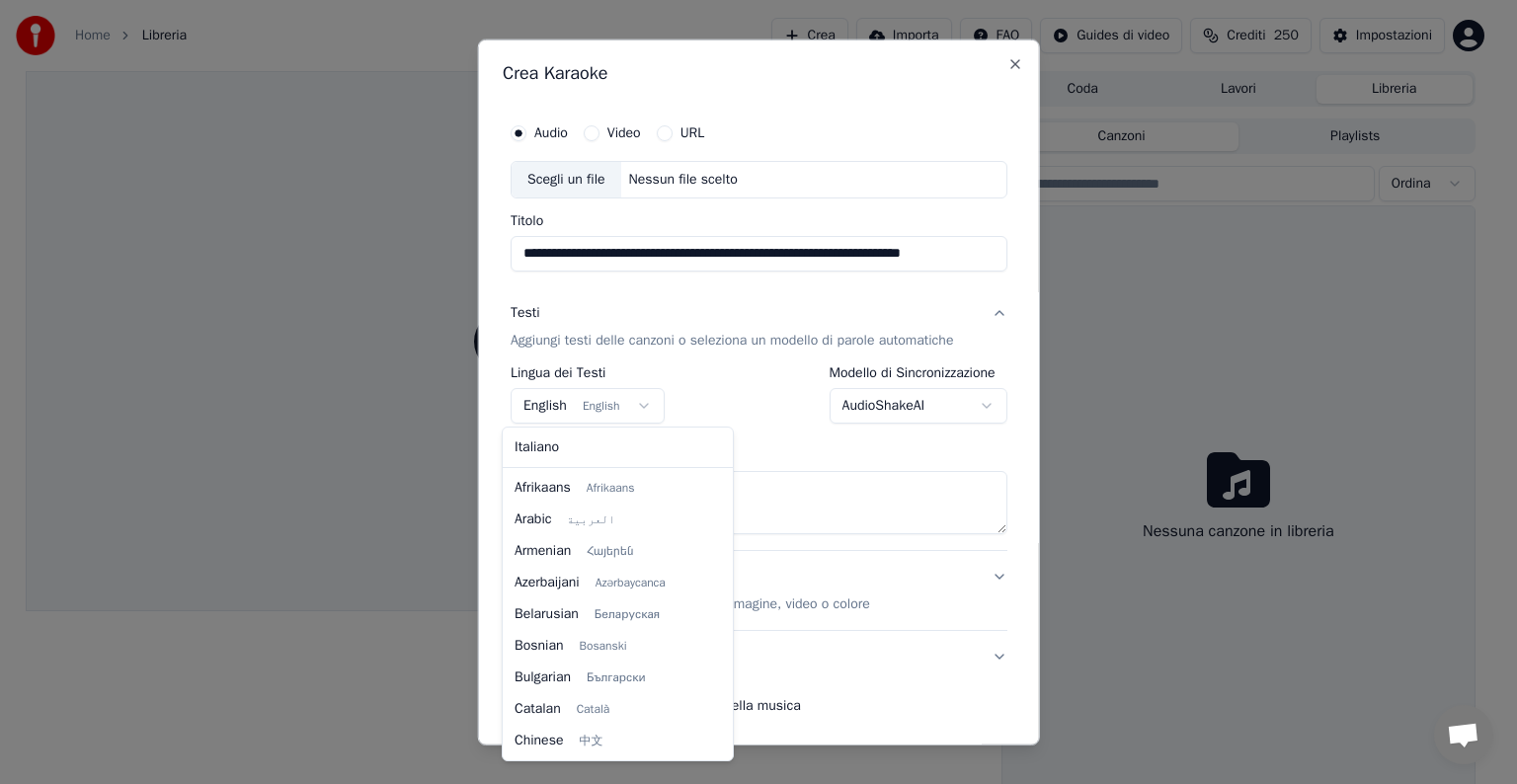 scroll, scrollTop: 158, scrollLeft: 0, axis: vertical 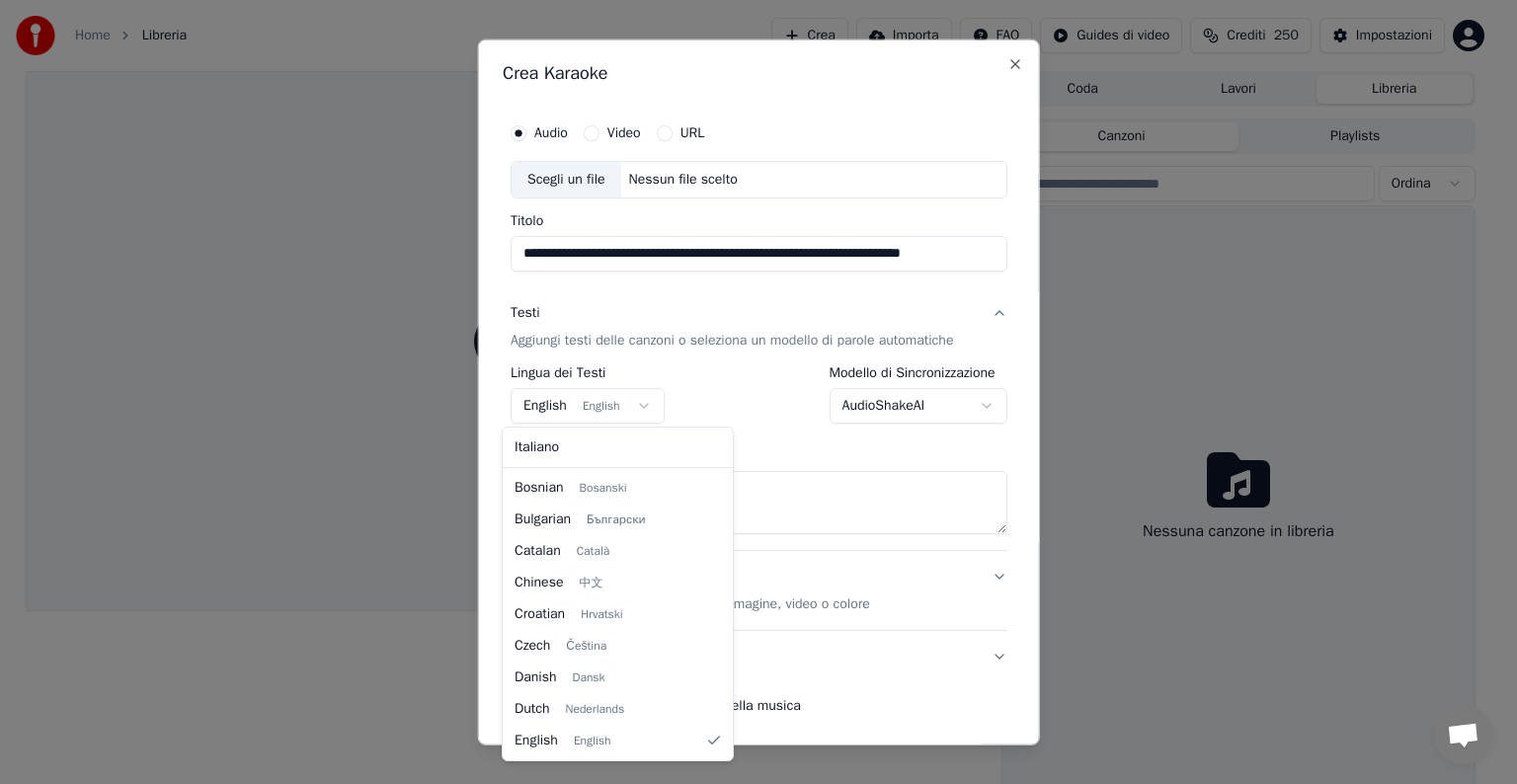 select on "**" 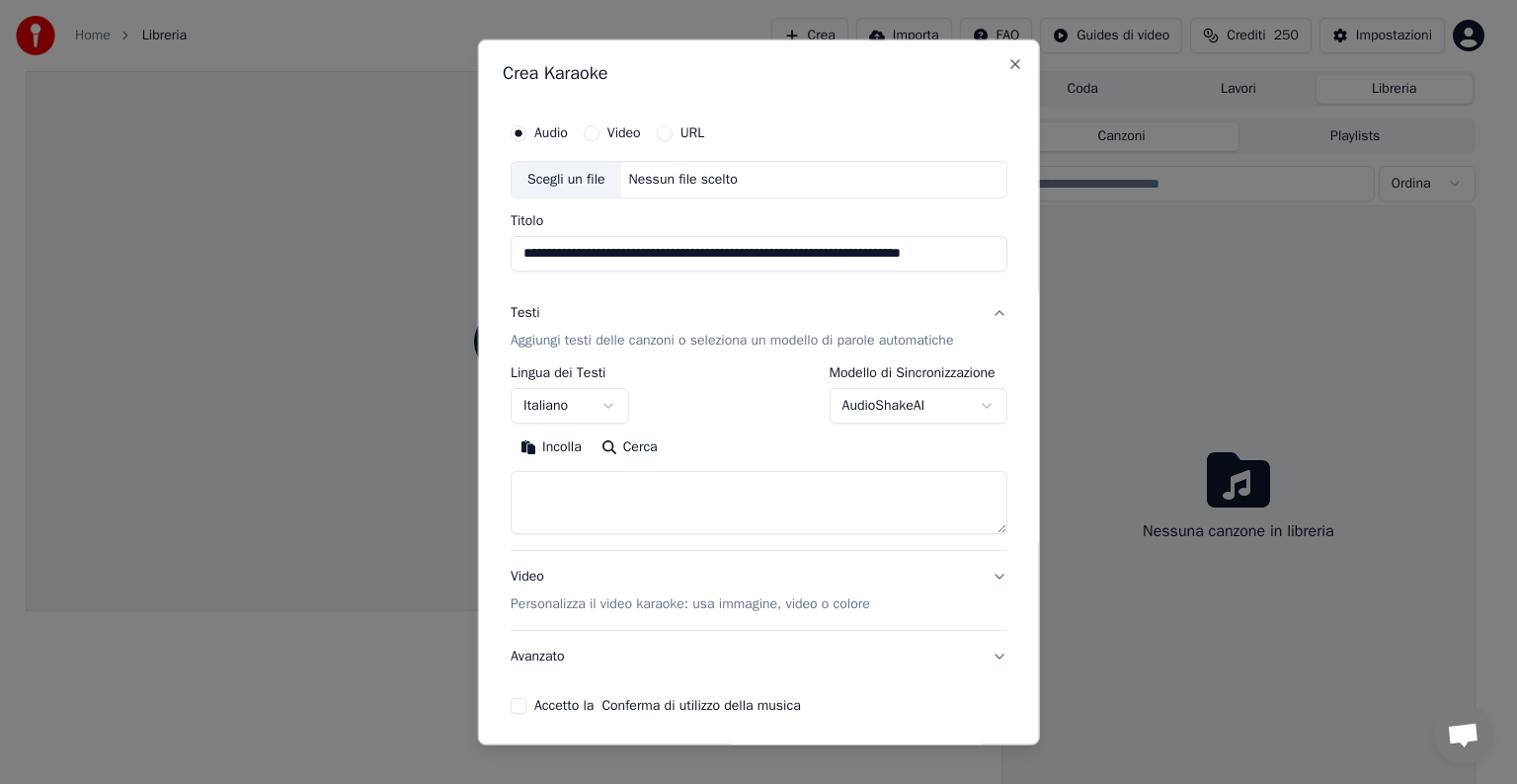 click on "Cerca" at bounding box center (628, 447) 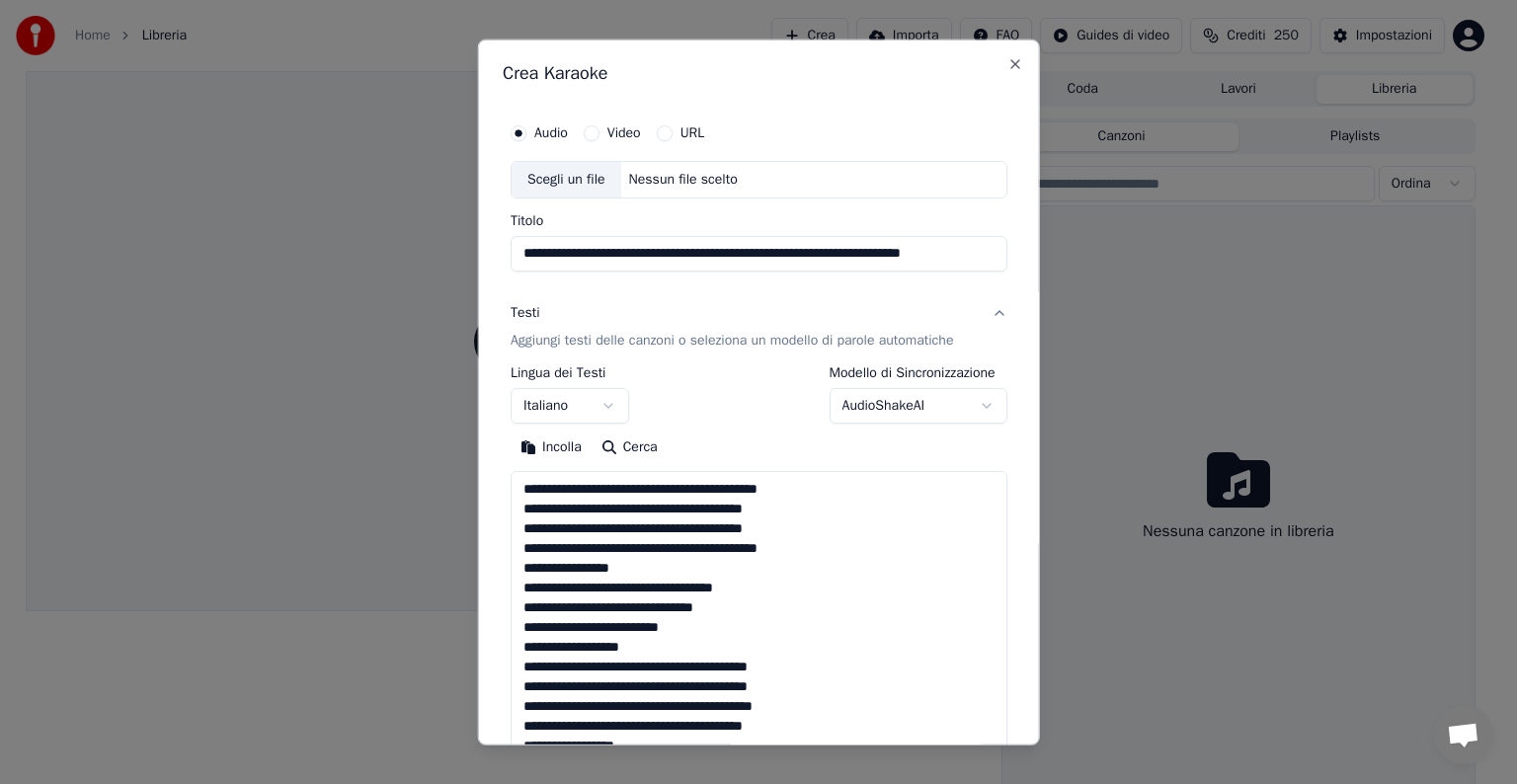 scroll, scrollTop: 557, scrollLeft: 0, axis: vertical 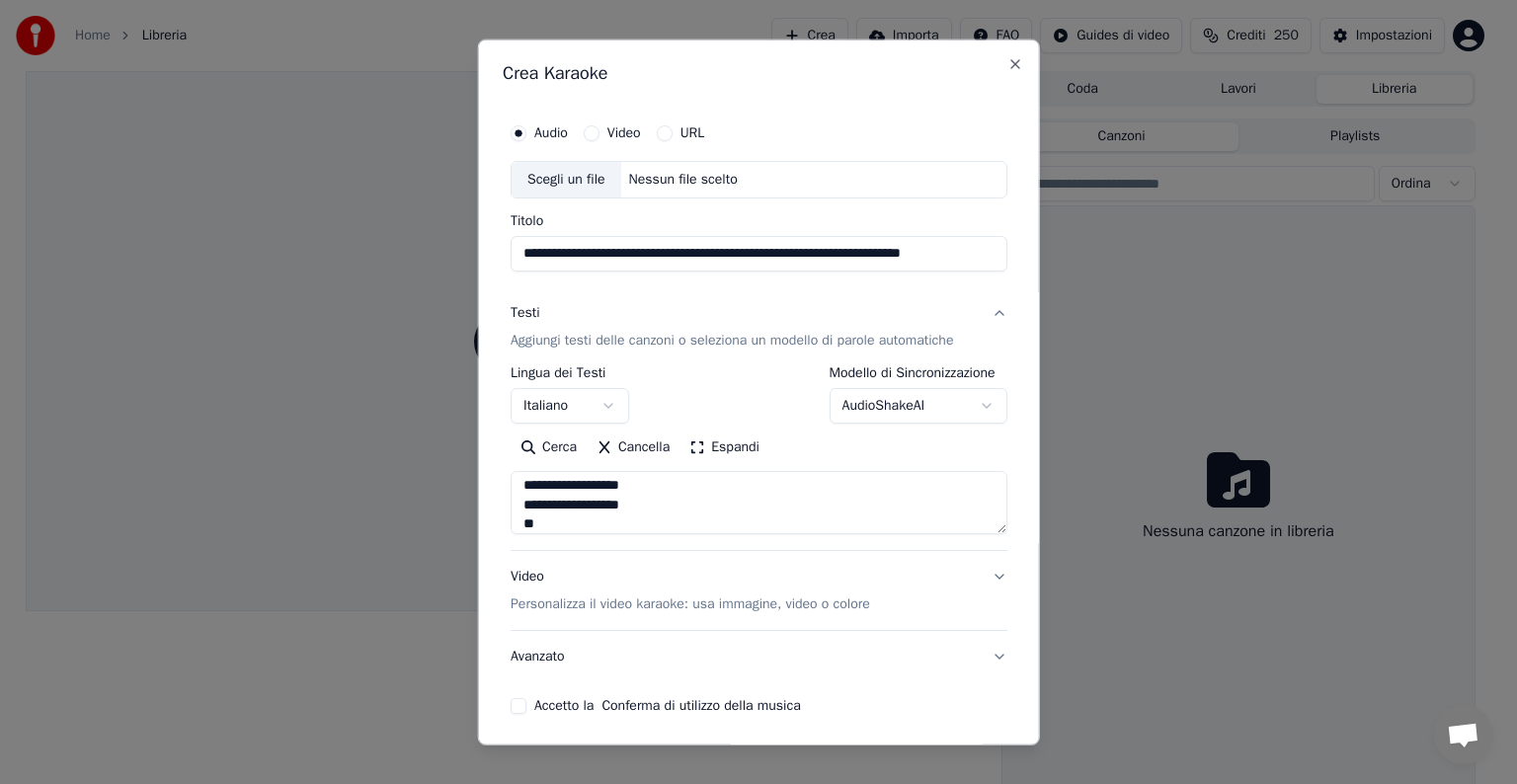 type on "**********" 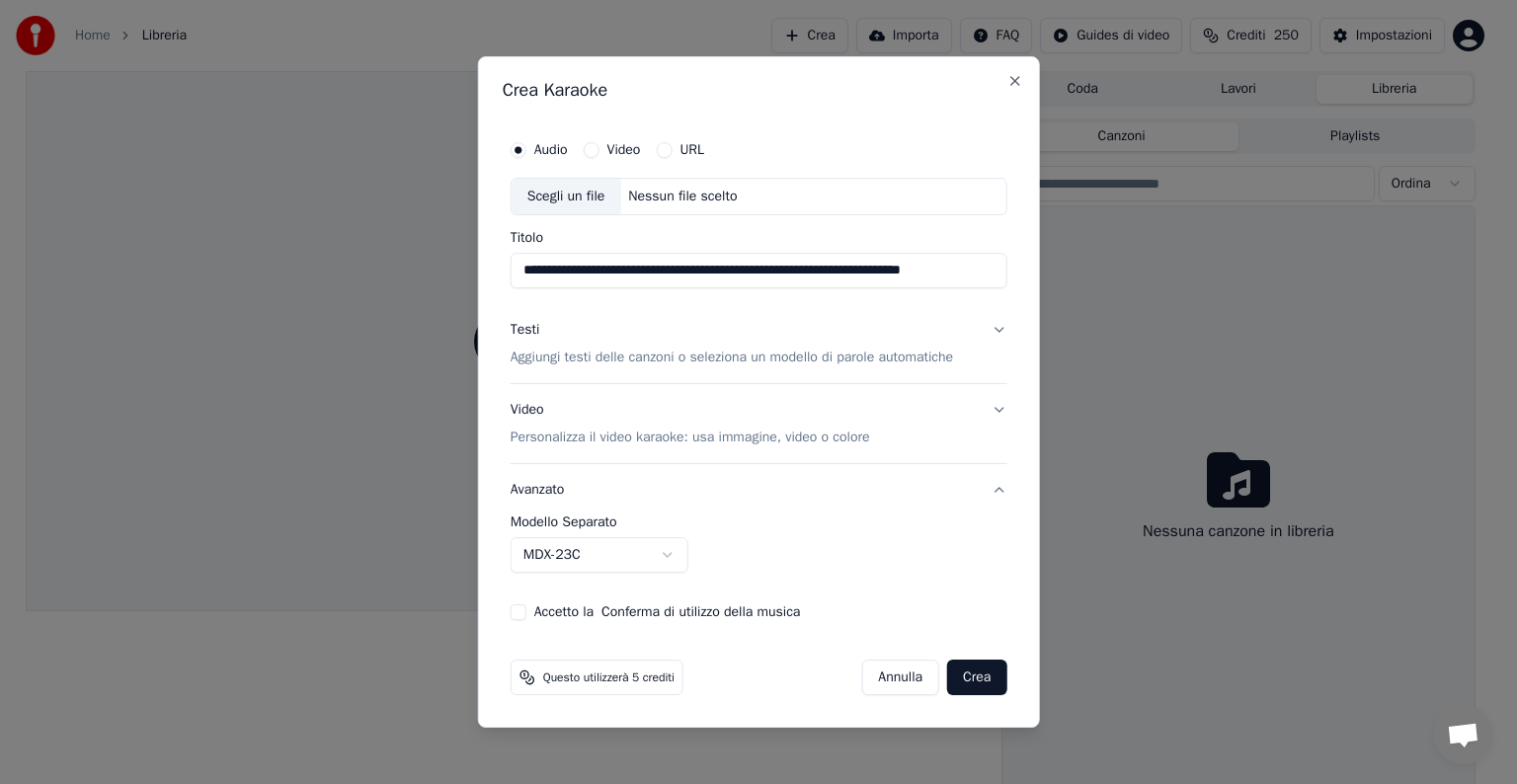 click on "Avanzato" at bounding box center (758, 490) 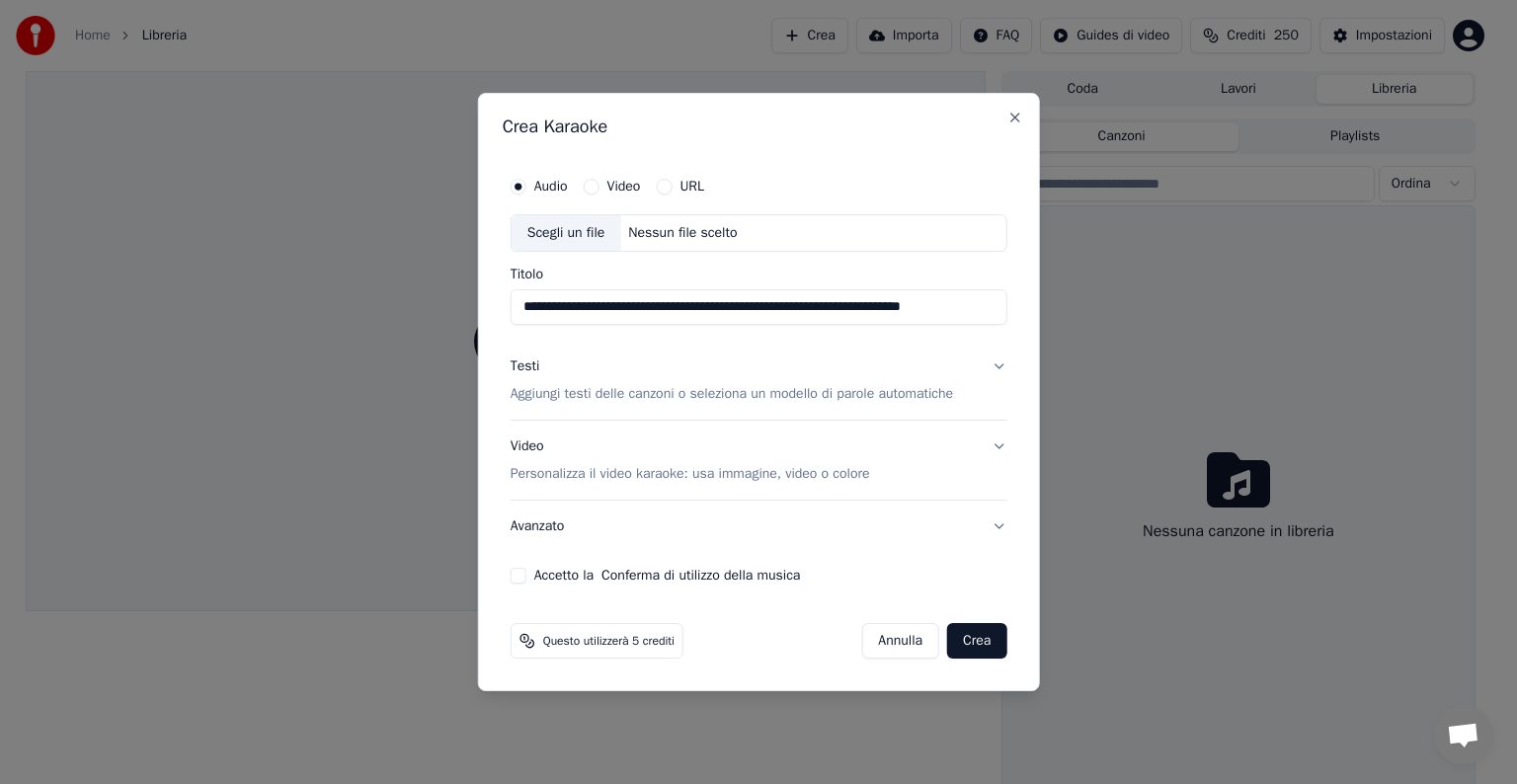 click on "Video Personalizza il video karaoke: usa immagine, video o colore" at bounding box center (758, 460) 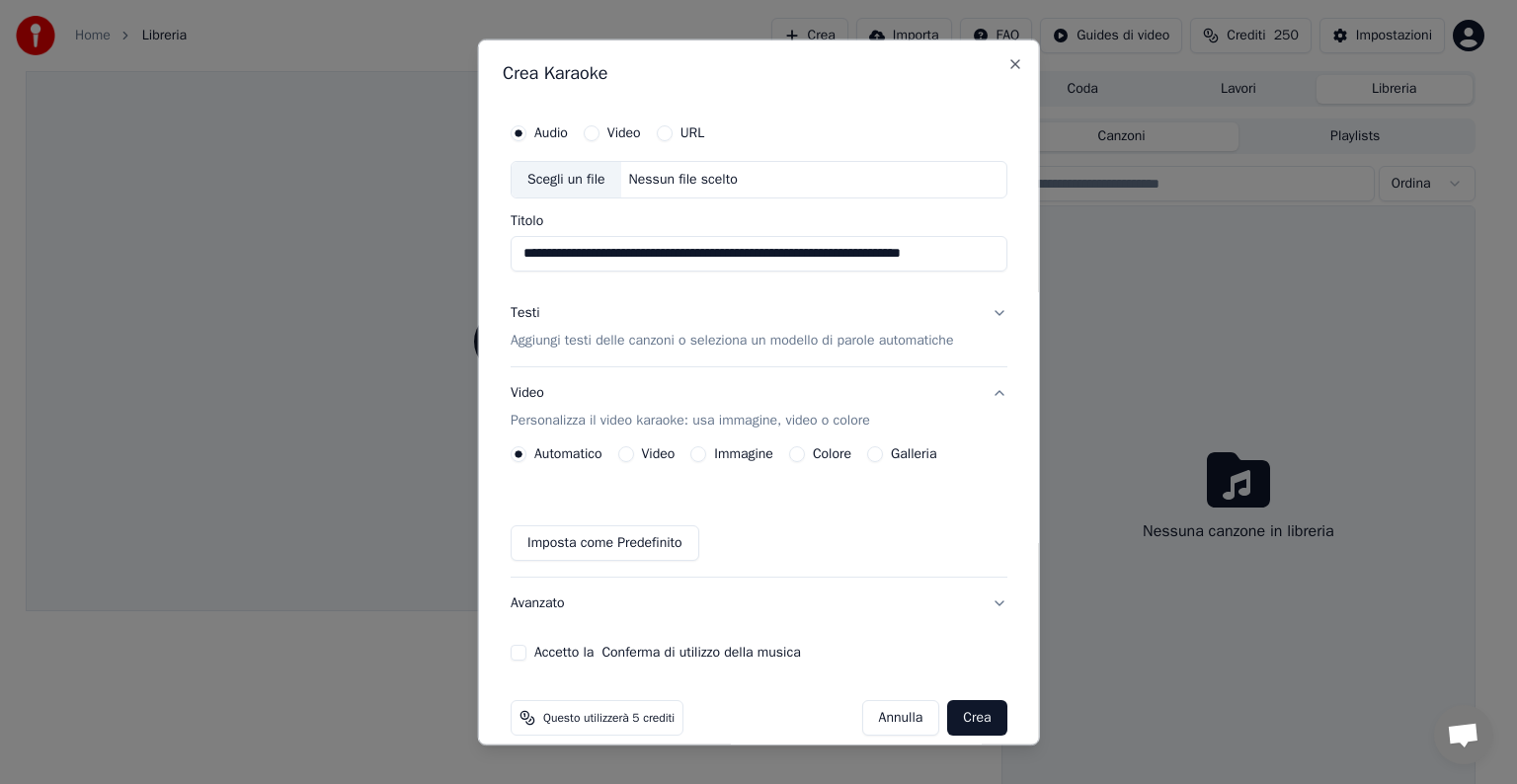 click on "Avanzato" at bounding box center (758, 603) 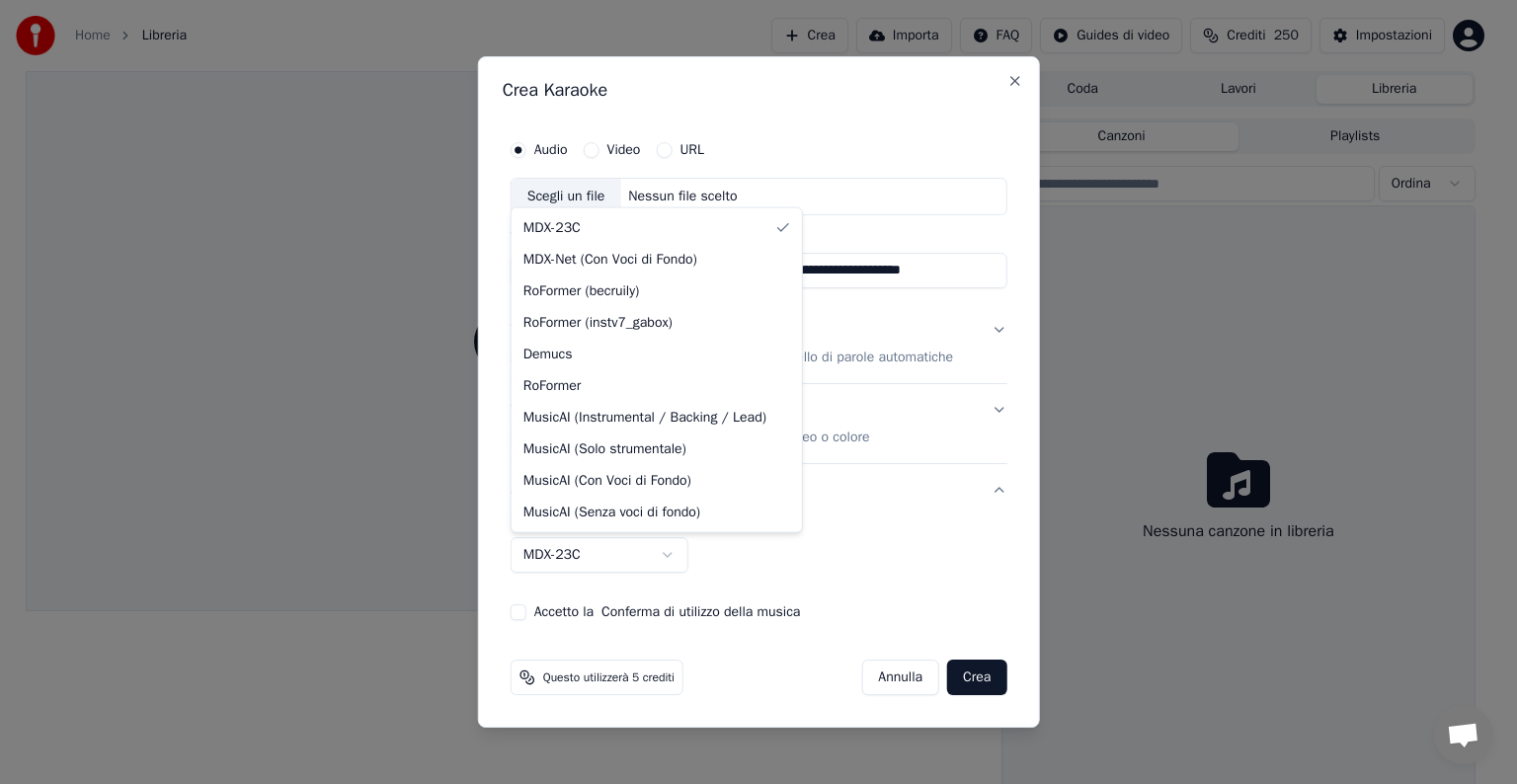 click on "**********" at bounding box center [750, 392] 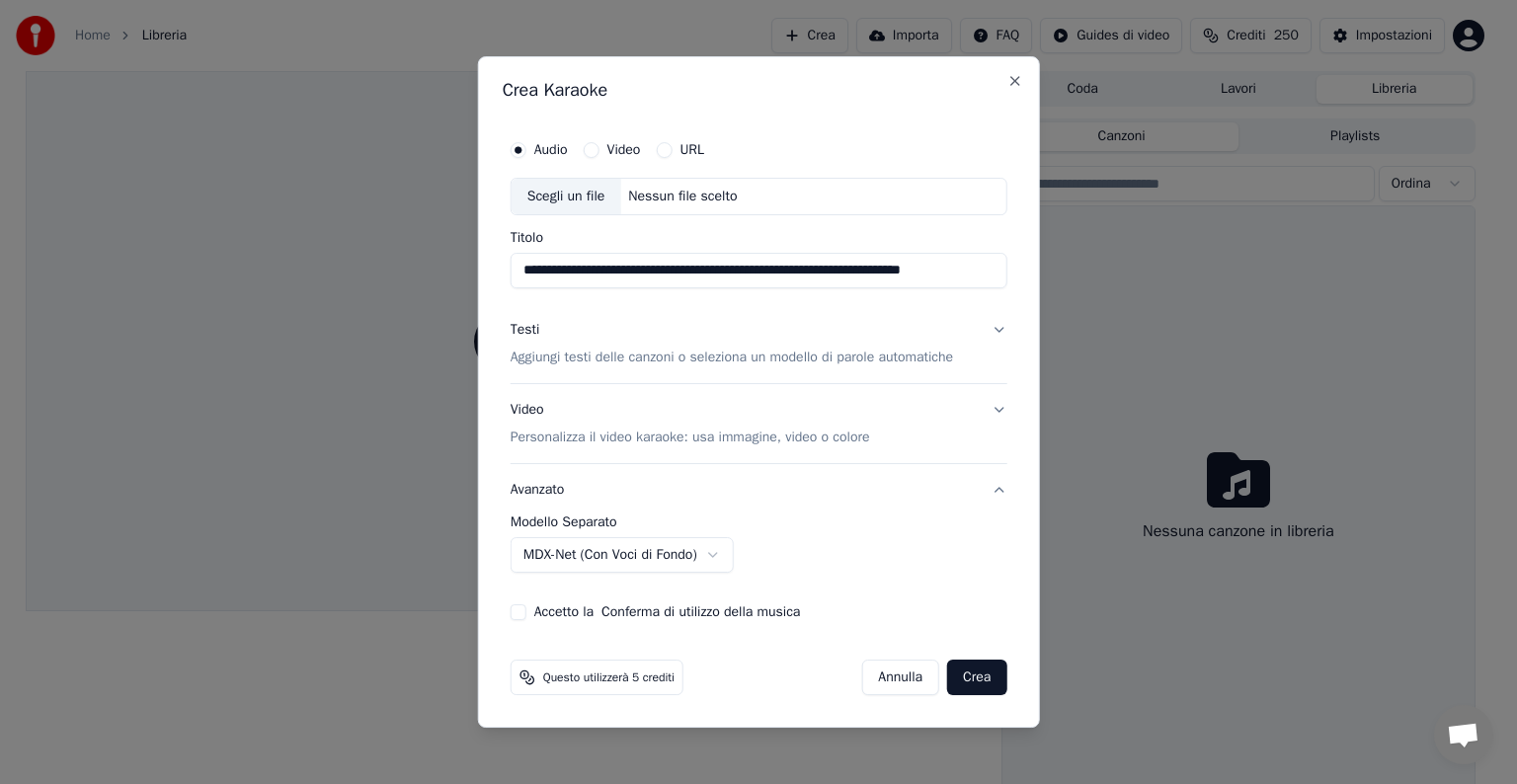click on "Accetto la   Conferma di utilizzo della musica" at bounding box center (758, 612) 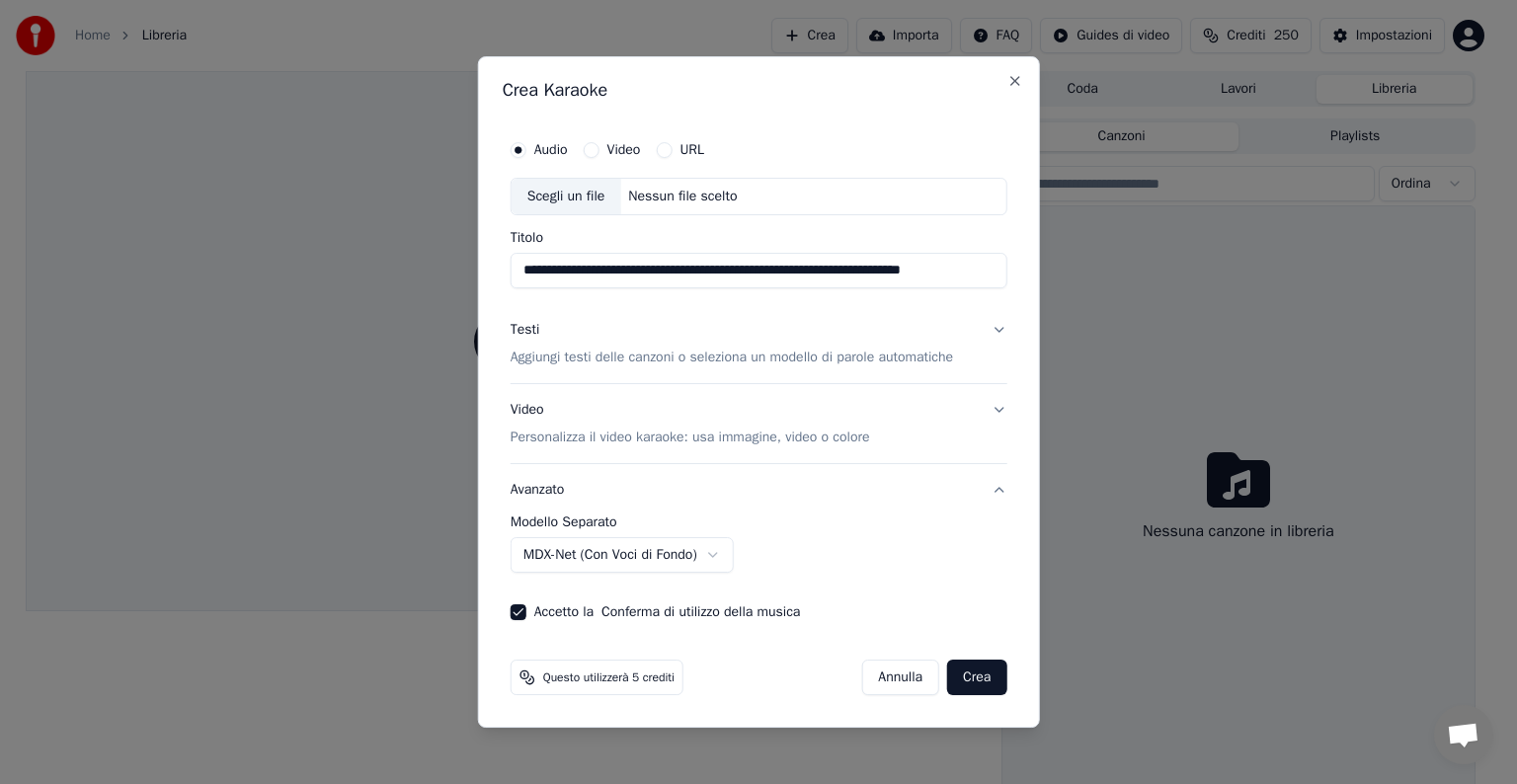 click on "Testi Aggiungi testi delle canzoni o seleziona un modello di parole automatiche" at bounding box center [758, 344] 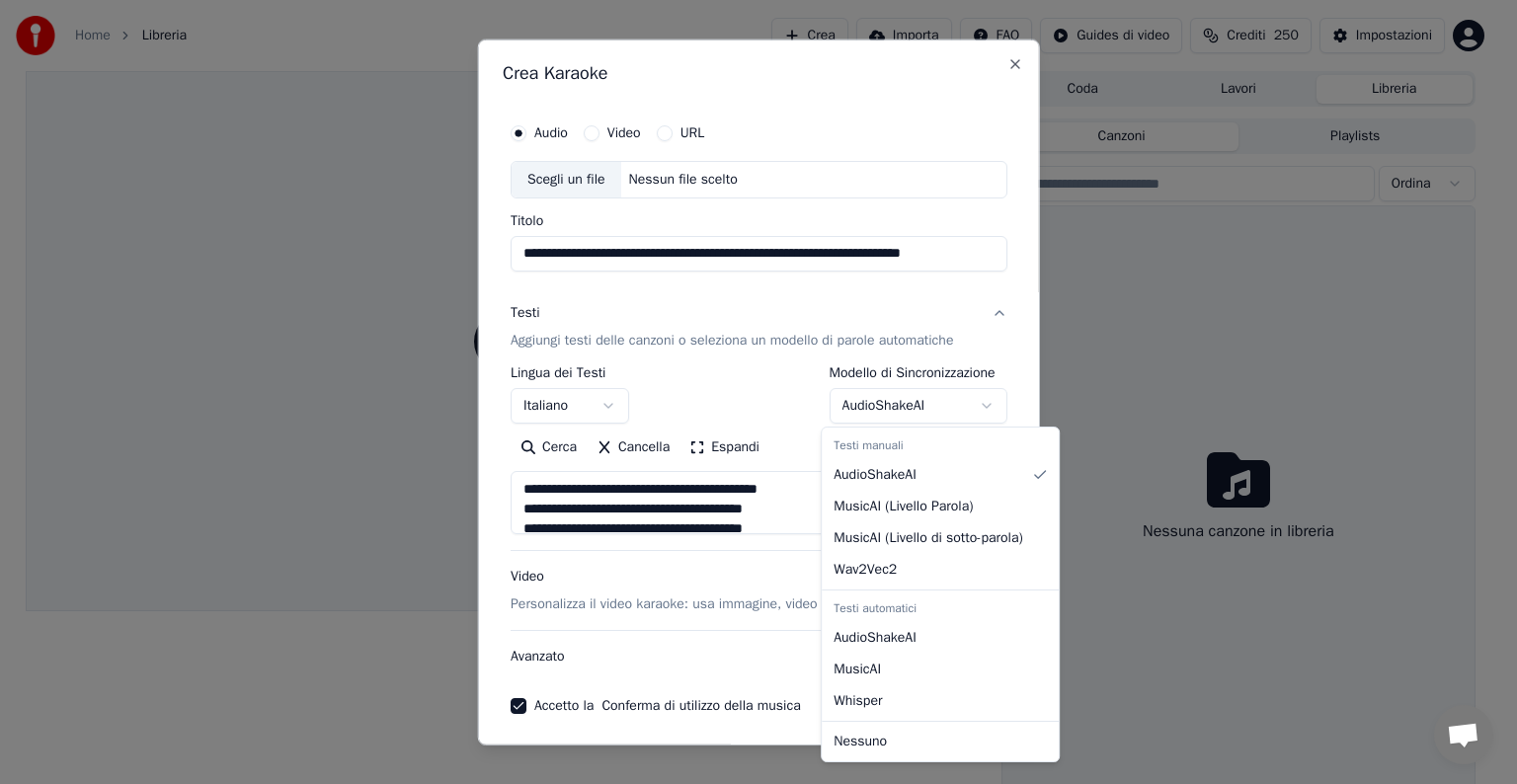click on "**********" at bounding box center (750, 392) 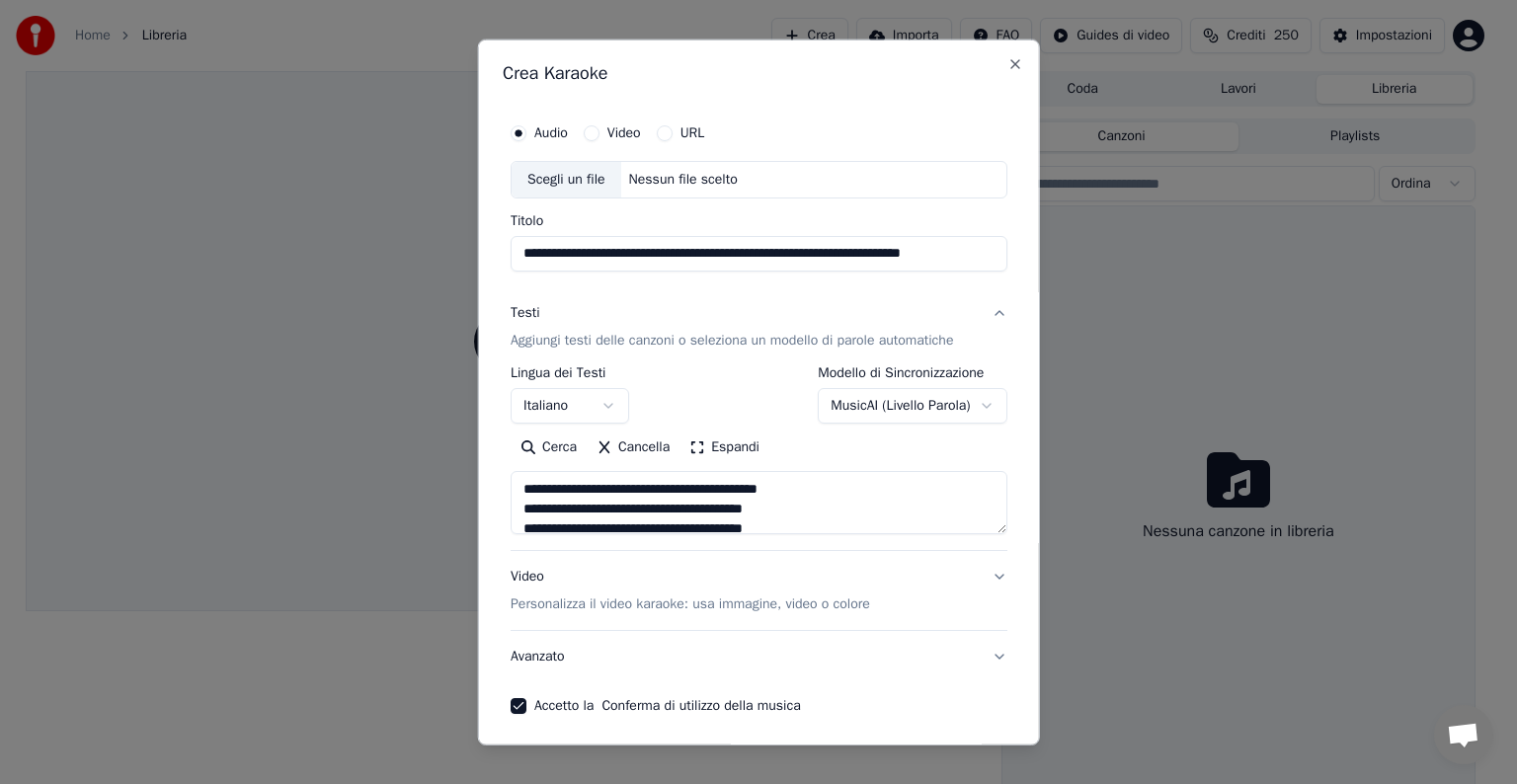 click on "Avanzato" at bounding box center (758, 657) 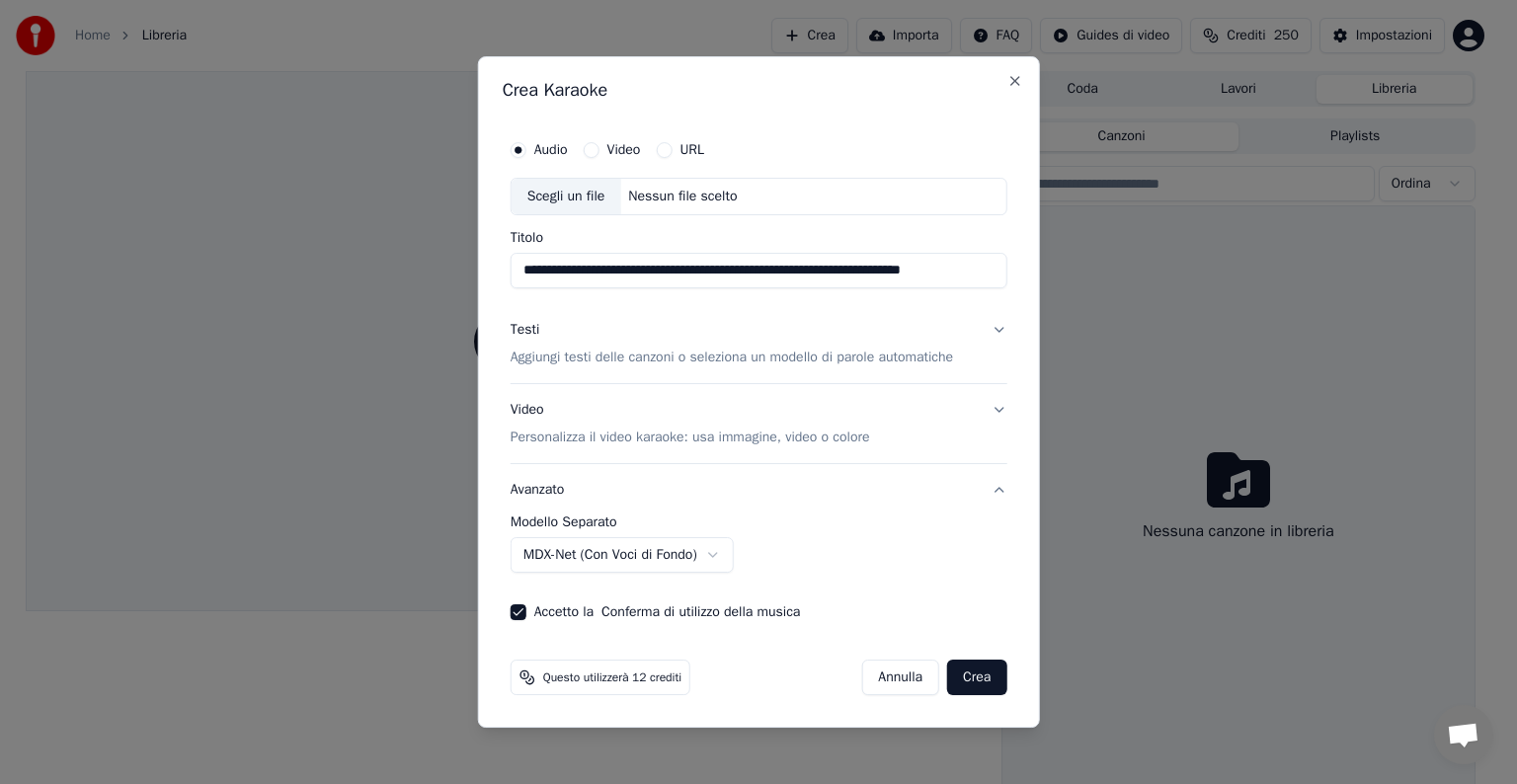 scroll, scrollTop: 0, scrollLeft: 65, axis: horizontal 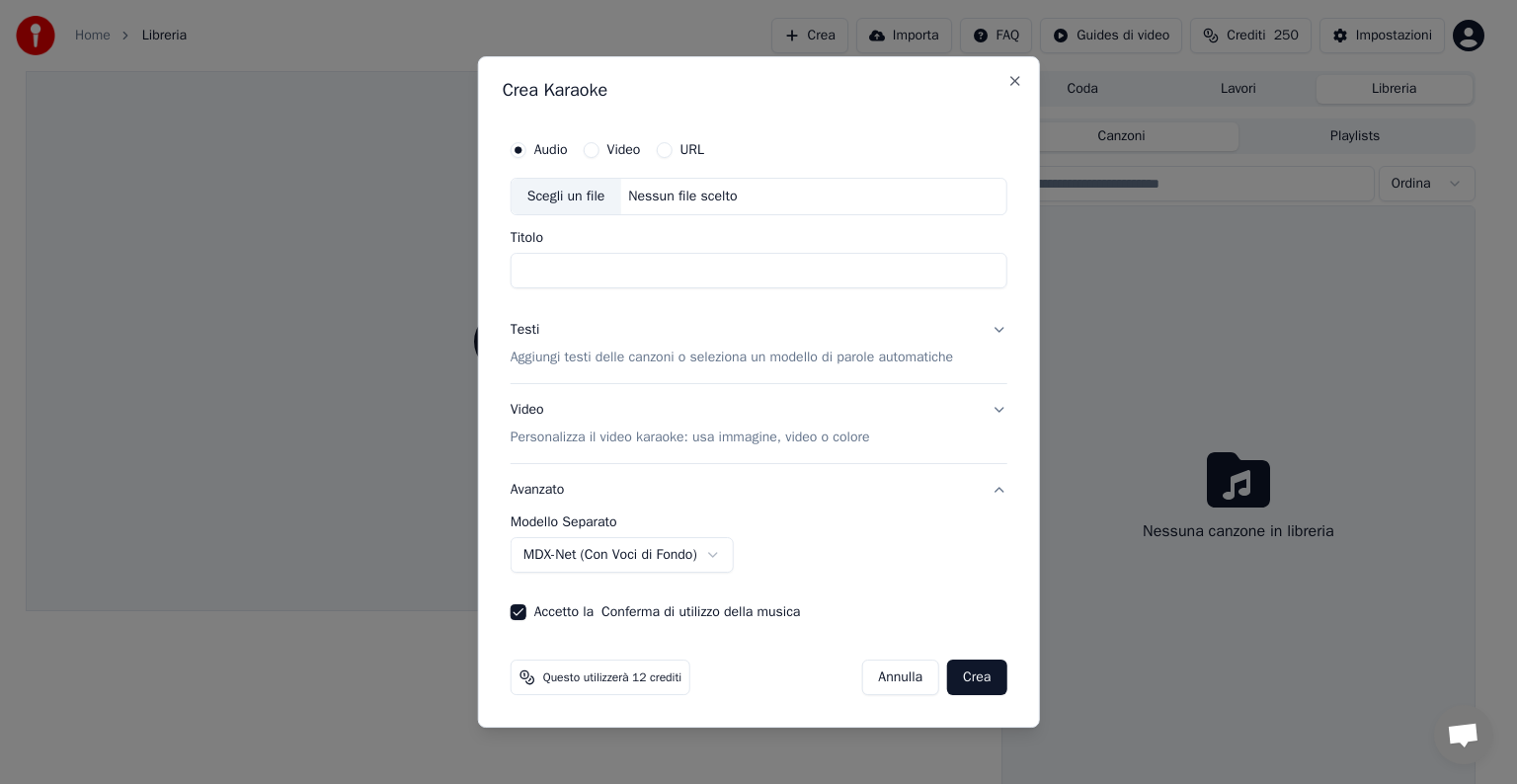 type 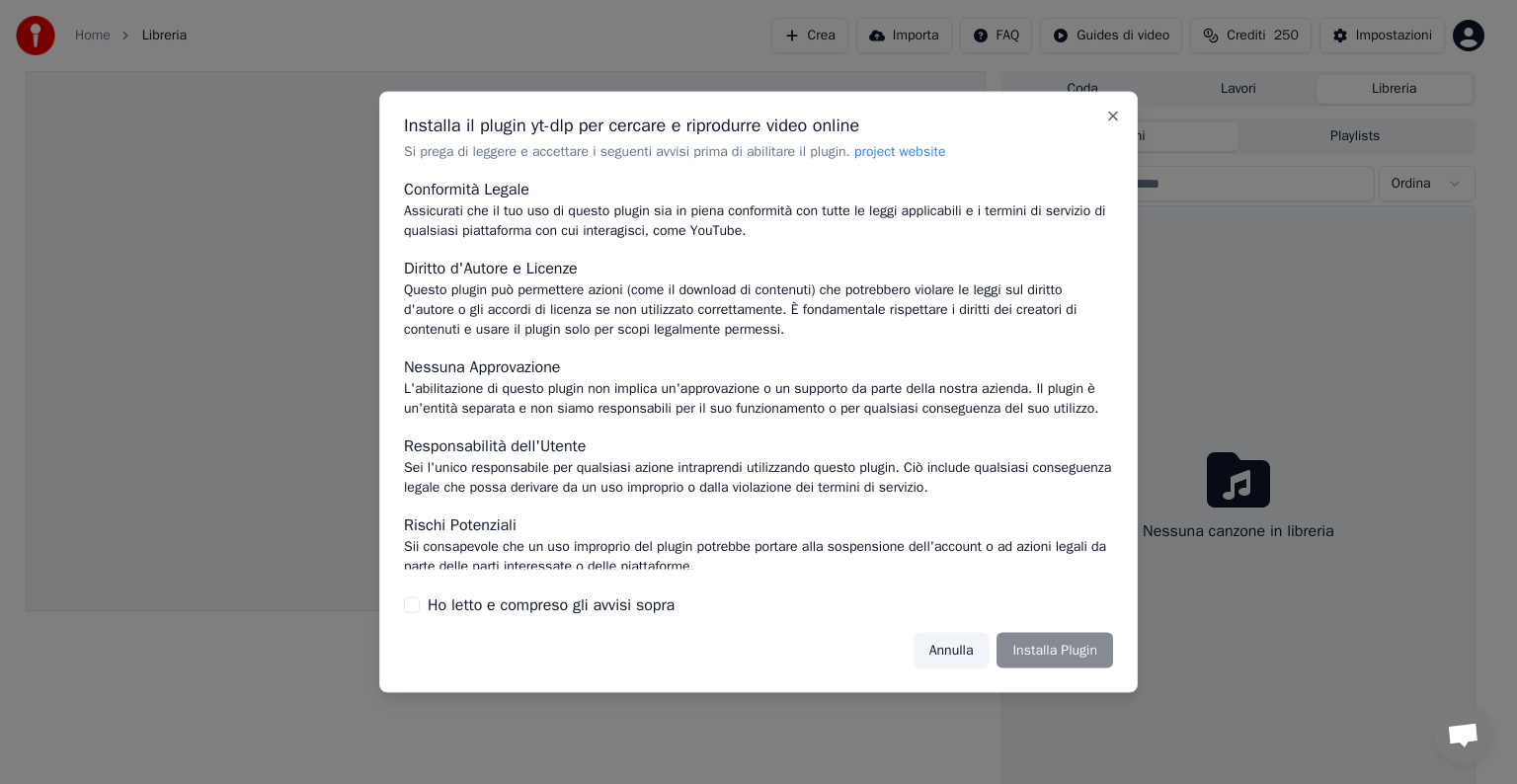 click on "Ho letto e compreso gli avvisi sopra" at bounding box center [412, 604] 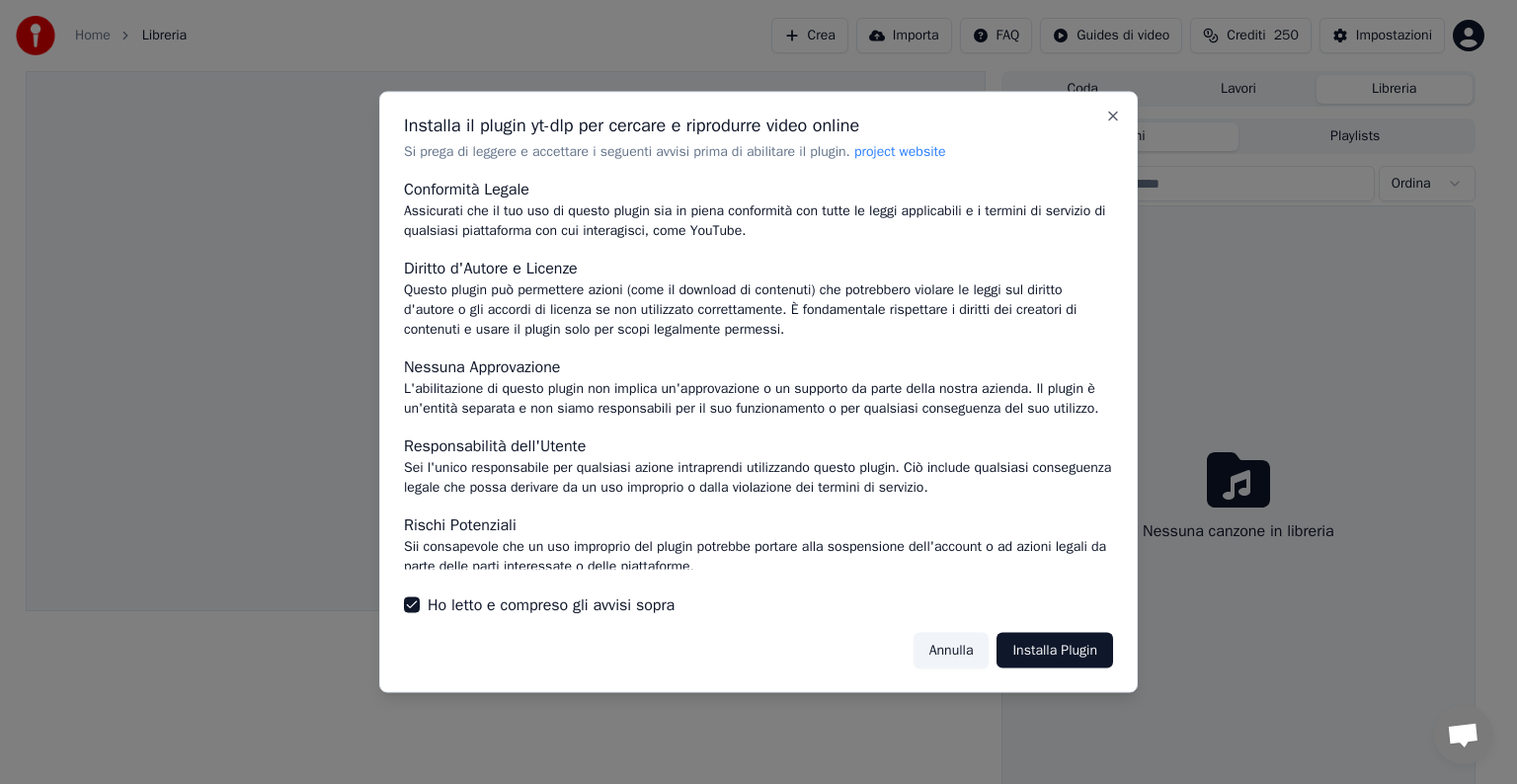 scroll, scrollTop: 106, scrollLeft: 0, axis: vertical 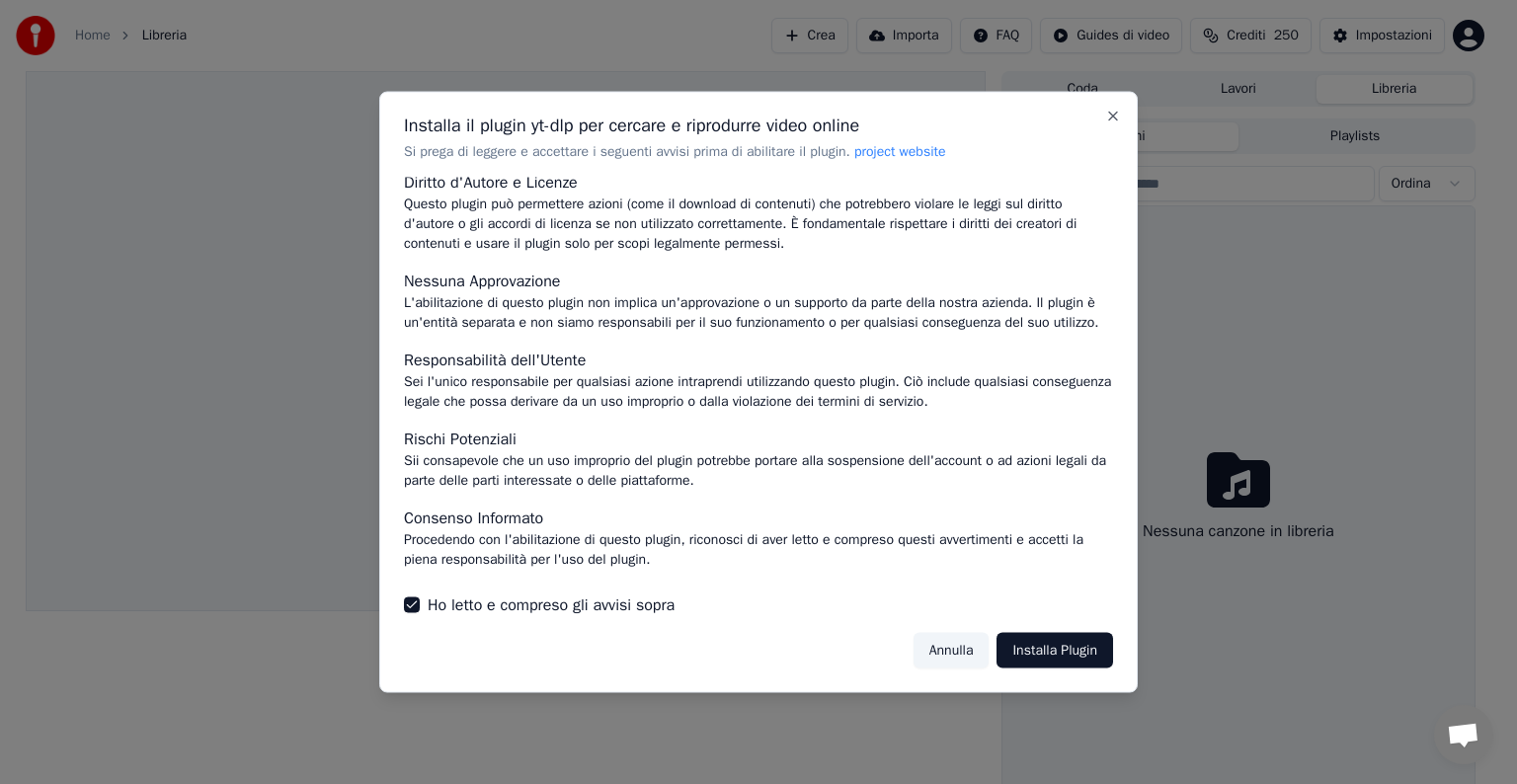 click on "Installa Plugin" at bounding box center [1055, 650] 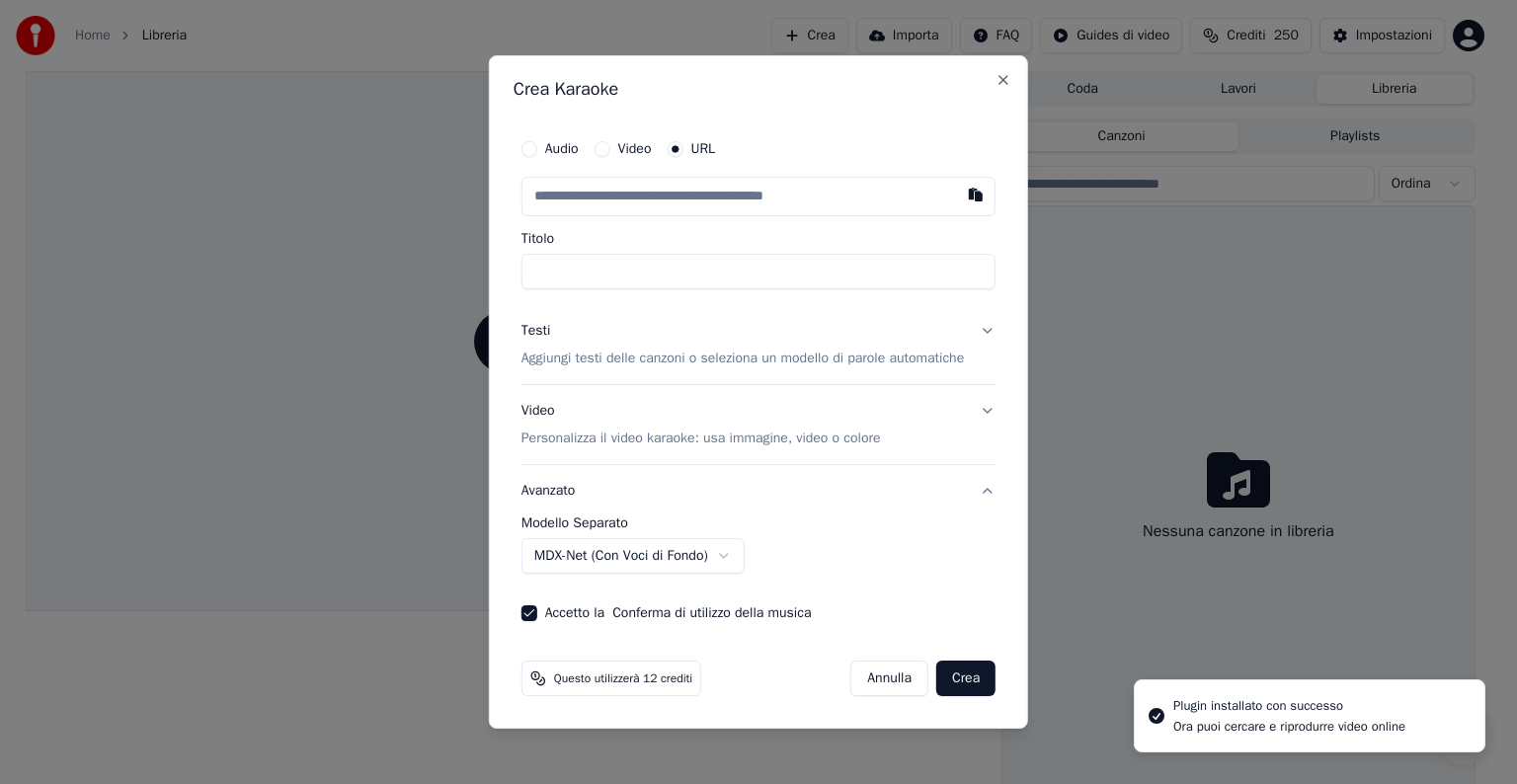 type on "**********" 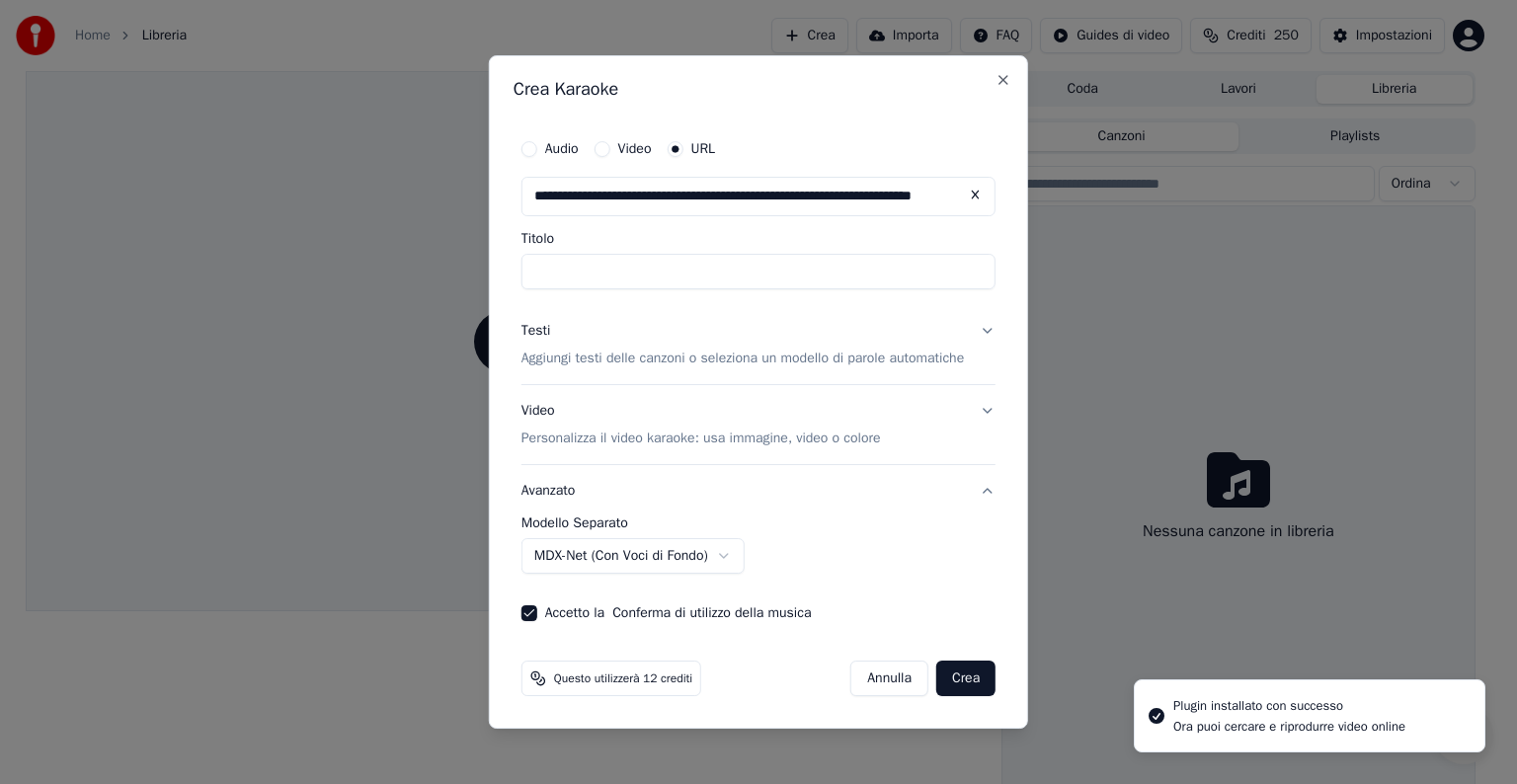 scroll, scrollTop: 0, scrollLeft: 65, axis: horizontal 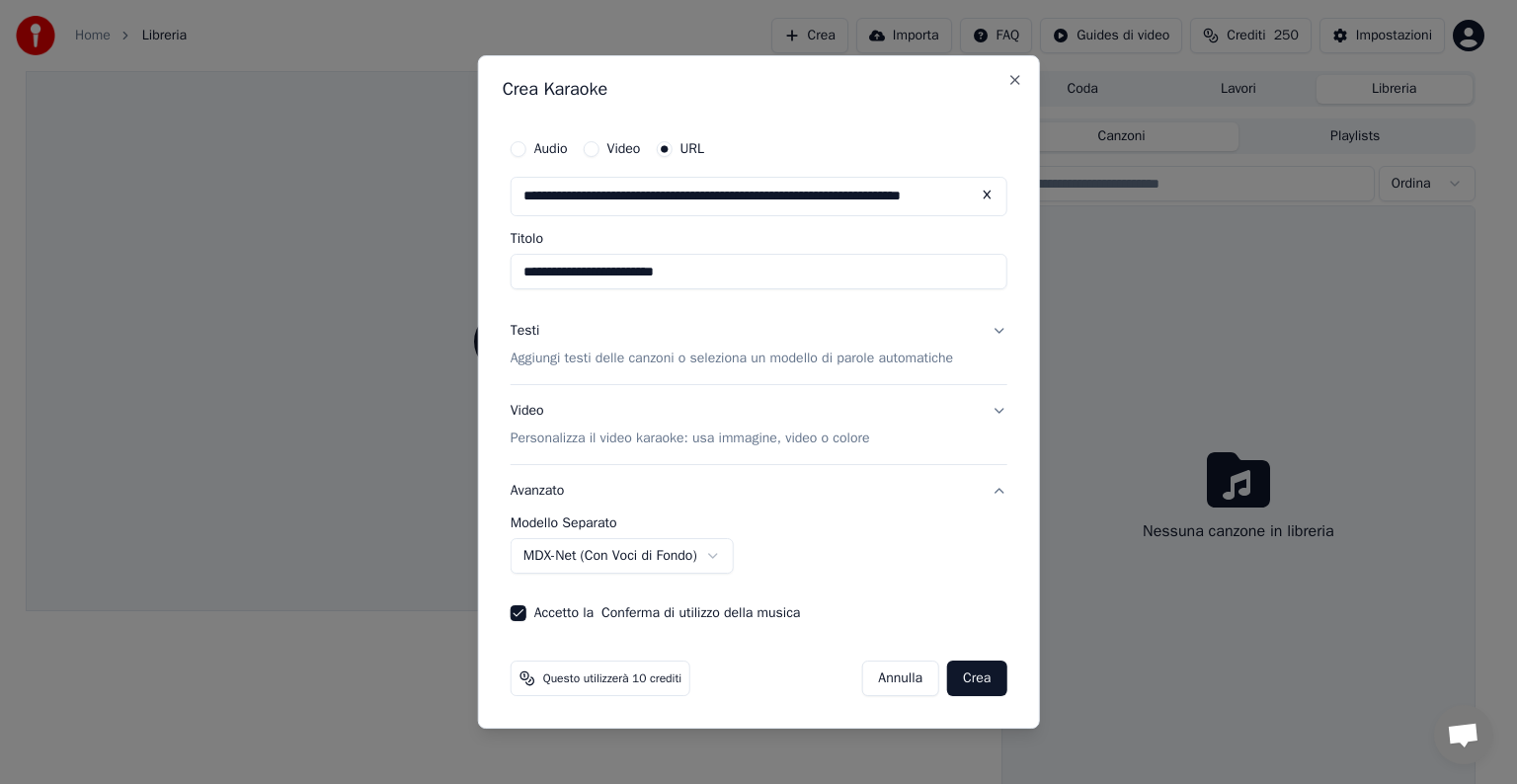 type on "**********" 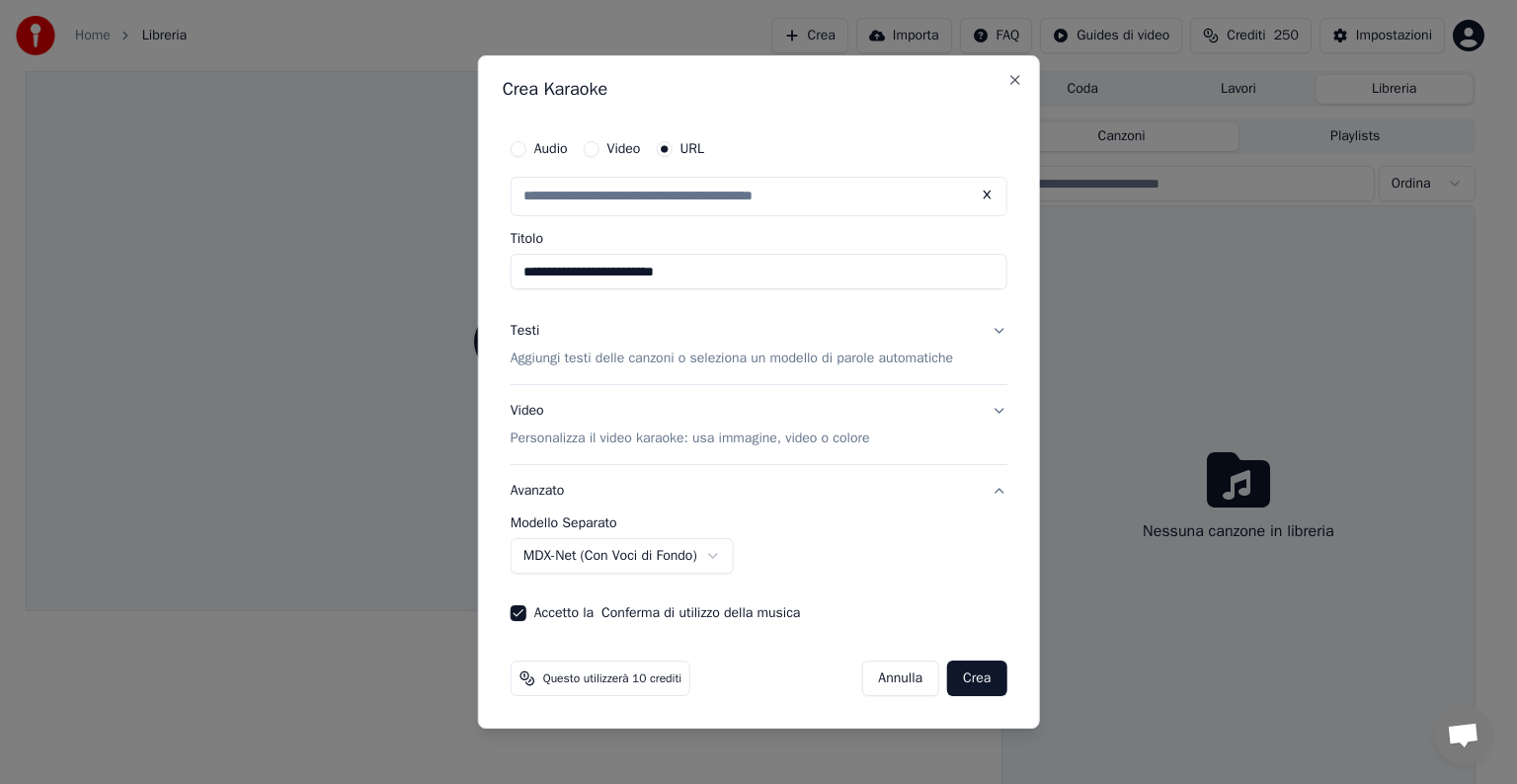 scroll, scrollTop: 0, scrollLeft: 0, axis: both 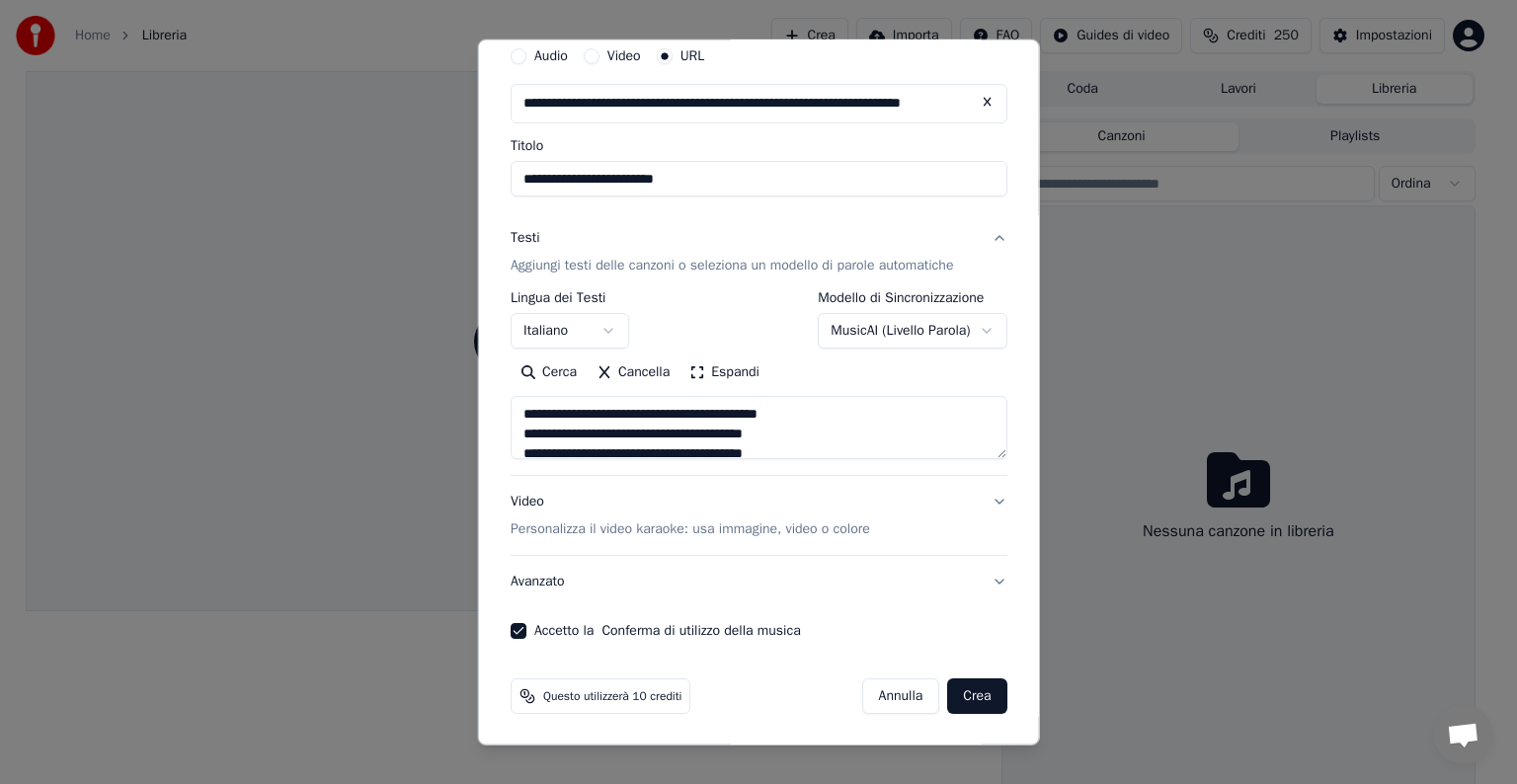 click on "Crea" at bounding box center [977, 696] 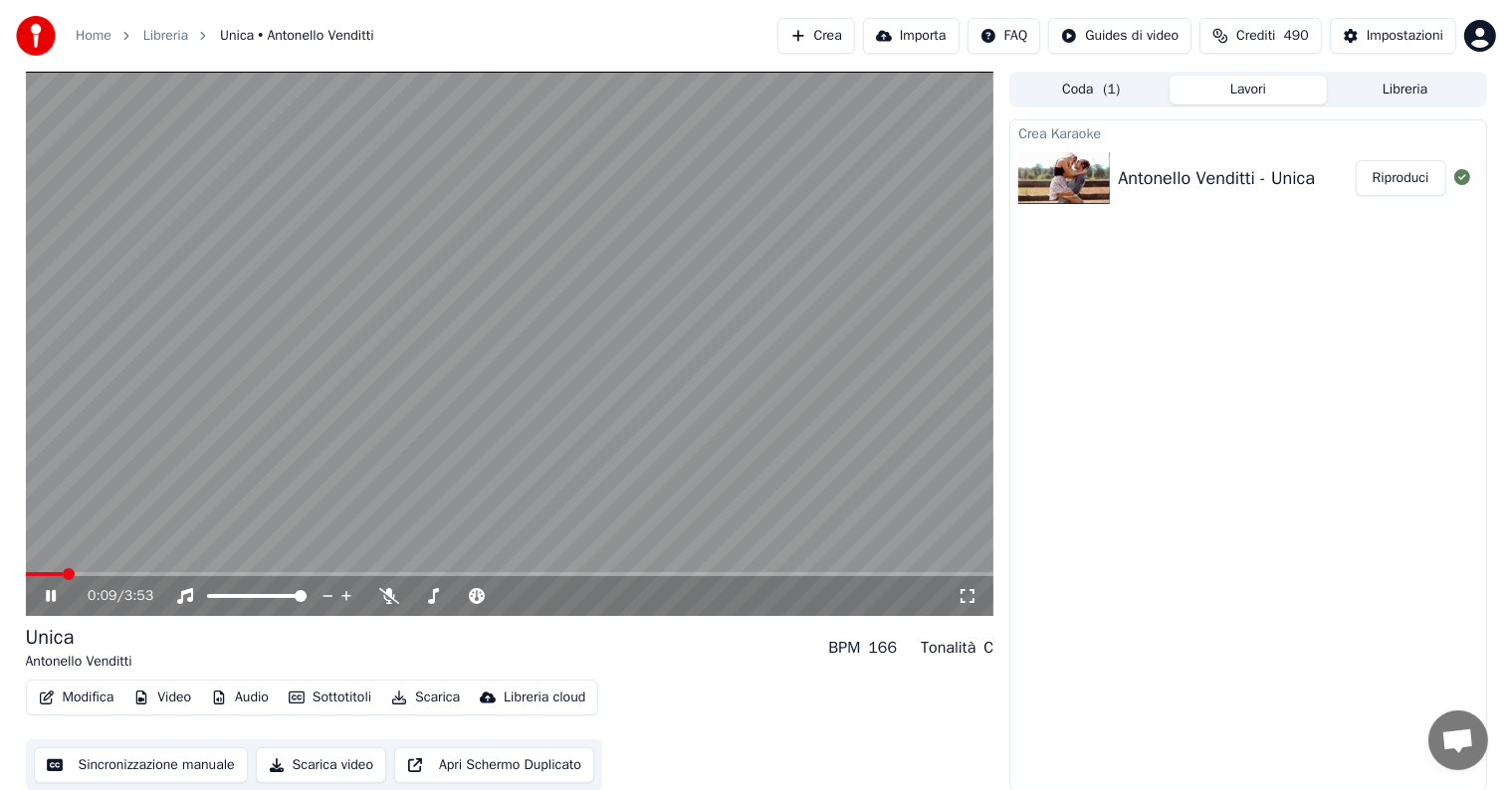 scroll, scrollTop: 1, scrollLeft: 0, axis: vertical 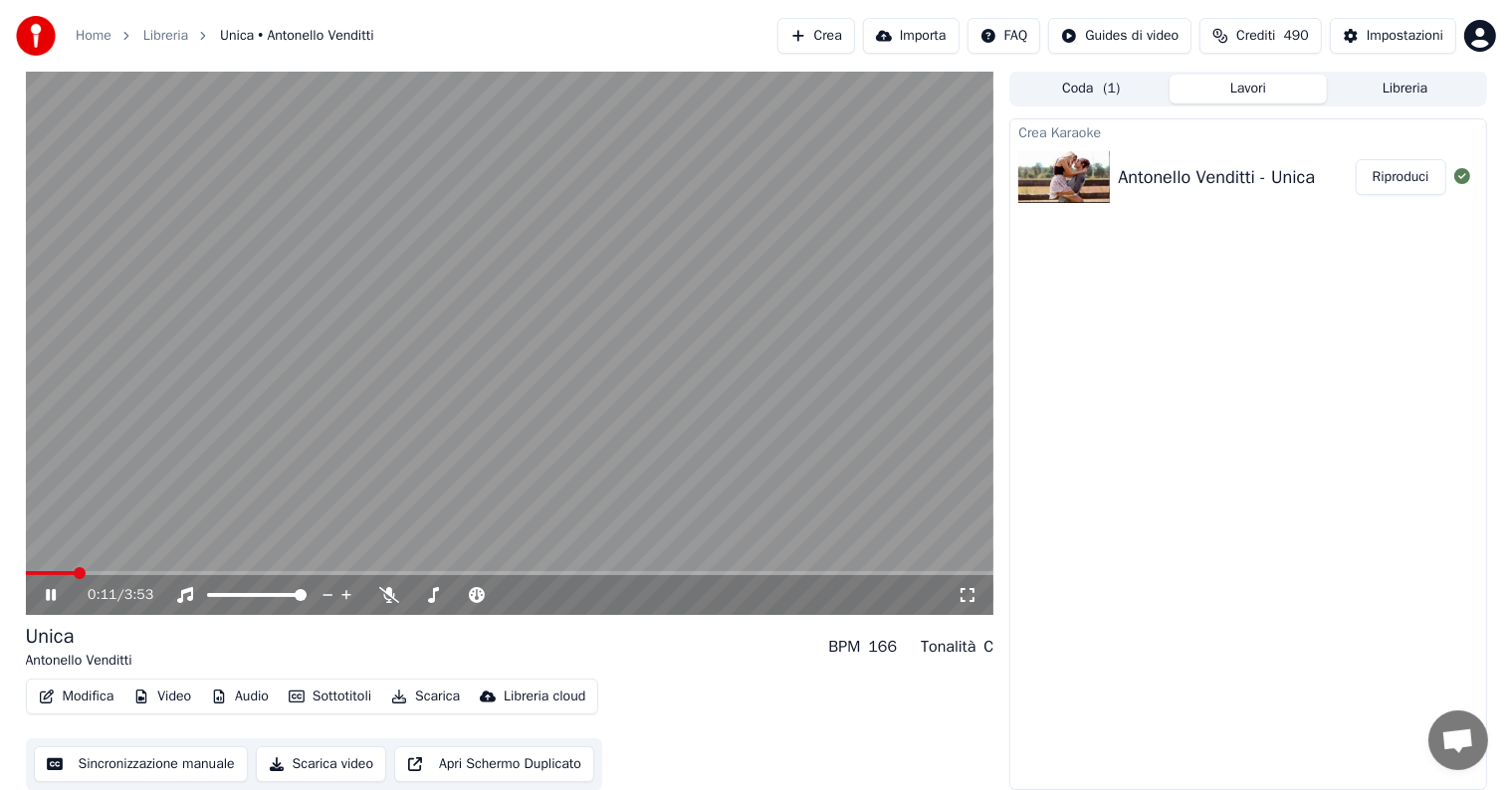click on "Sincronizzazione manuale" at bounding box center (140, 764) 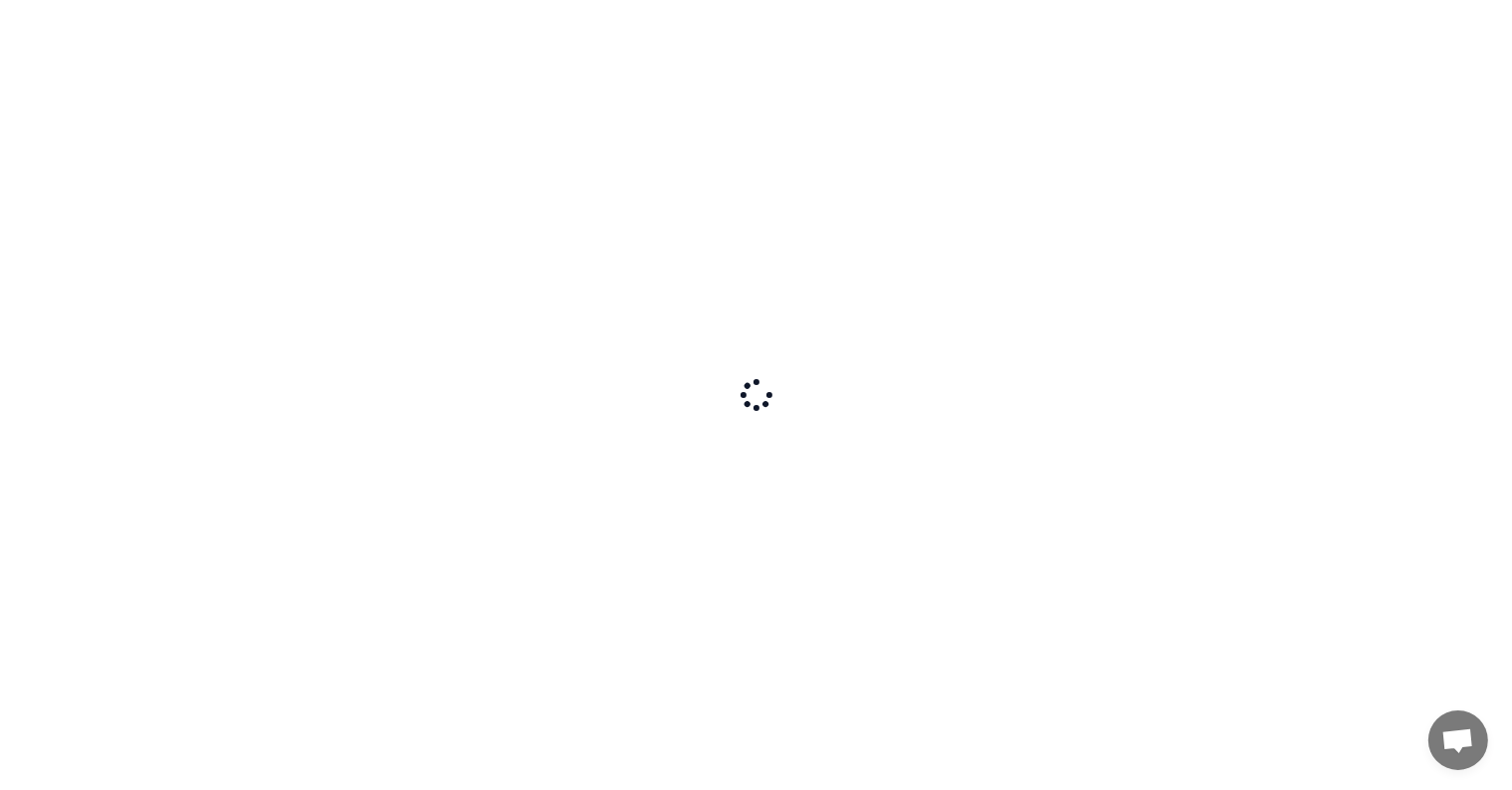 scroll, scrollTop: 0, scrollLeft: 0, axis: both 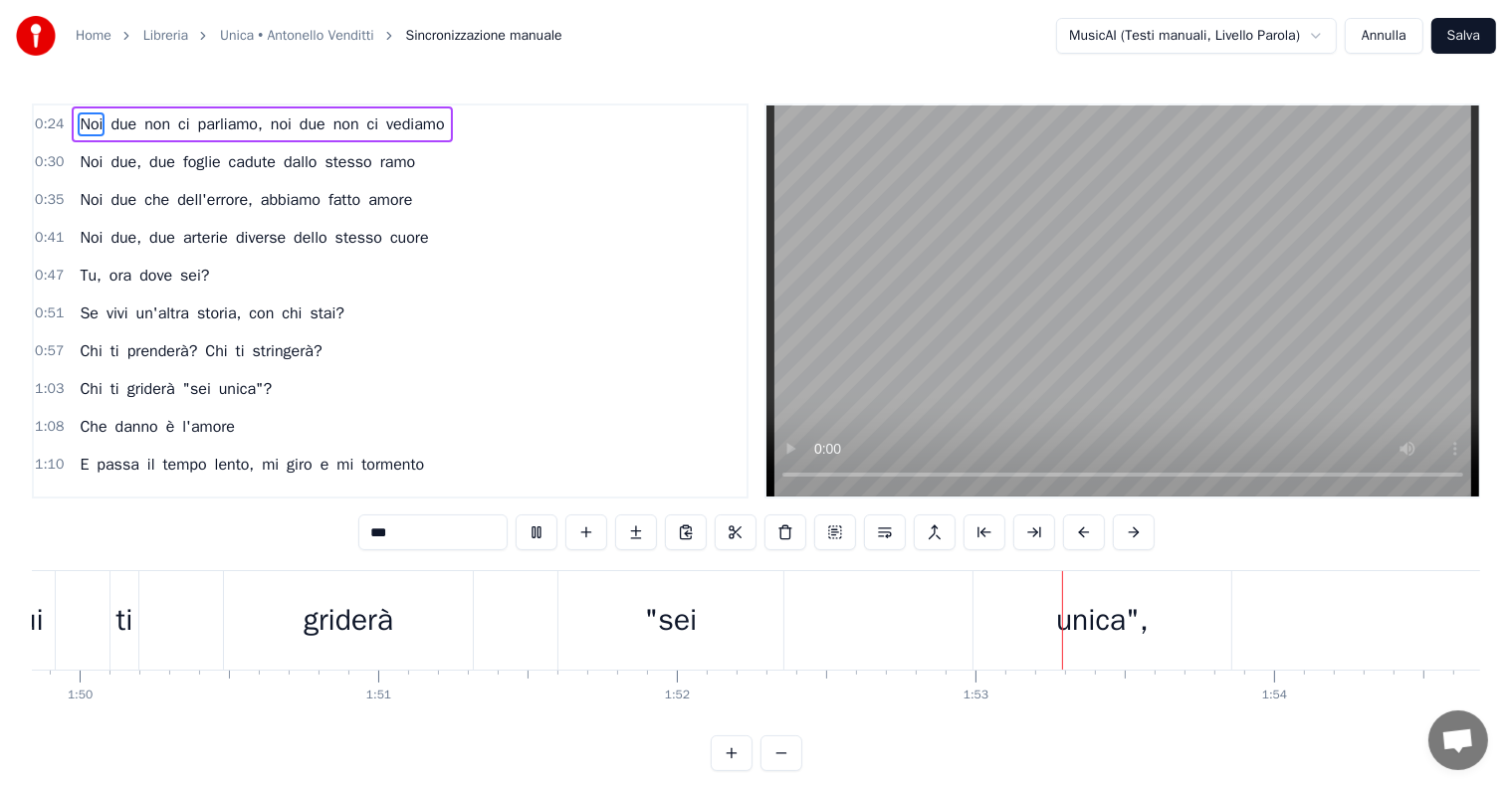 click on "Salva" at bounding box center (1463, 36) 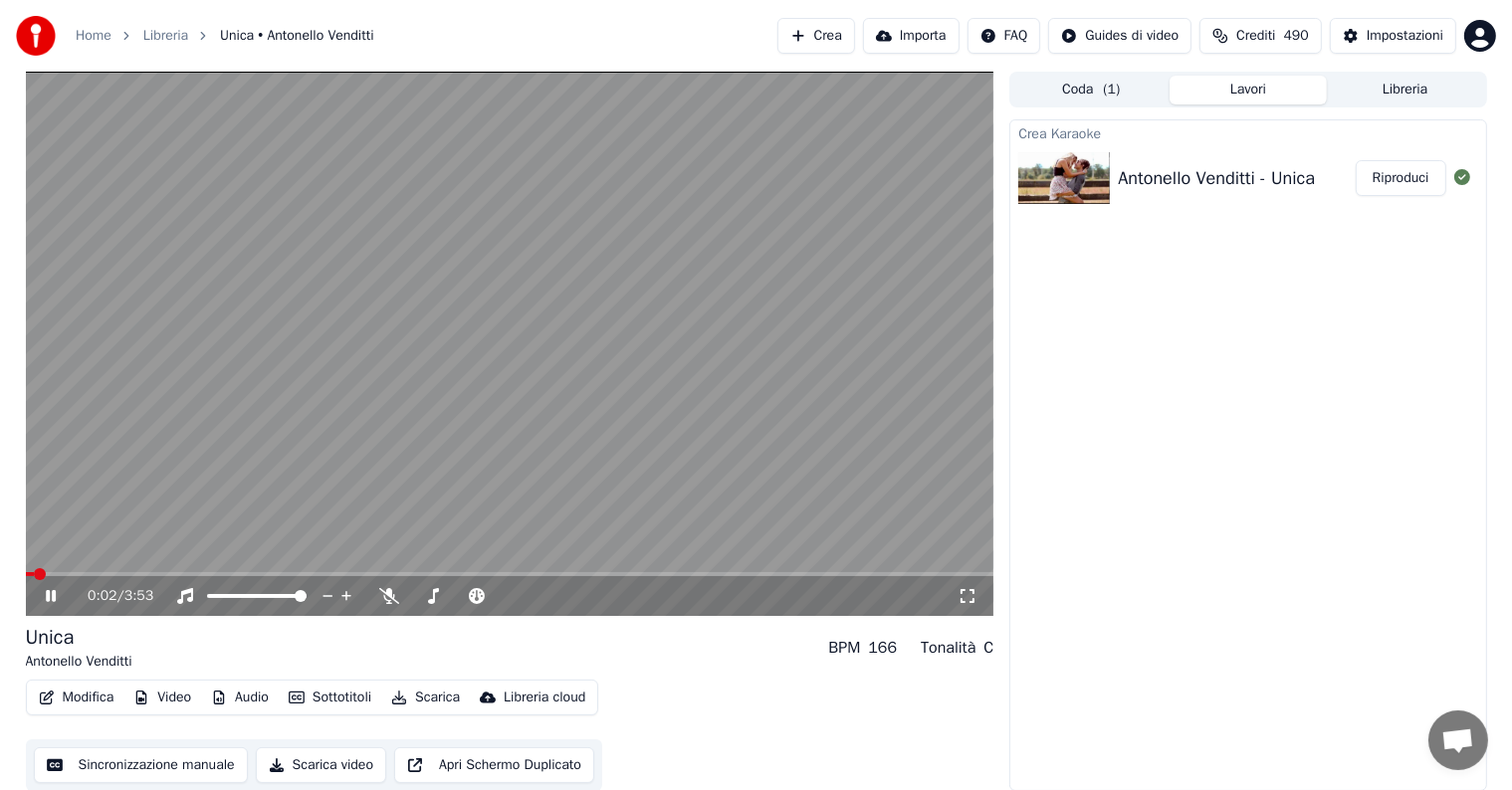 click on "0:02  /  3:53" at bounding box center [510, 596] 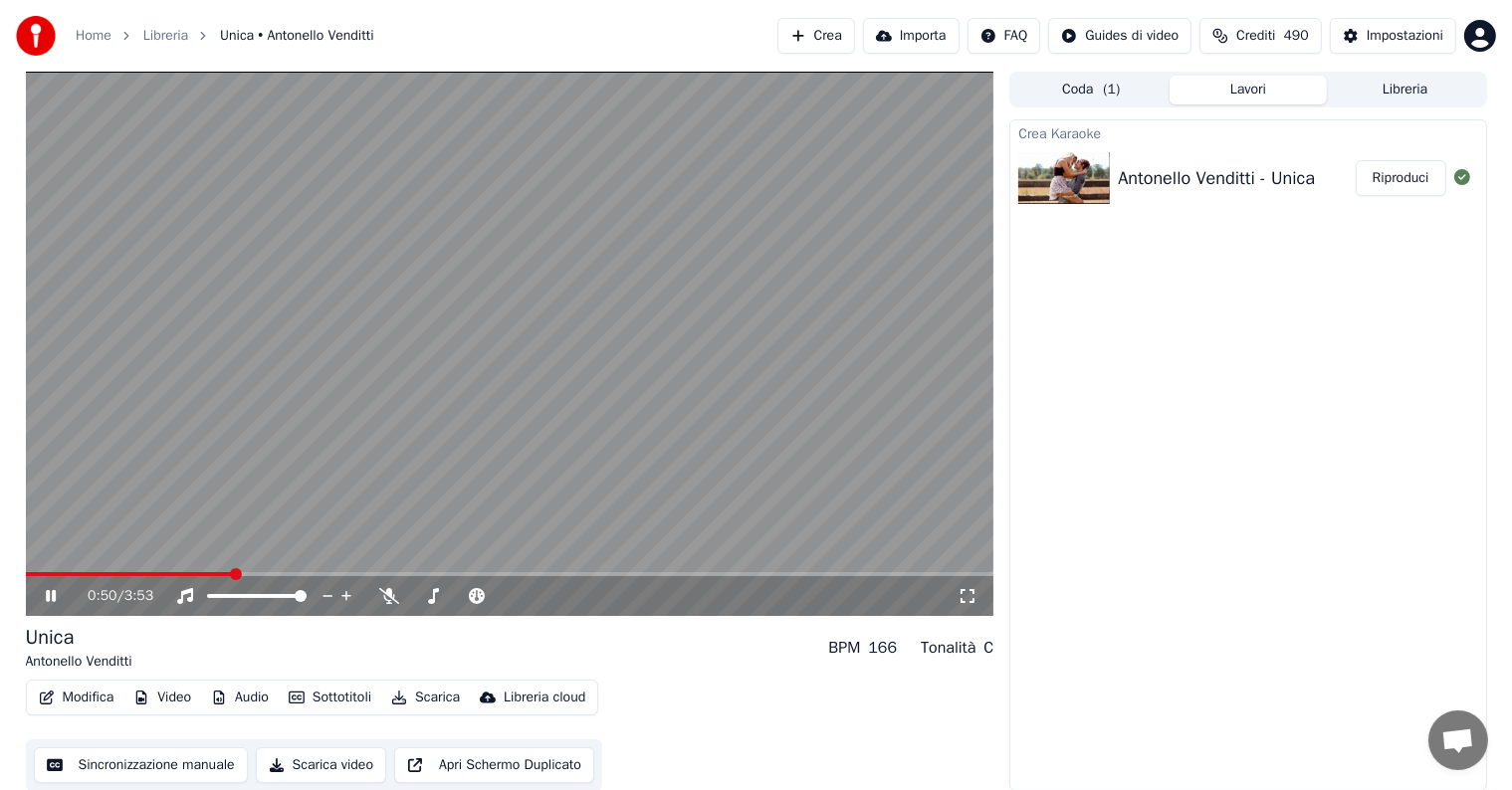 click at bounding box center [510, 574] 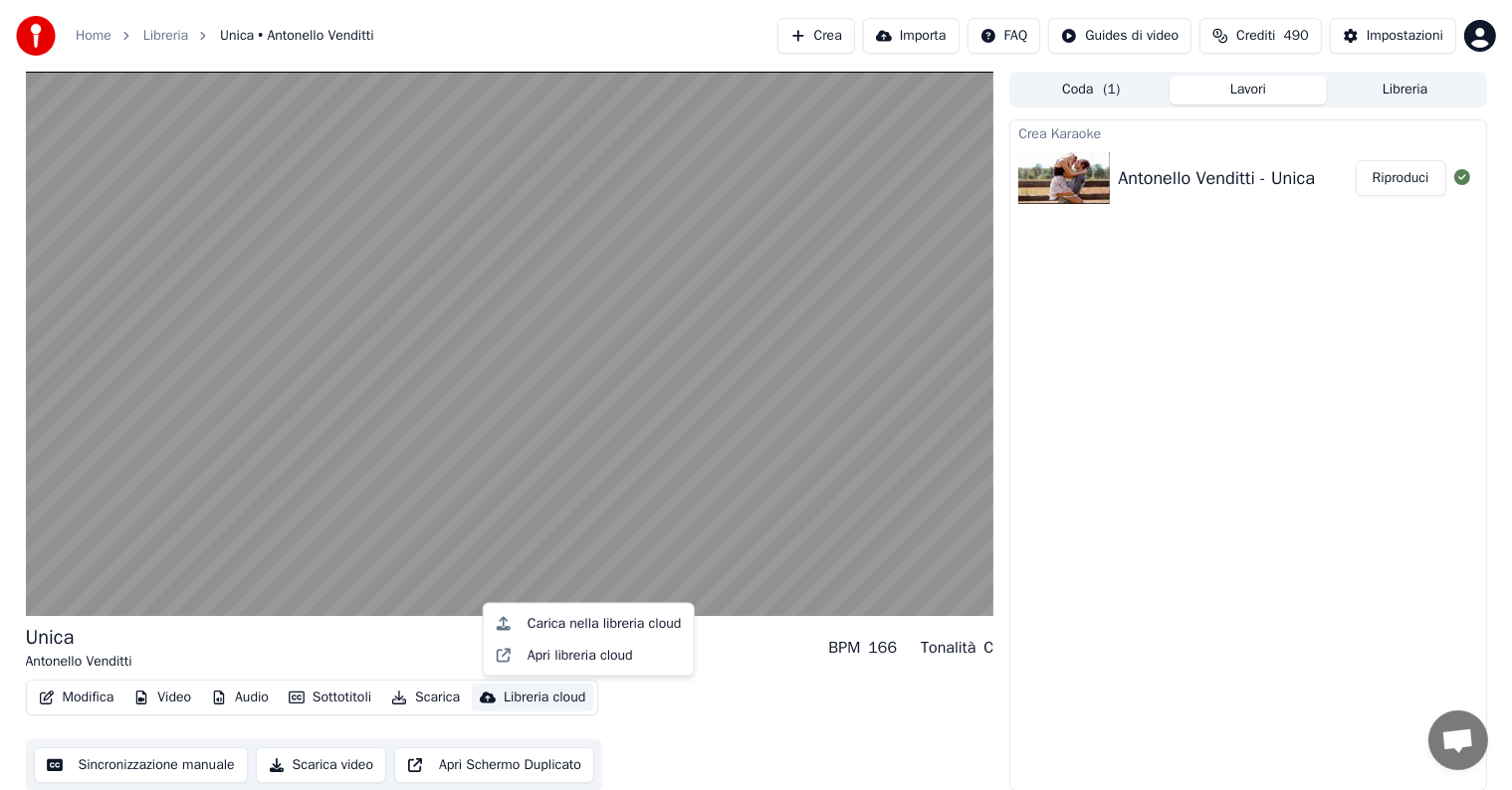 click on "Libreria cloud" at bounding box center [544, 697] 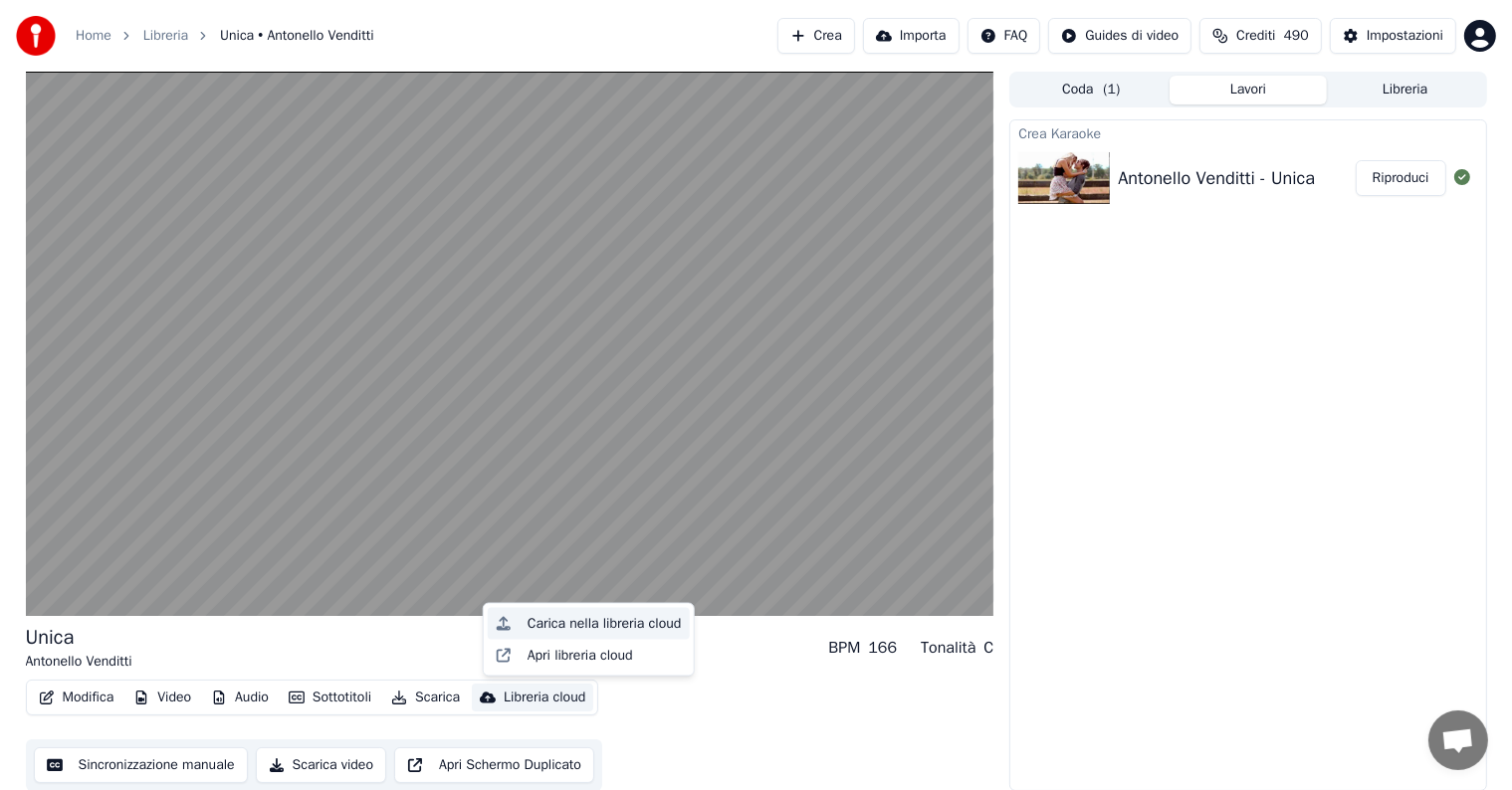 click on "Carica nella libreria cloud" at bounding box center [604, 624] 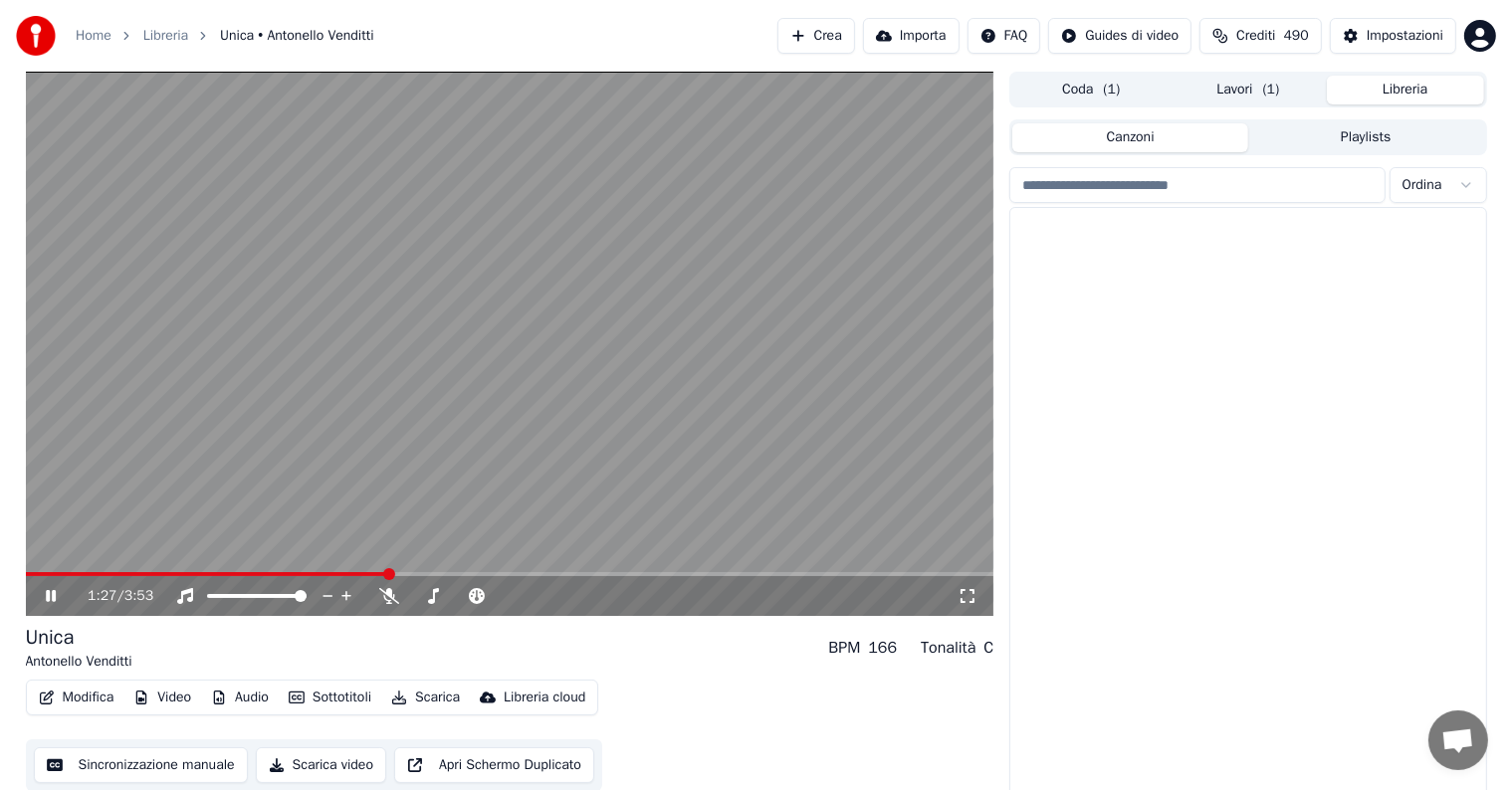 click on "Libreria" at bounding box center [1405, 90] 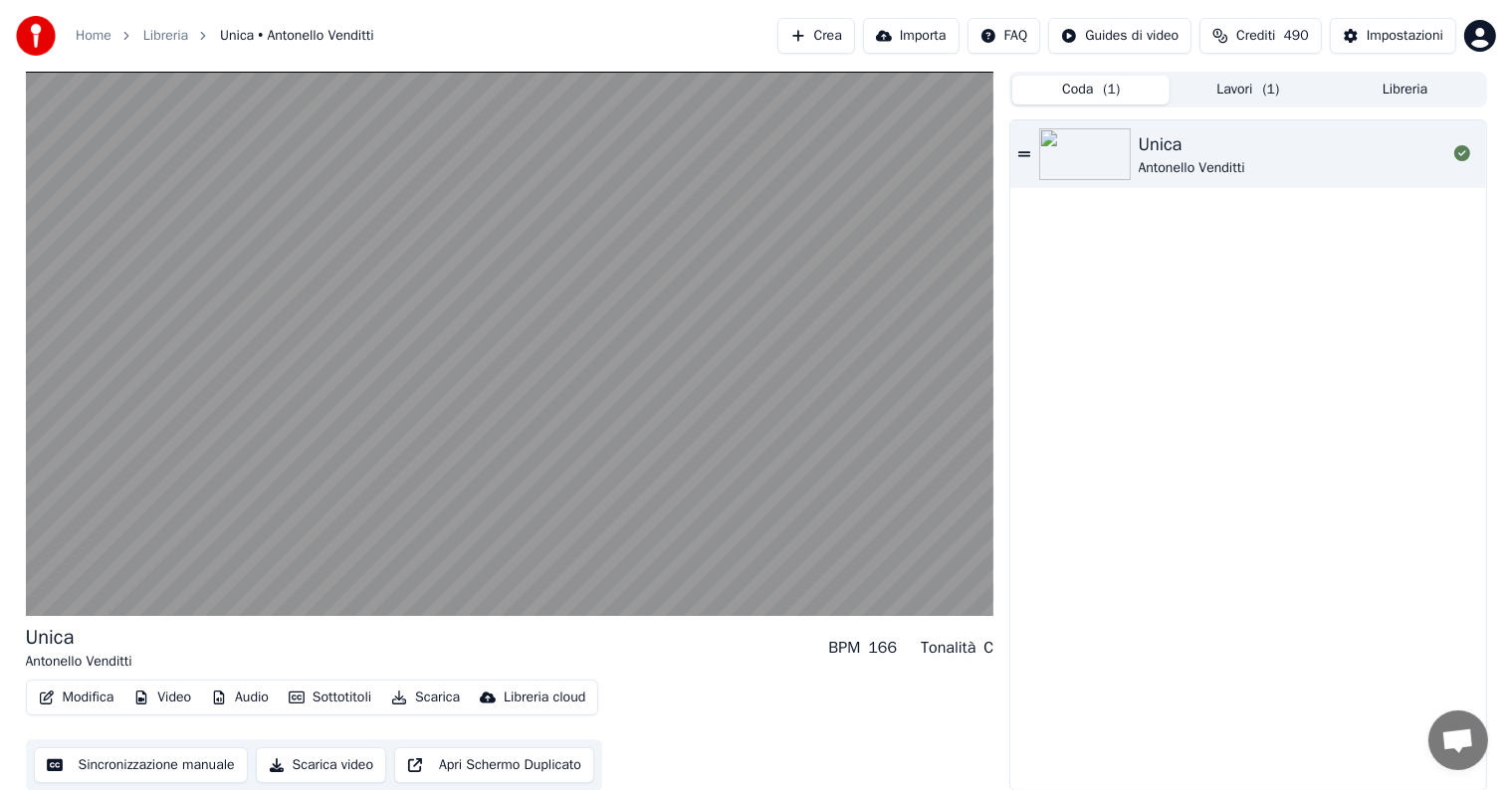 click on "Coda ( 1 )" at bounding box center [1091, 90] 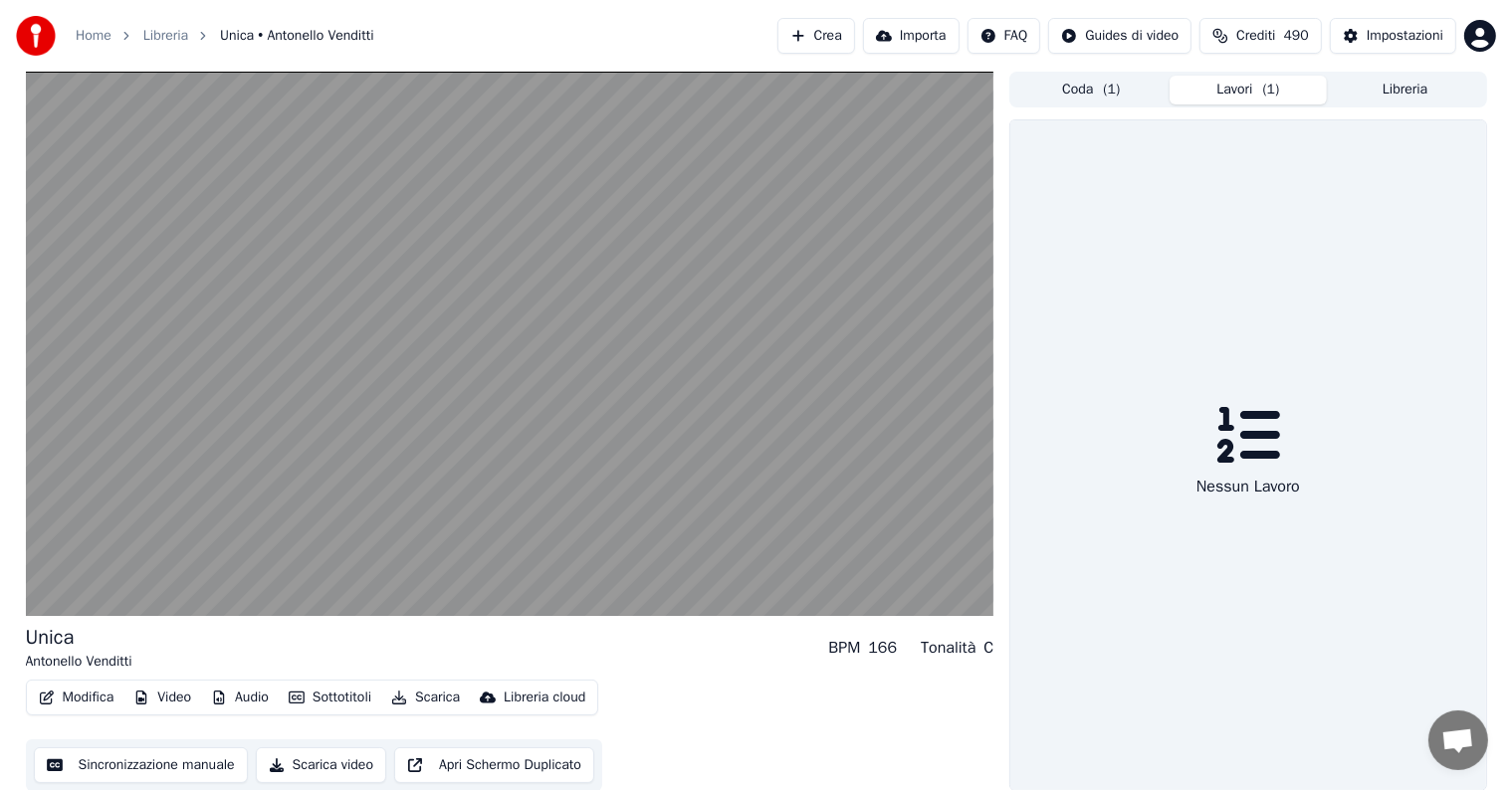 click on "Lavori ( 1 )" at bounding box center (1248, 90) 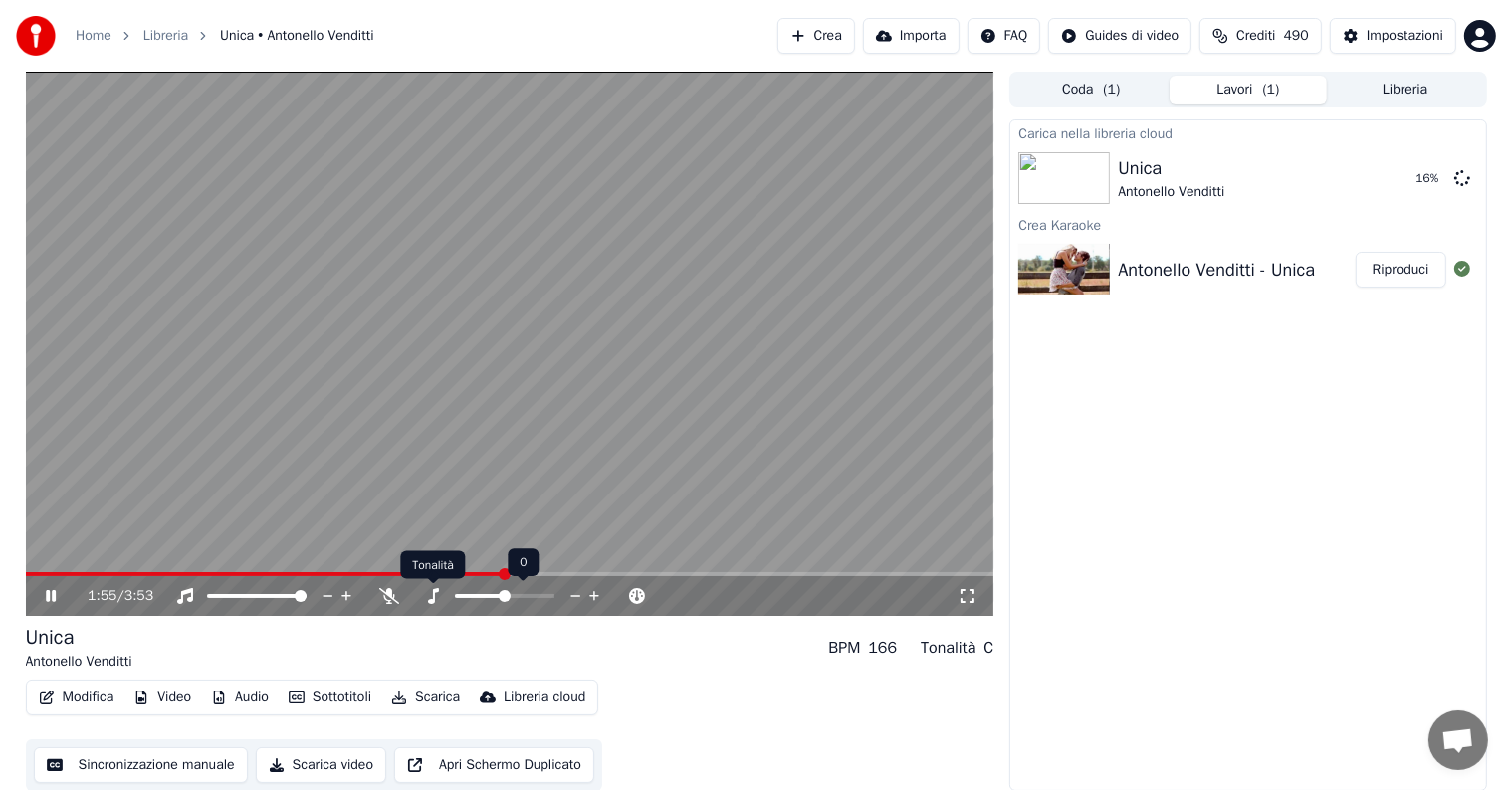 click 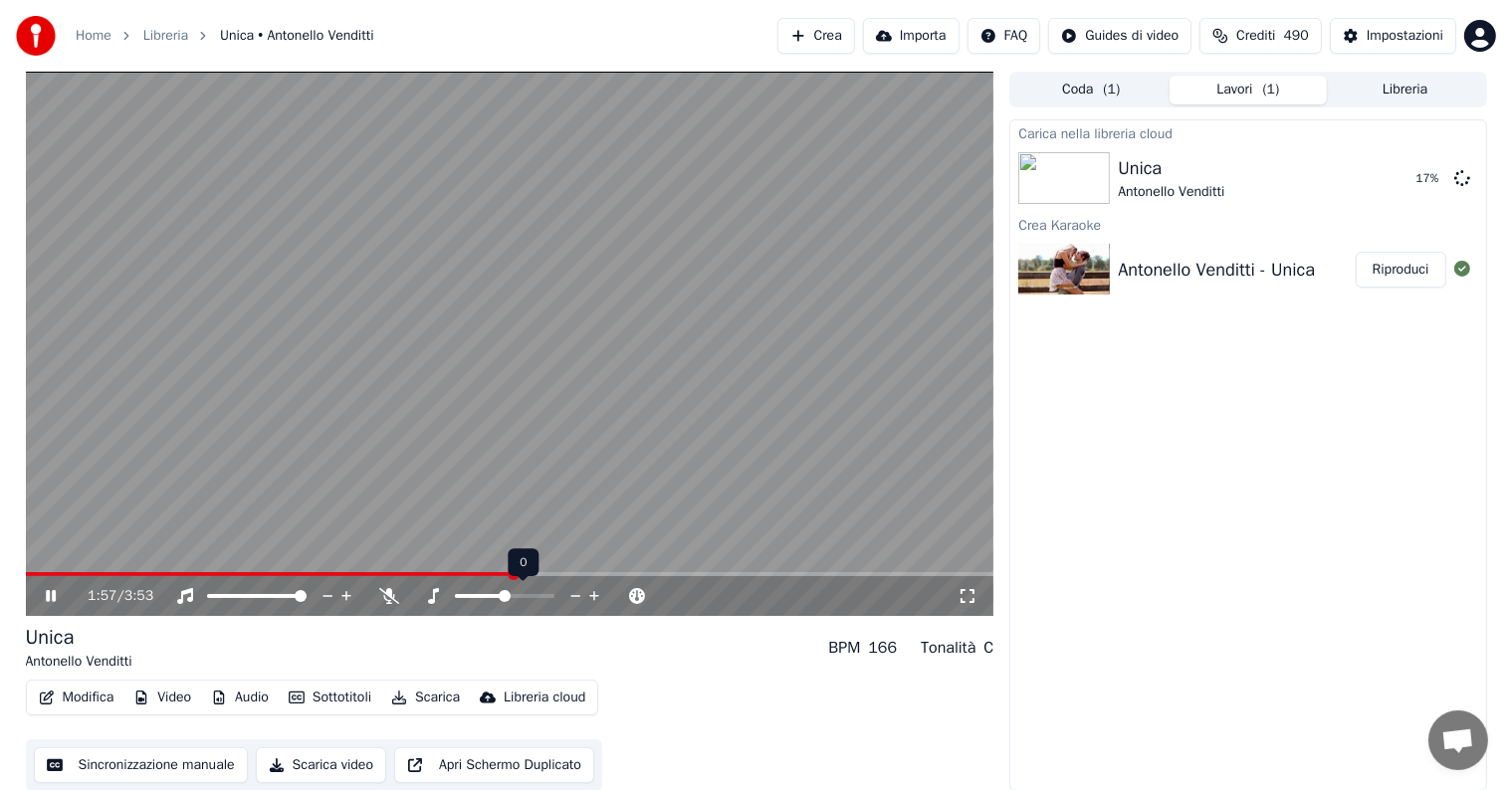 click 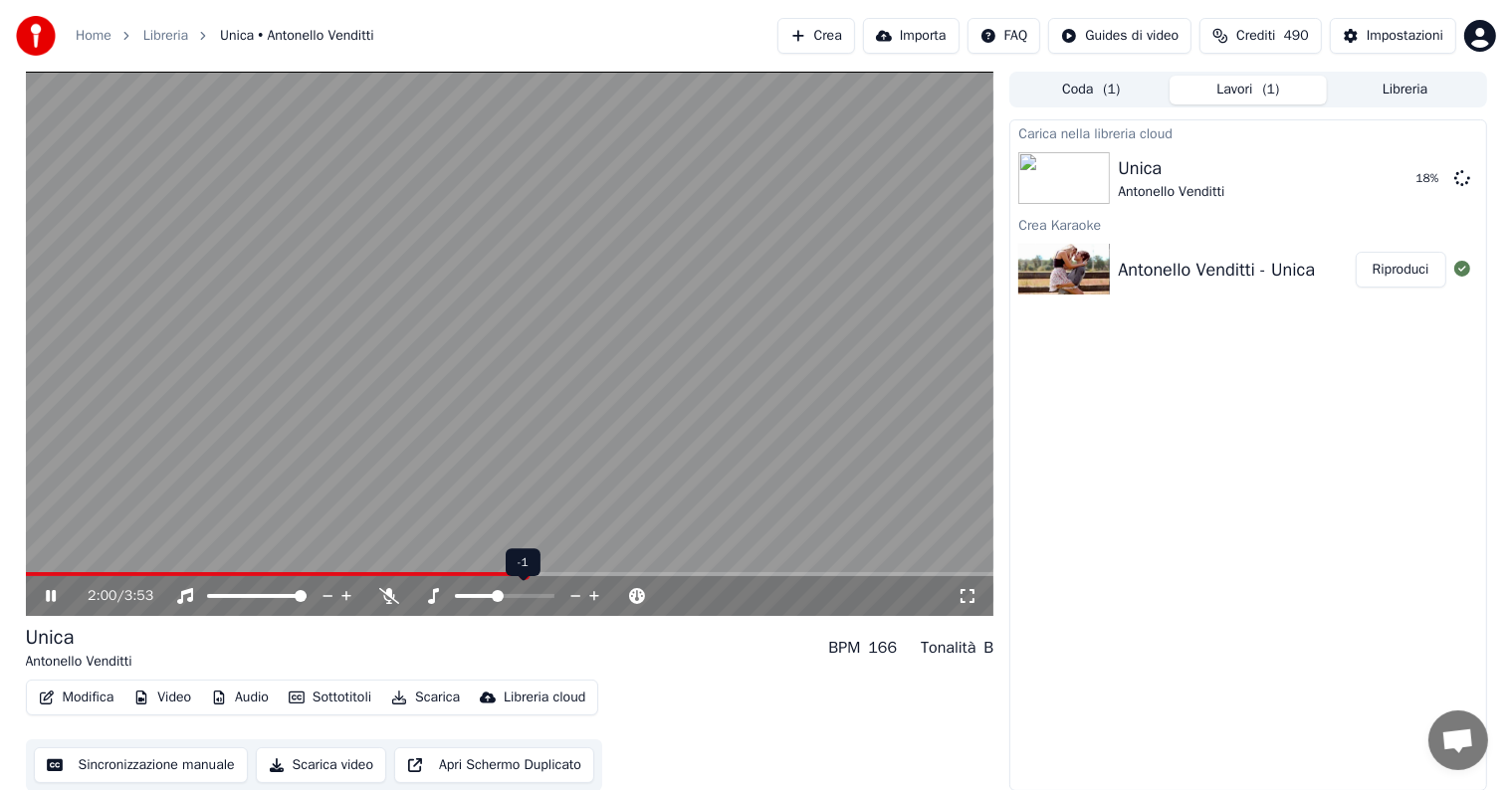 click 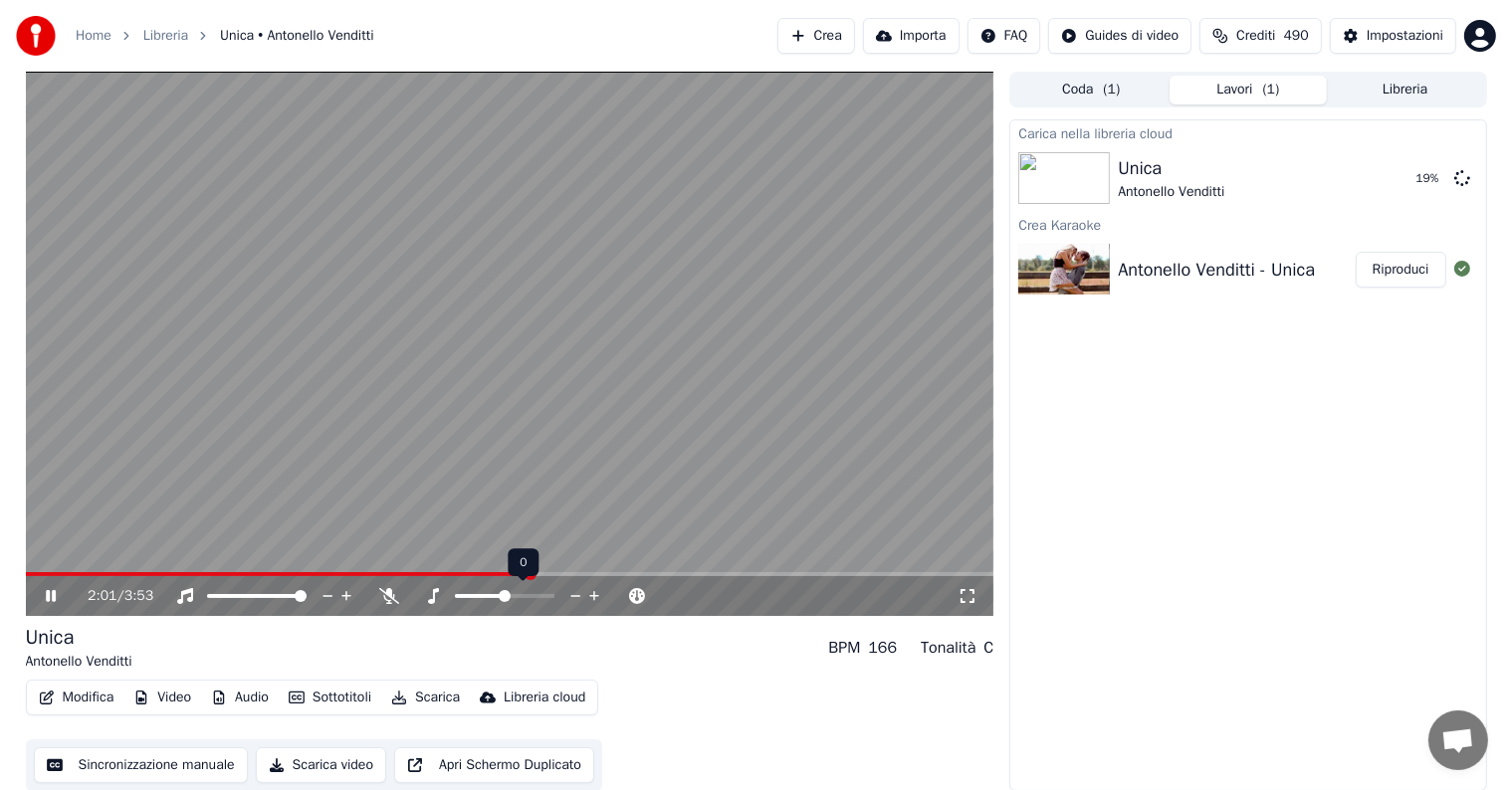 click 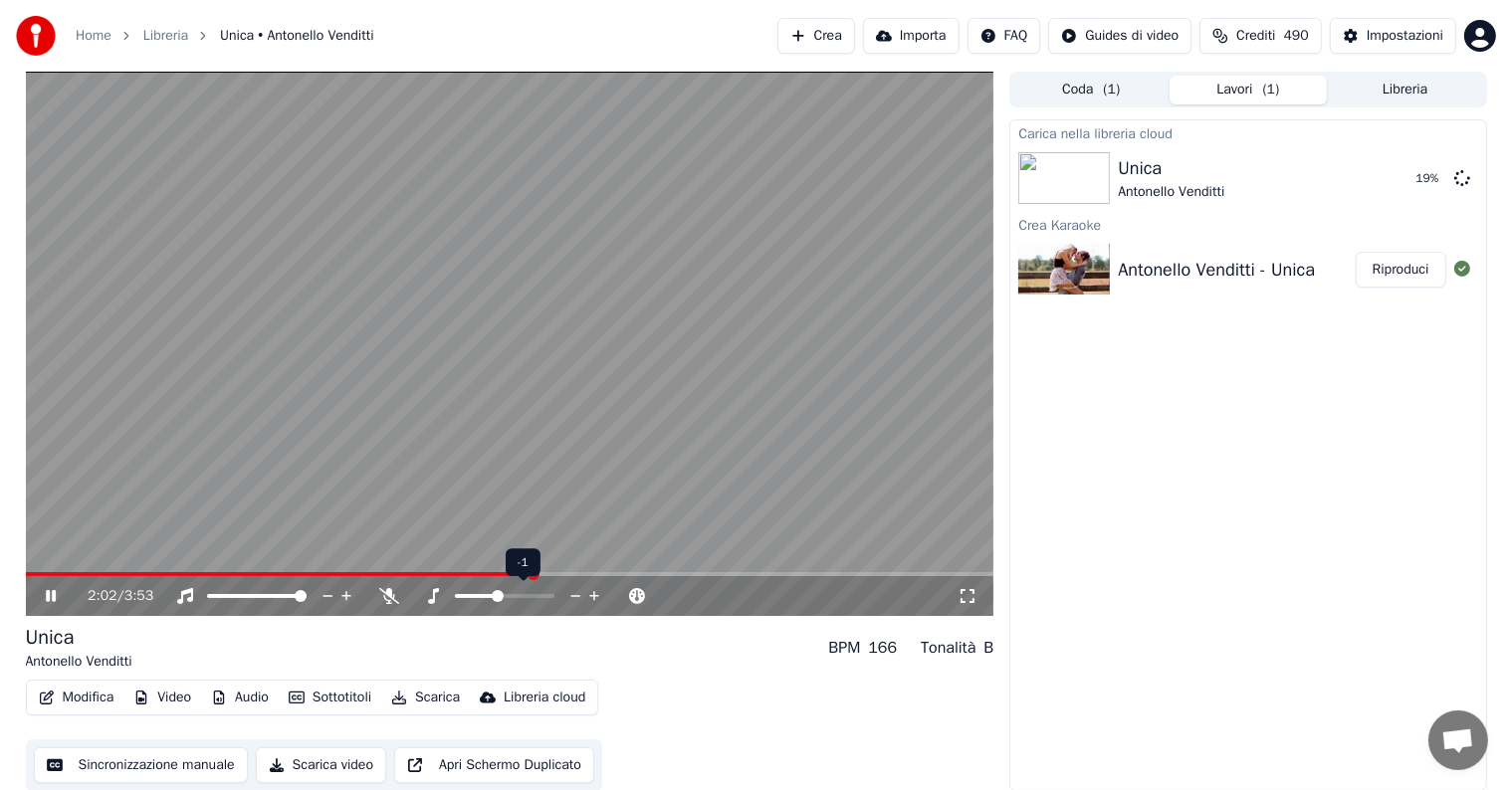 click 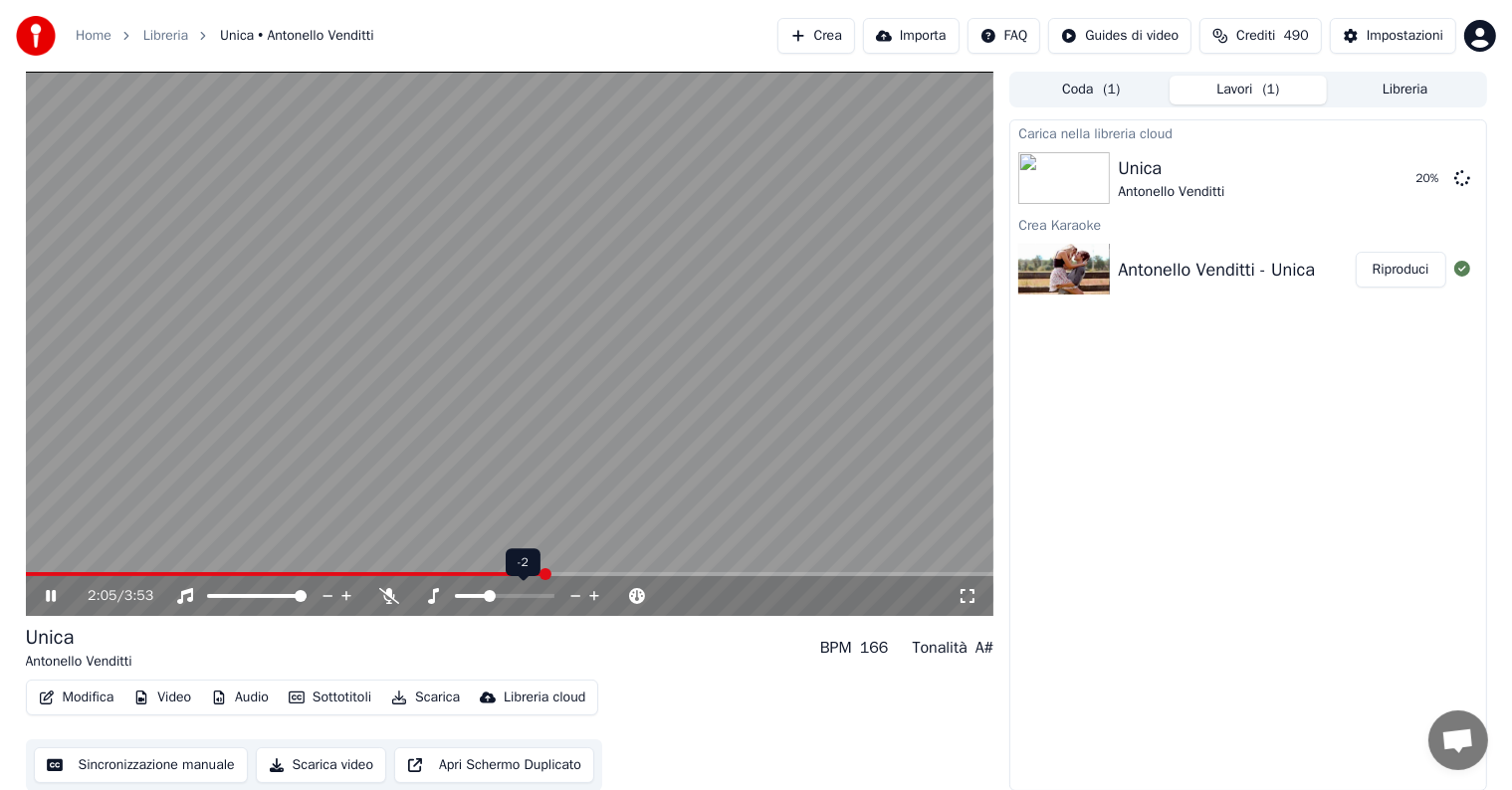 click 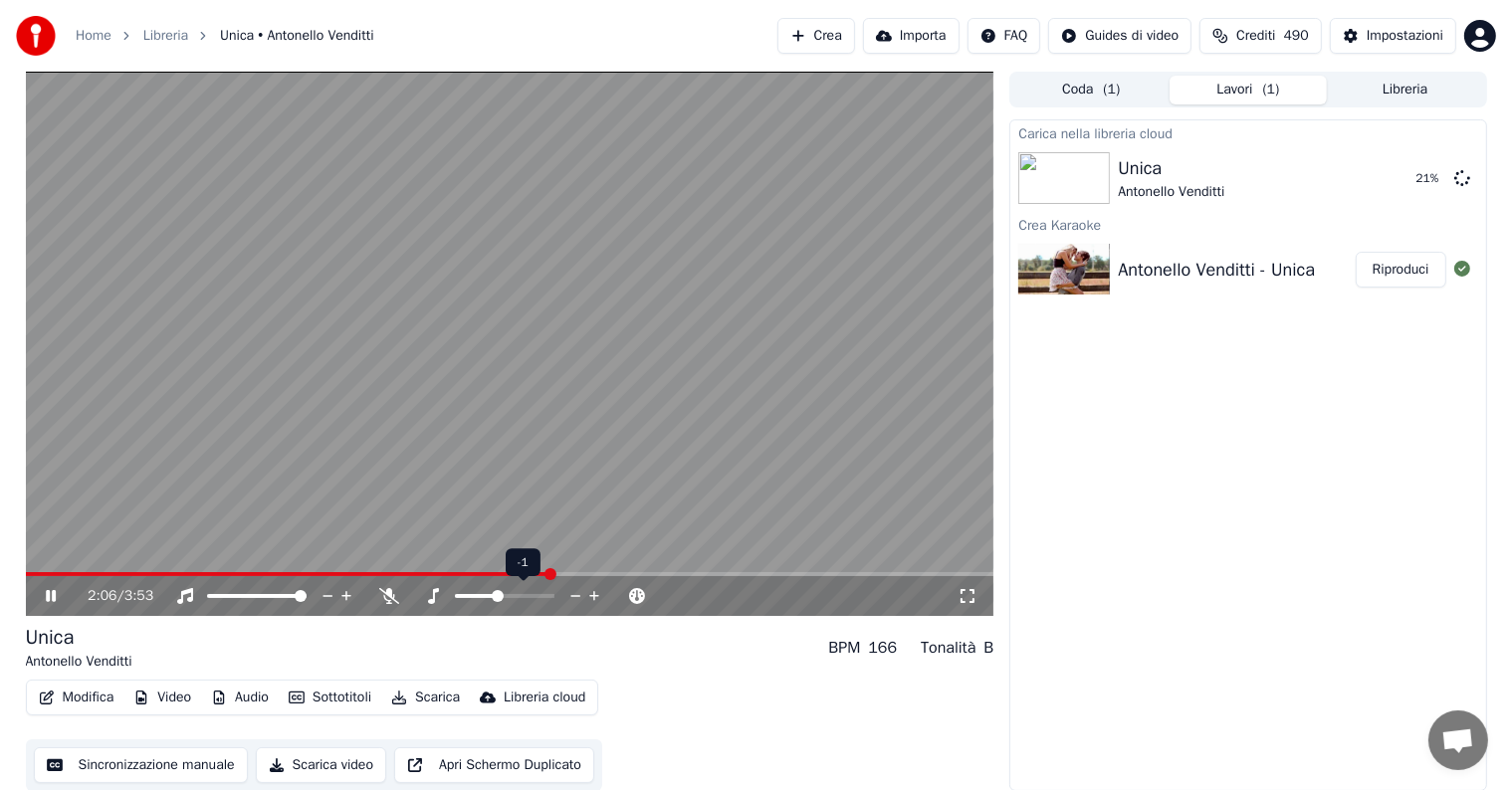 click 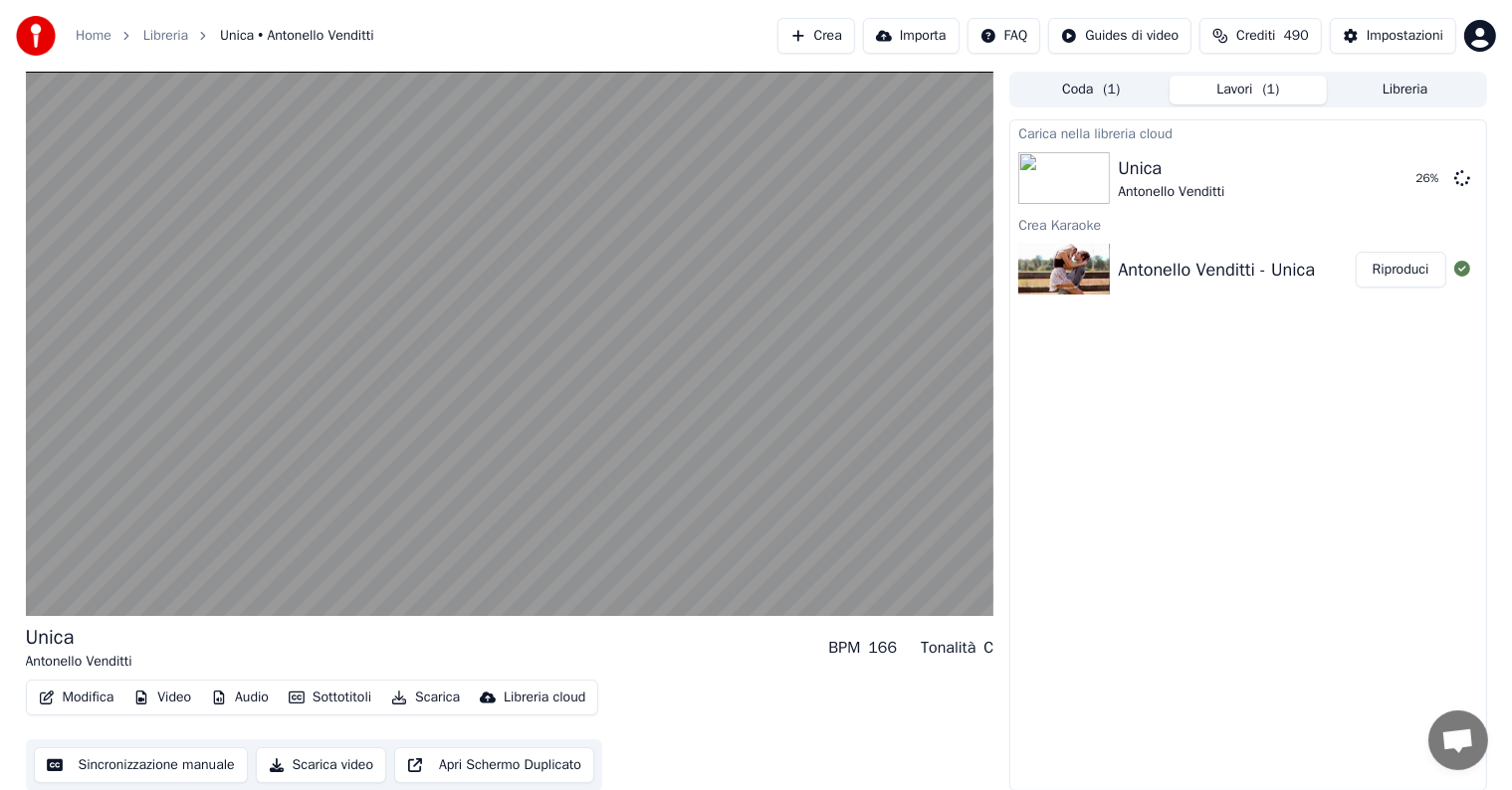 click on "Apri Schermo Duplicato" at bounding box center [494, 765] 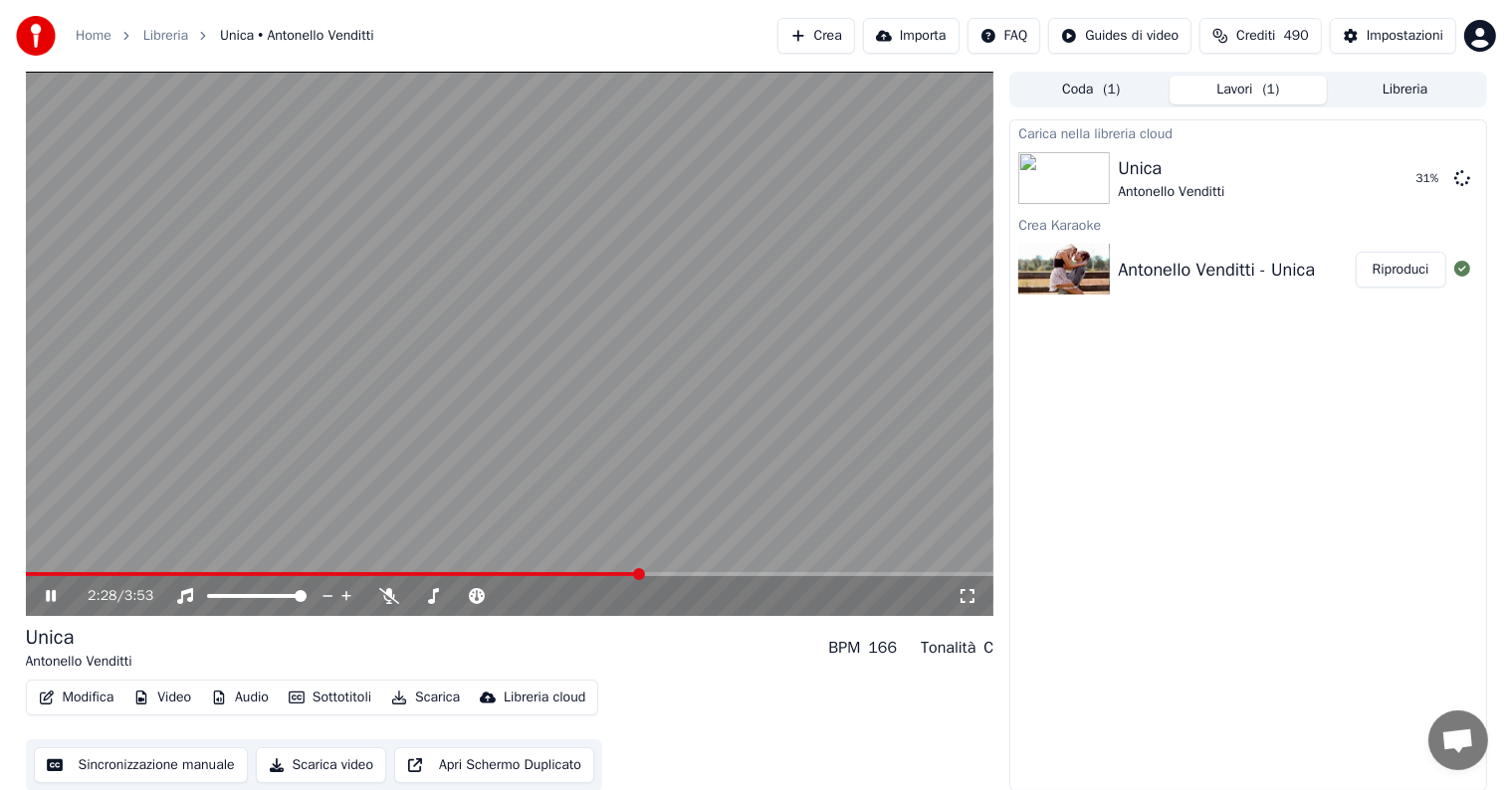 click on "Apri Schermo Duplicato" at bounding box center [494, 765] 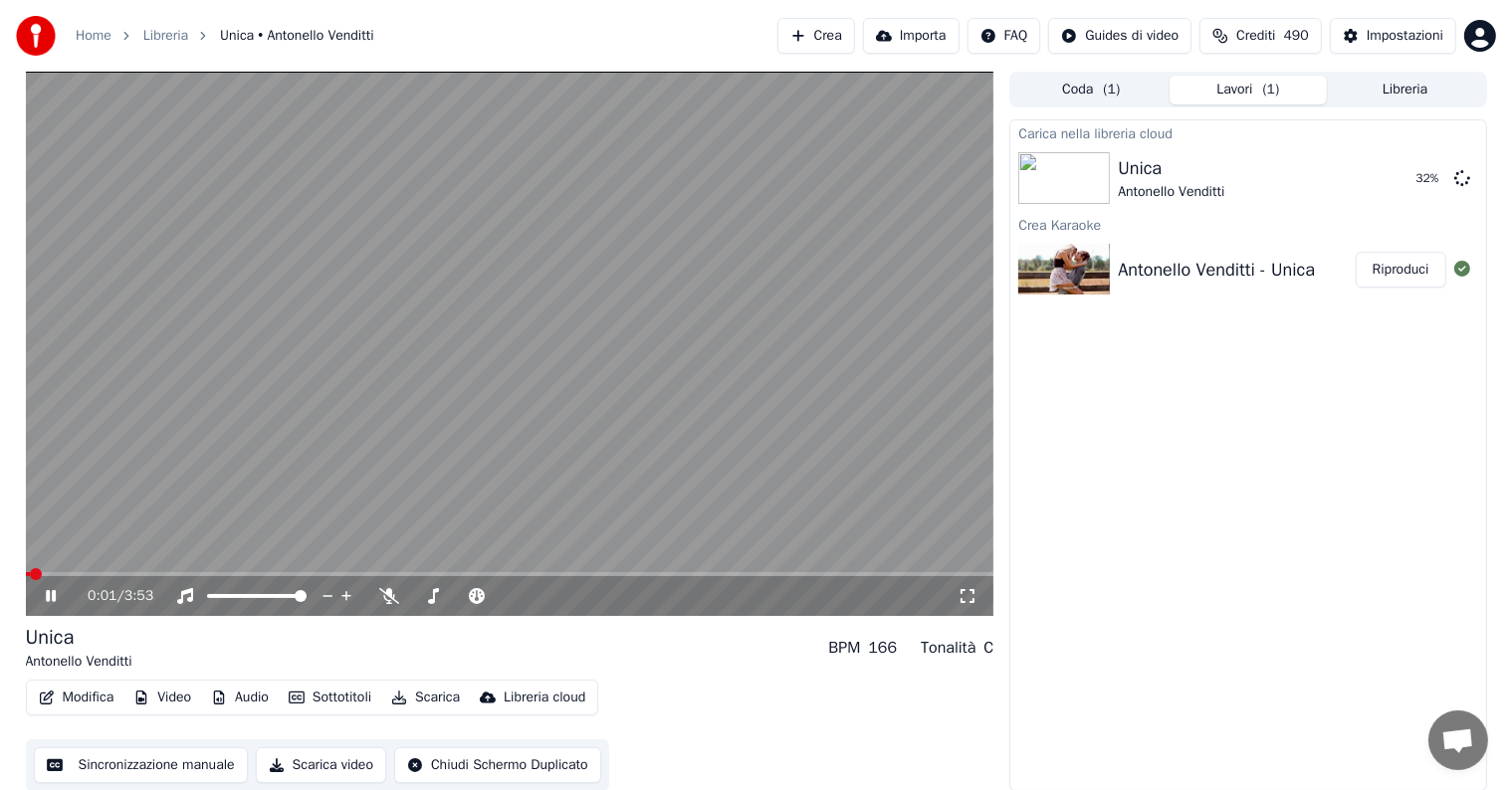 click at bounding box center [28, 574] 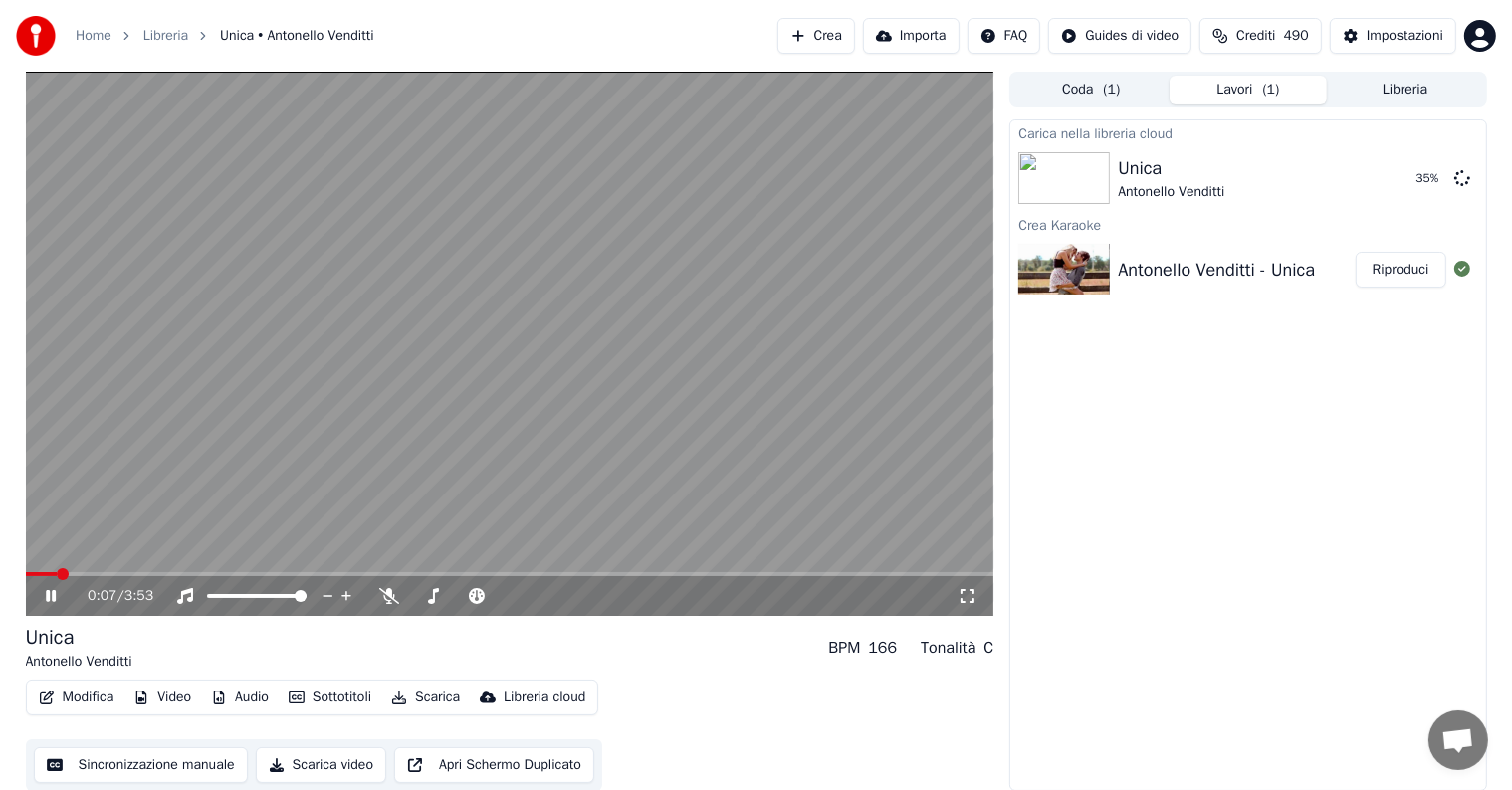 click on "Apri Schermo Duplicato" at bounding box center [494, 765] 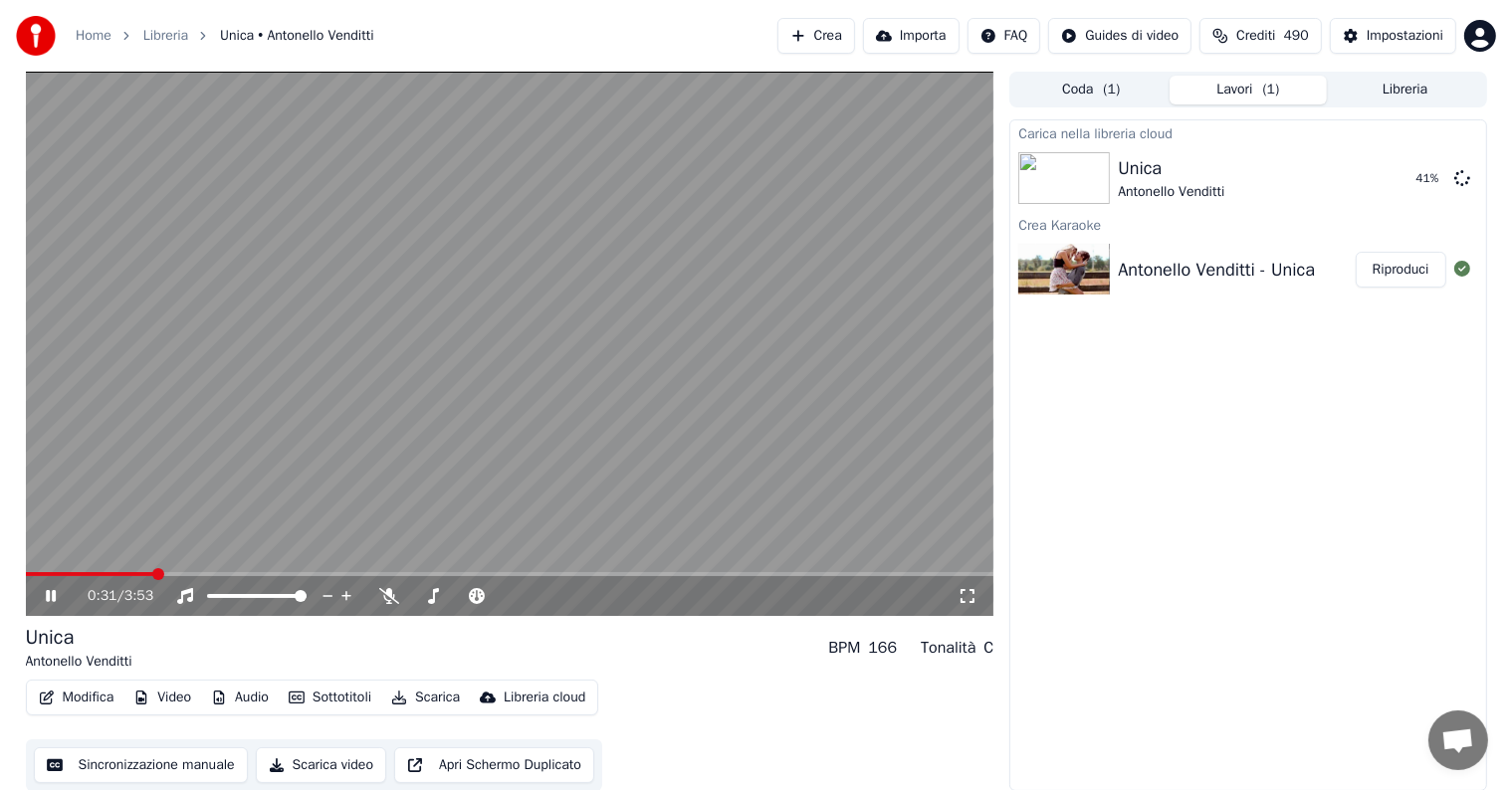 click 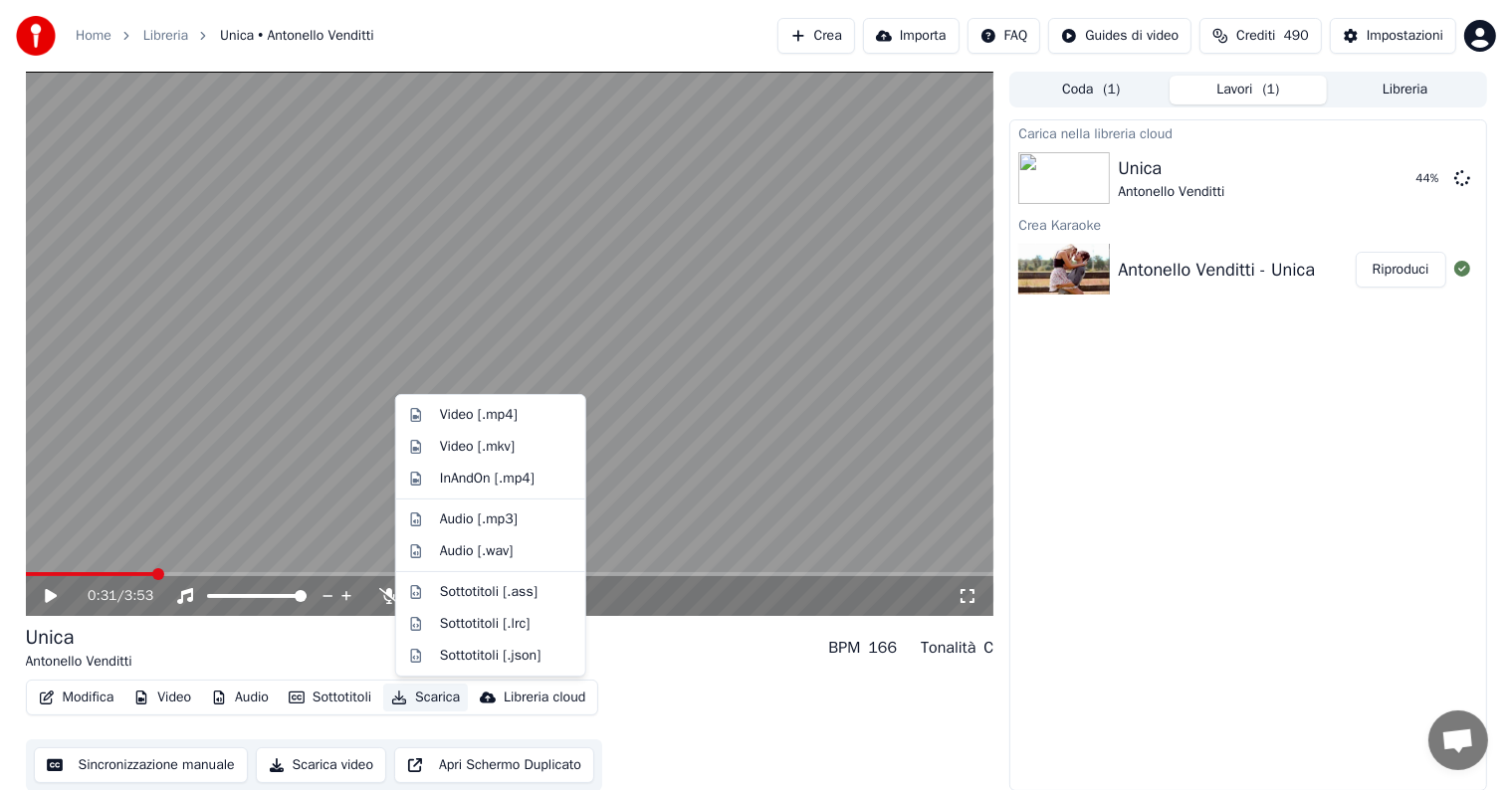 click on "Scarica" at bounding box center (425, 697) 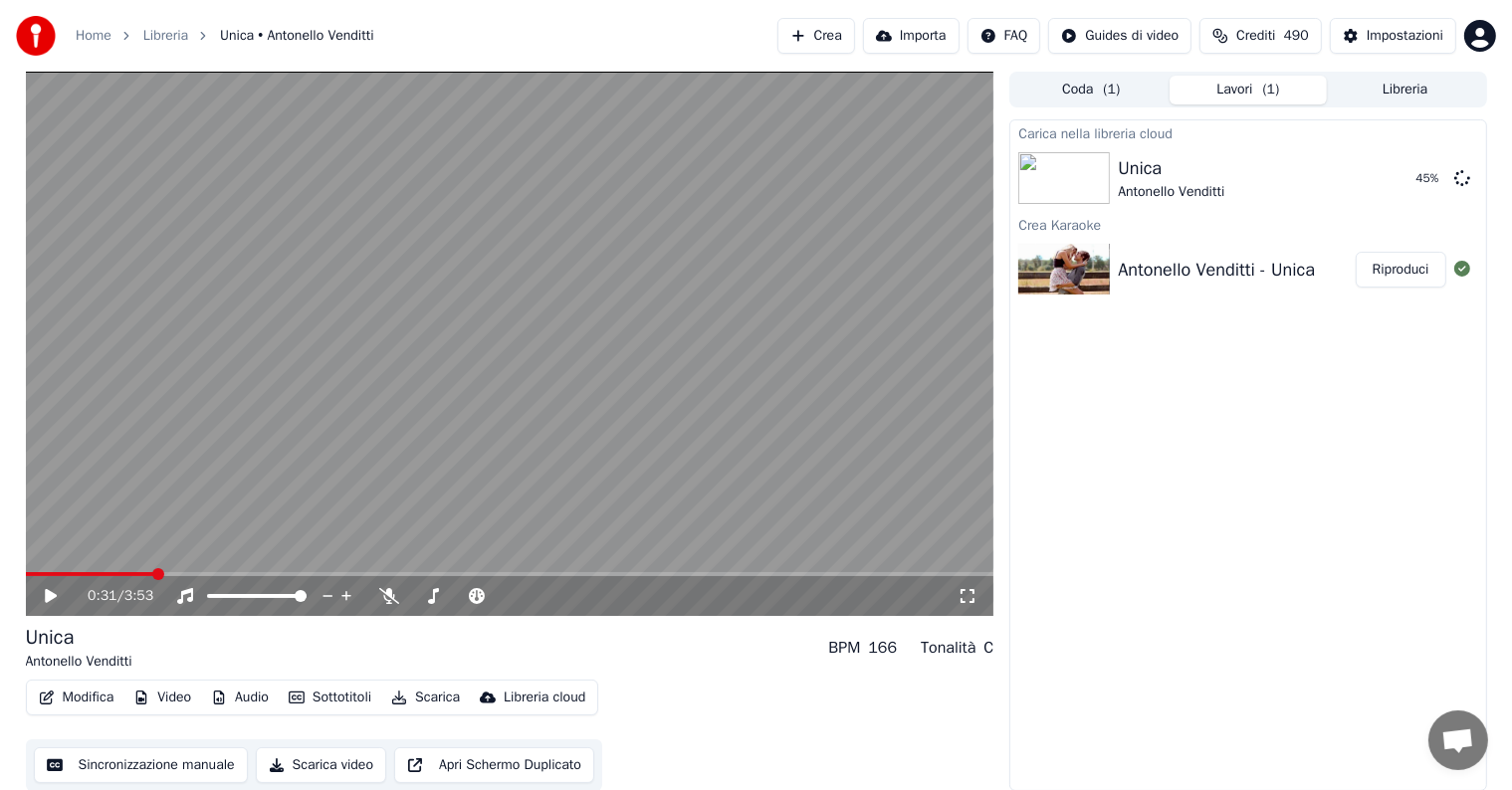 click on "Scarica video" at bounding box center (321, 765) 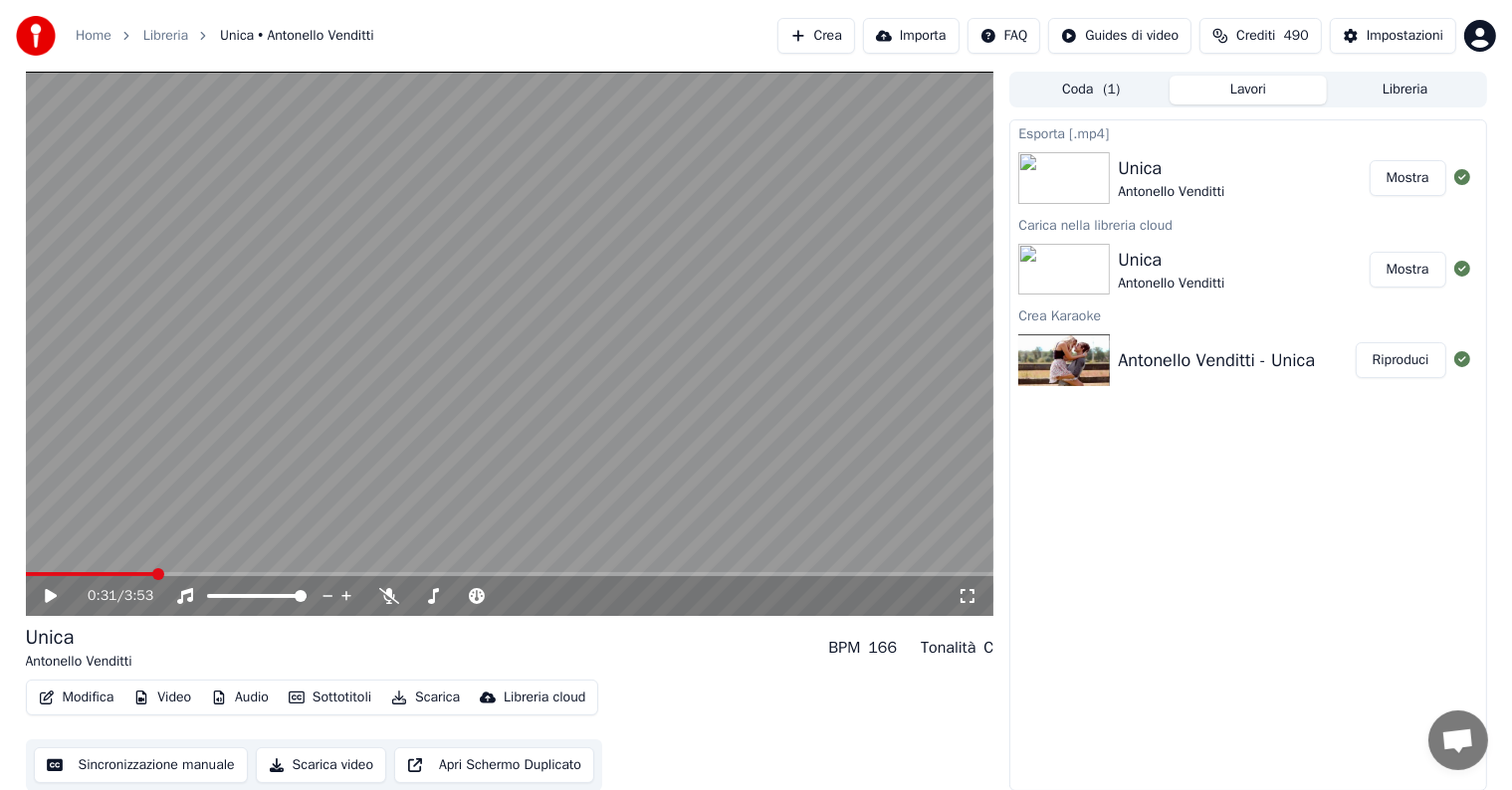 click on "Mostra" at bounding box center (1407, 178) 